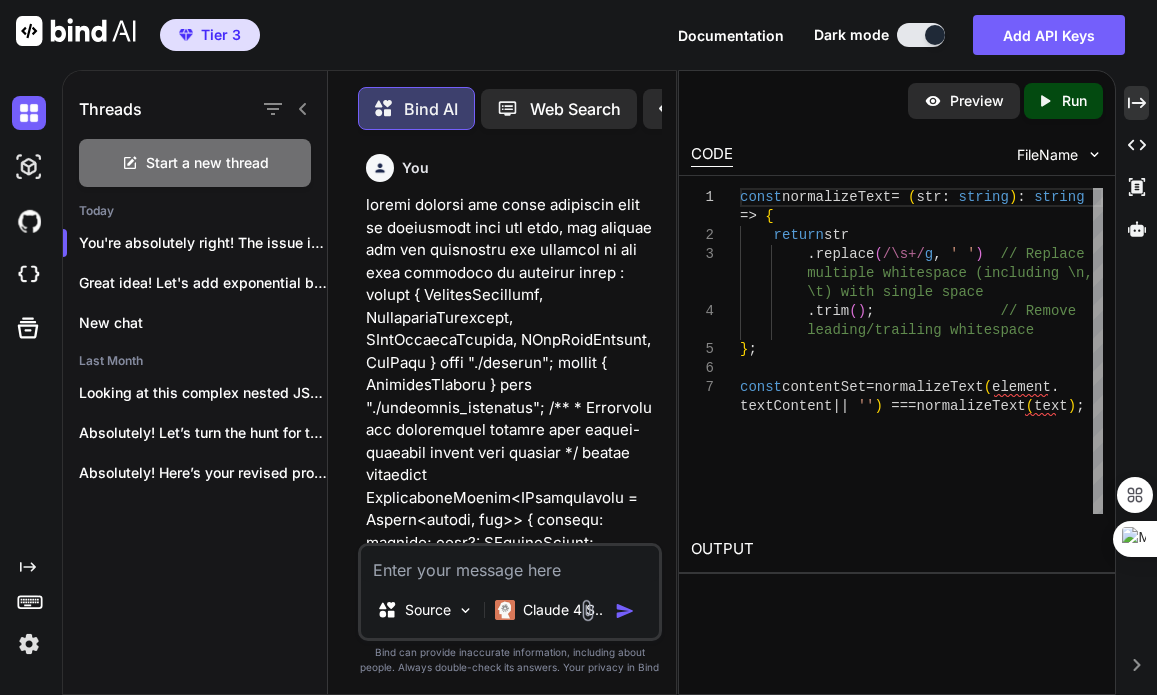 scroll, scrollTop: 0, scrollLeft: 0, axis: both 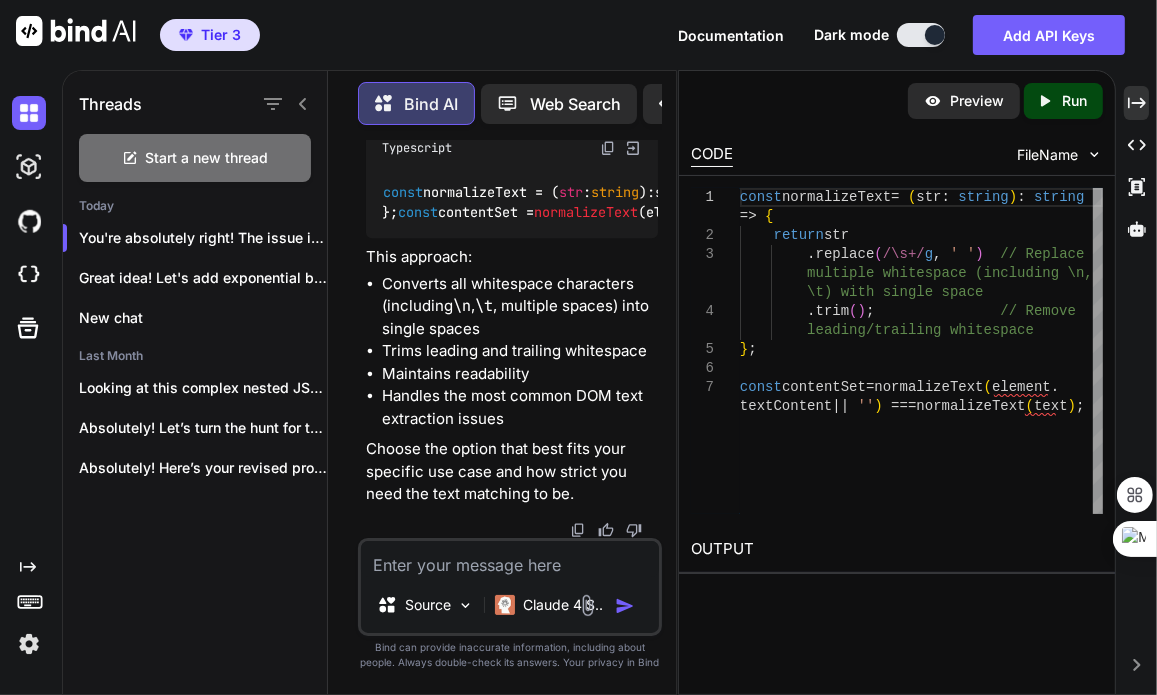 click at bounding box center [510, 559] 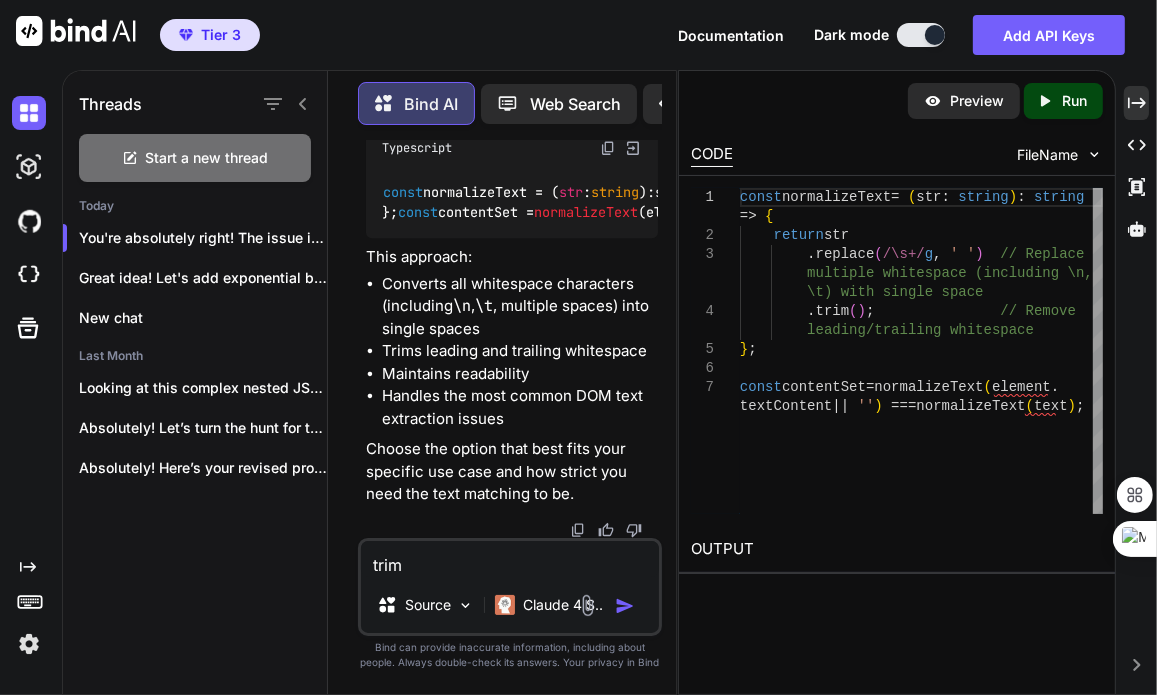 paste on "`openai/gpt-4`" 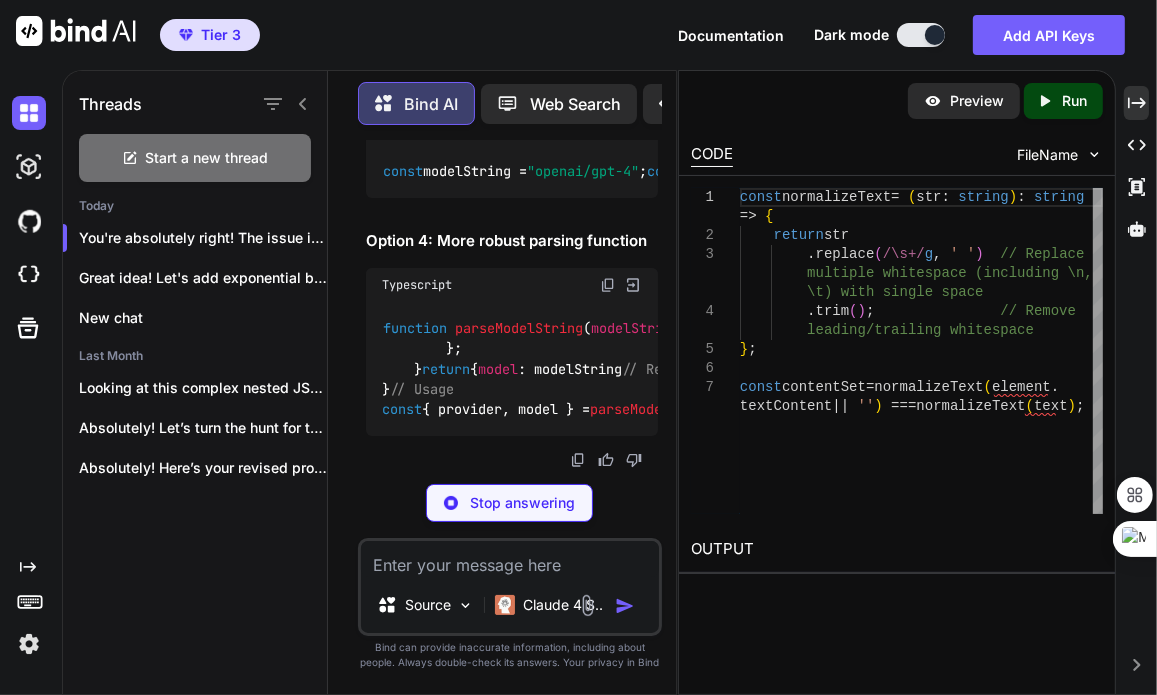 scroll, scrollTop: 411149, scrollLeft: 0, axis: vertical 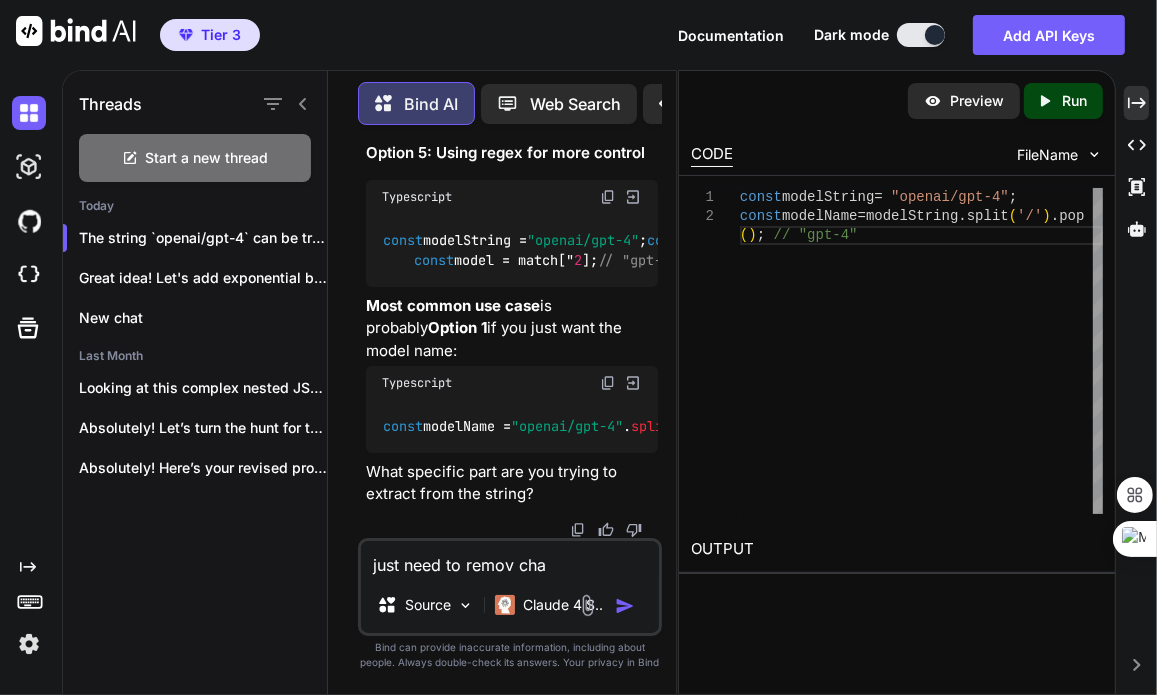 type on "just need to remove ` char" 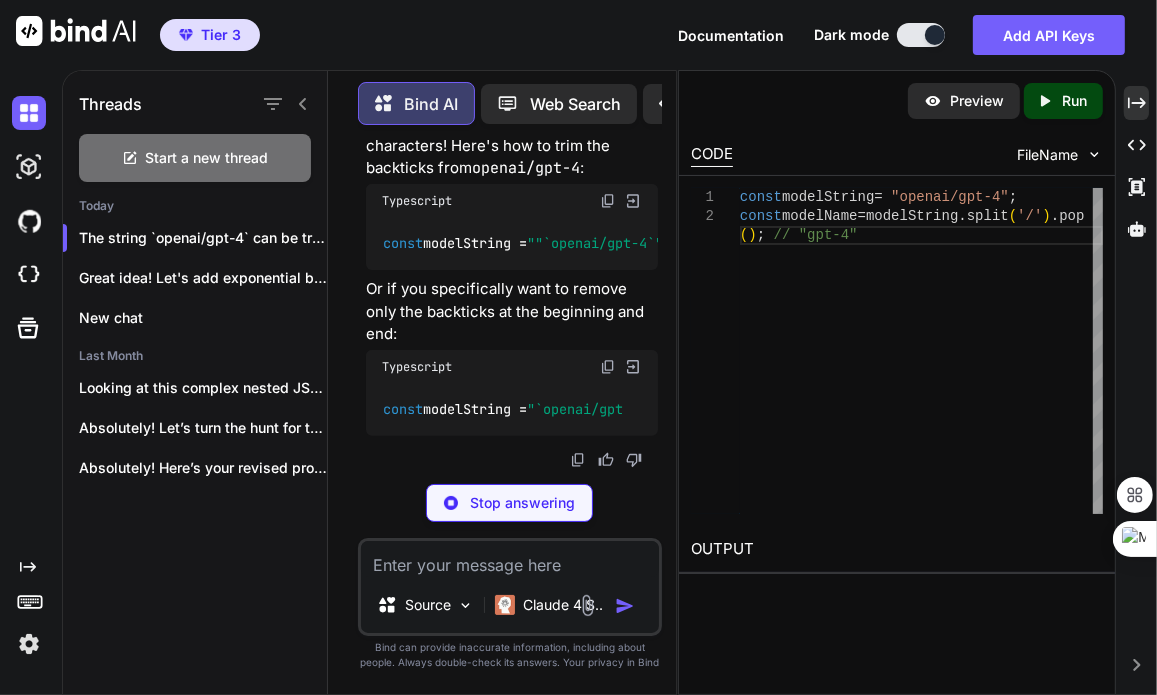 scroll, scrollTop: 412830, scrollLeft: 0, axis: vertical 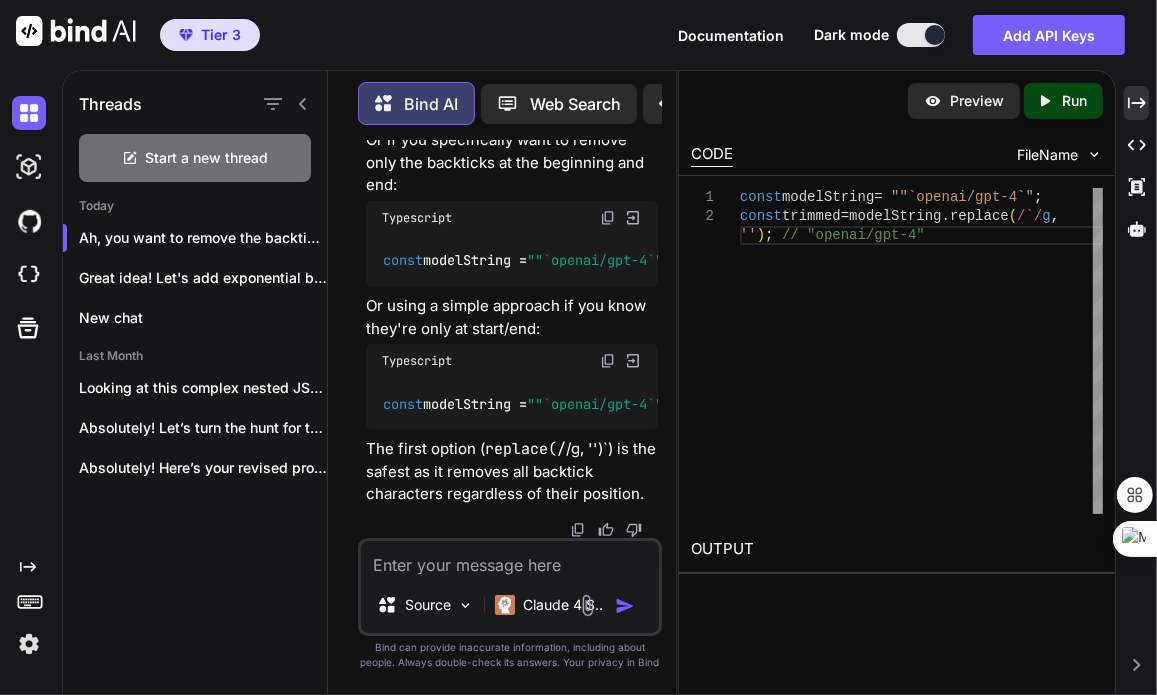 drag, startPoint x: 511, startPoint y: 371, endPoint x: 485, endPoint y: 371, distance: 26 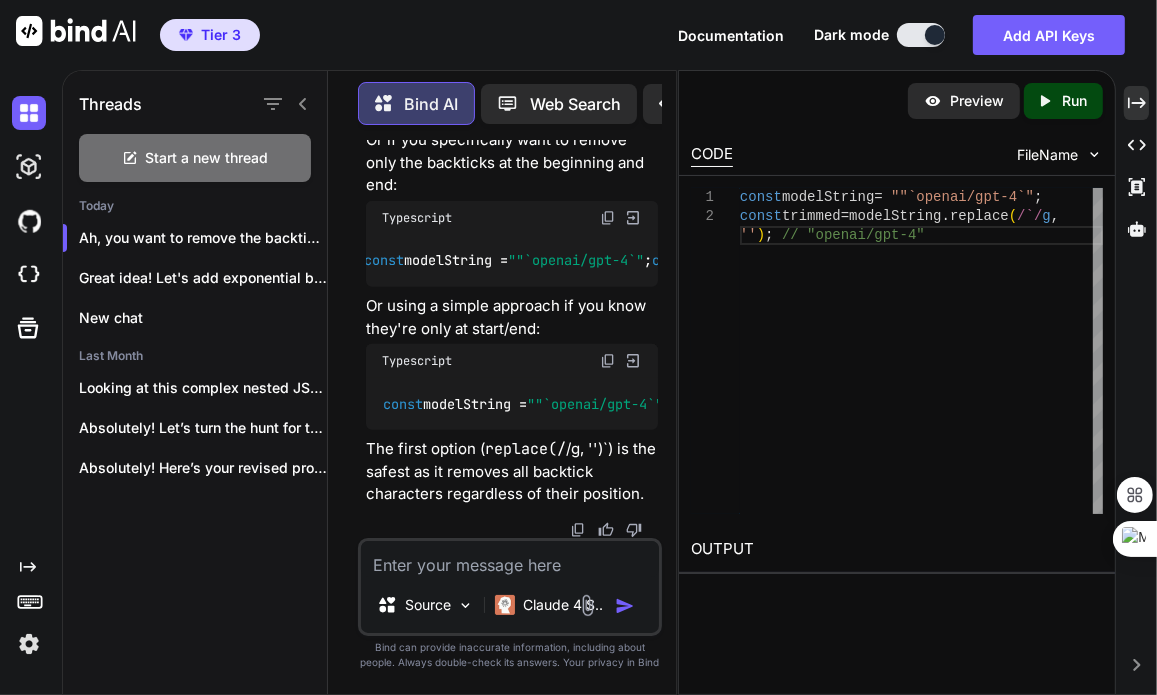 scroll, scrollTop: 0, scrollLeft: 9, axis: horizontal 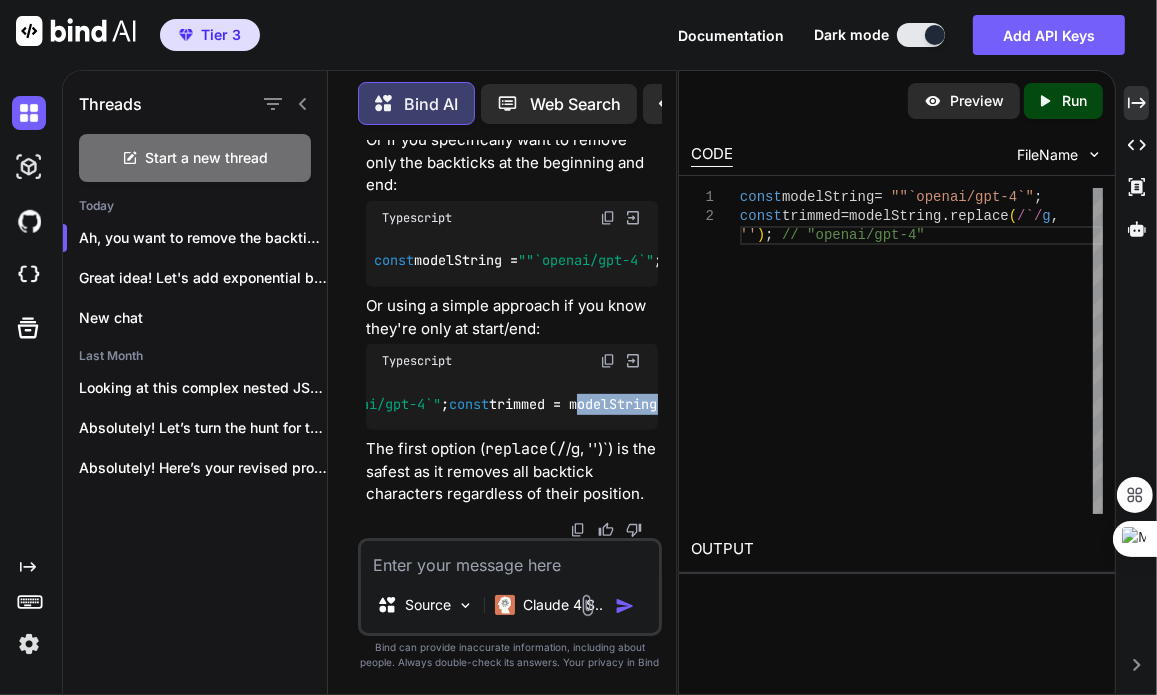 drag, startPoint x: 509, startPoint y: 404, endPoint x: 486, endPoint y: 408, distance: 23.345236 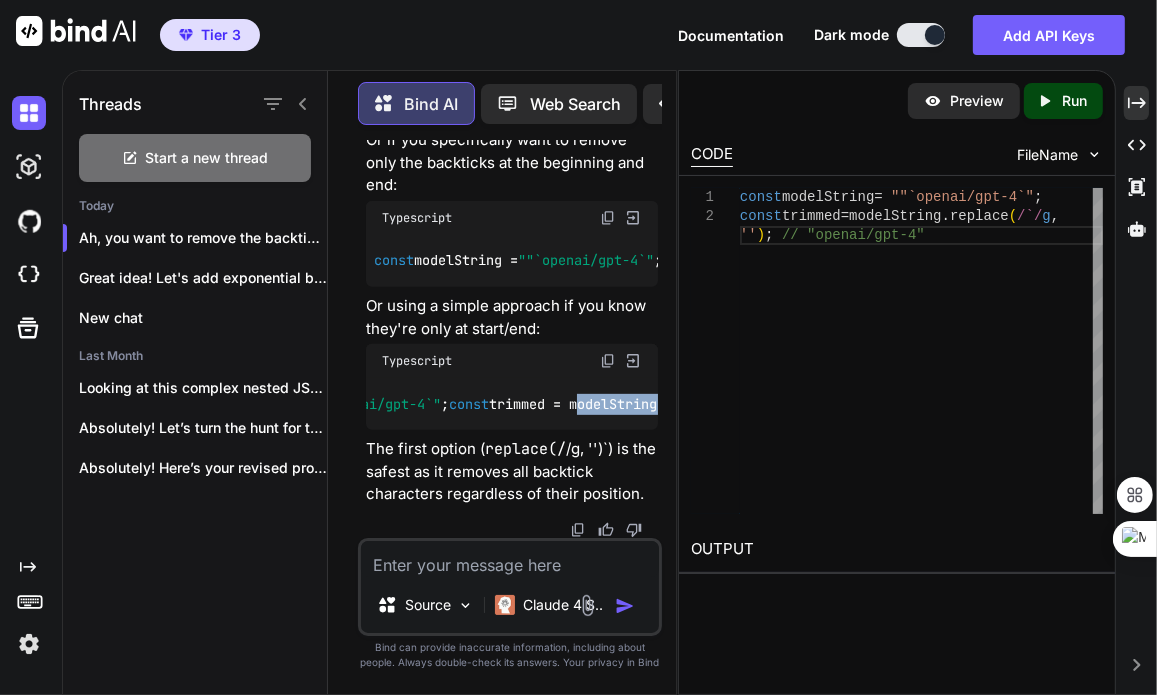 scroll, scrollTop: 413130, scrollLeft: 0, axis: vertical 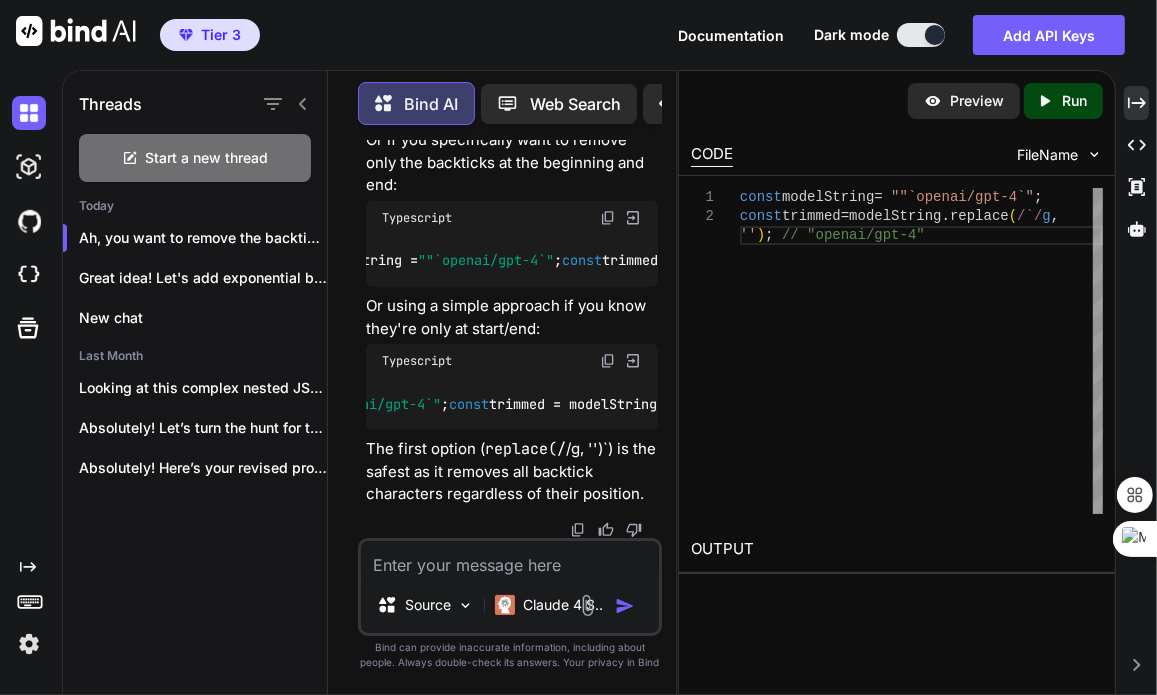 drag, startPoint x: 416, startPoint y: 309, endPoint x: 565, endPoint y: 303, distance: 149.12076 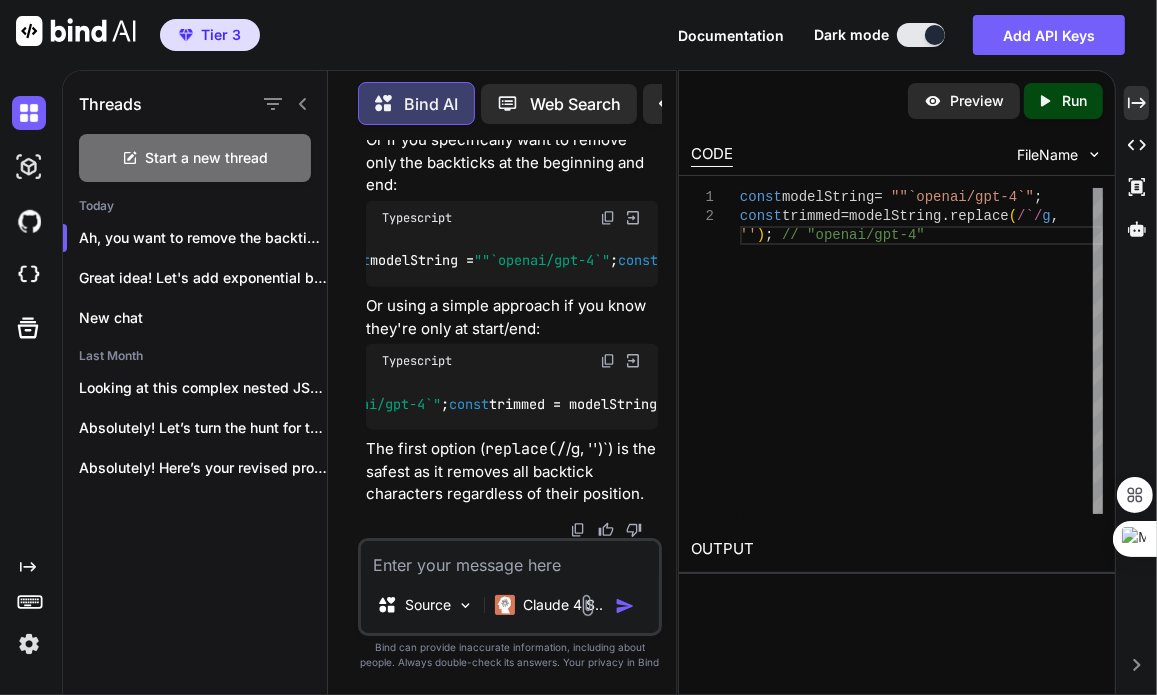 scroll, scrollTop: 0, scrollLeft: 54, axis: horizontal 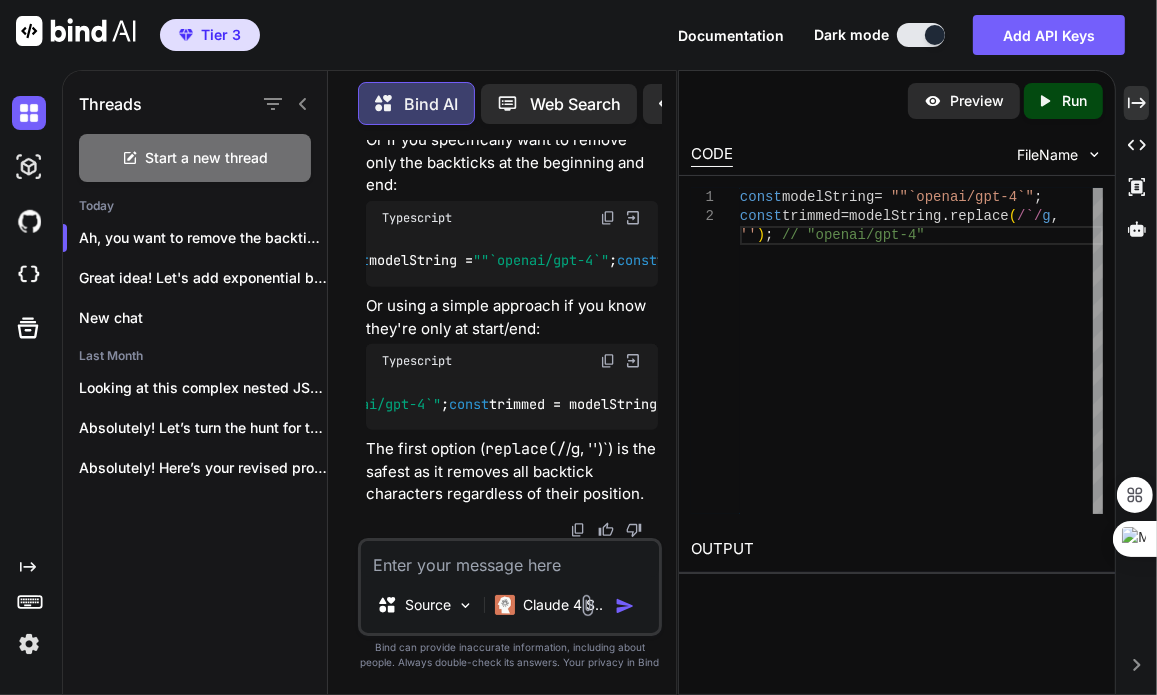 click at bounding box center [510, 559] 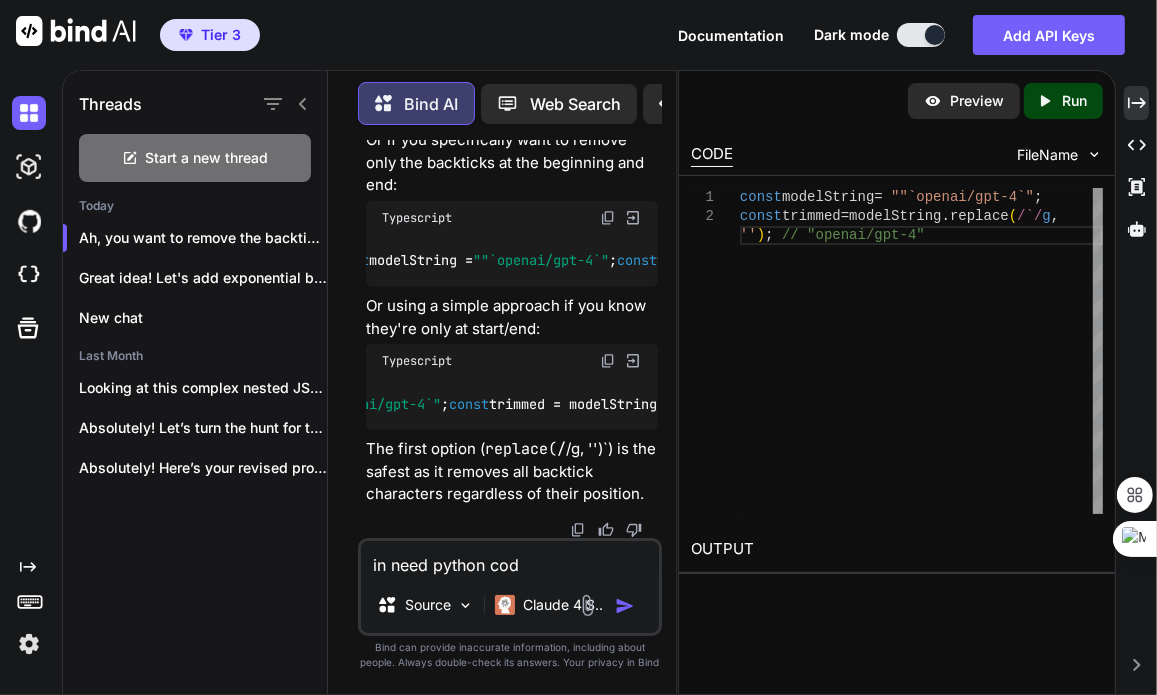 type on "in need python code" 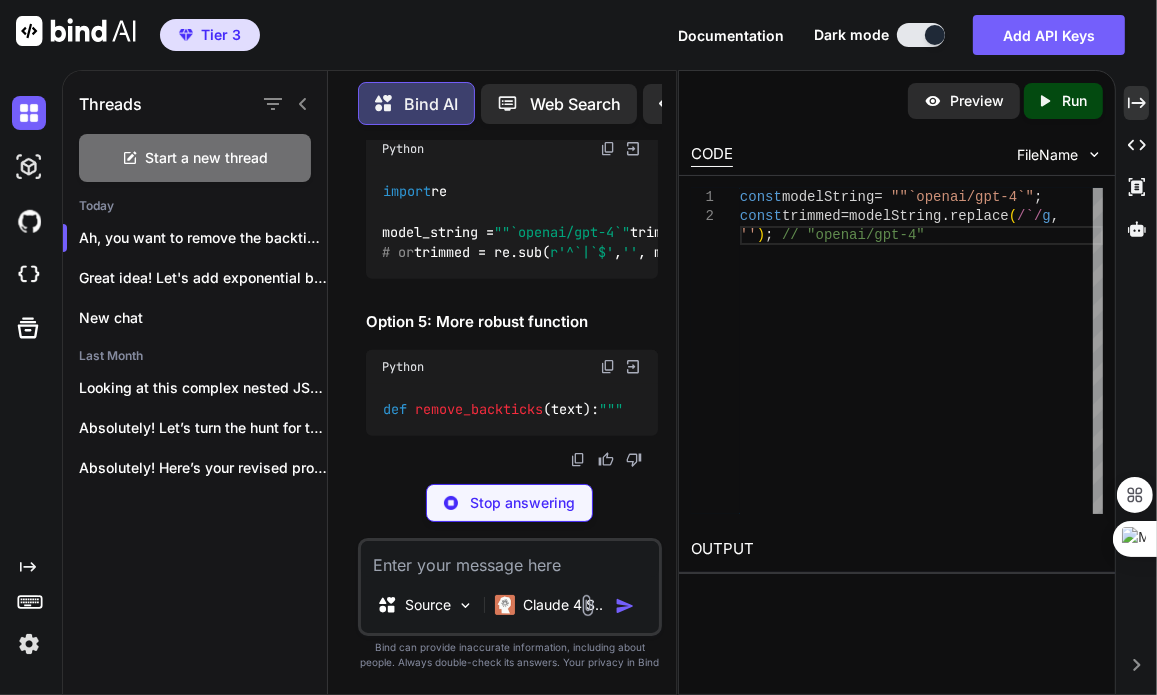 scroll, scrollTop: 413673, scrollLeft: 0, axis: vertical 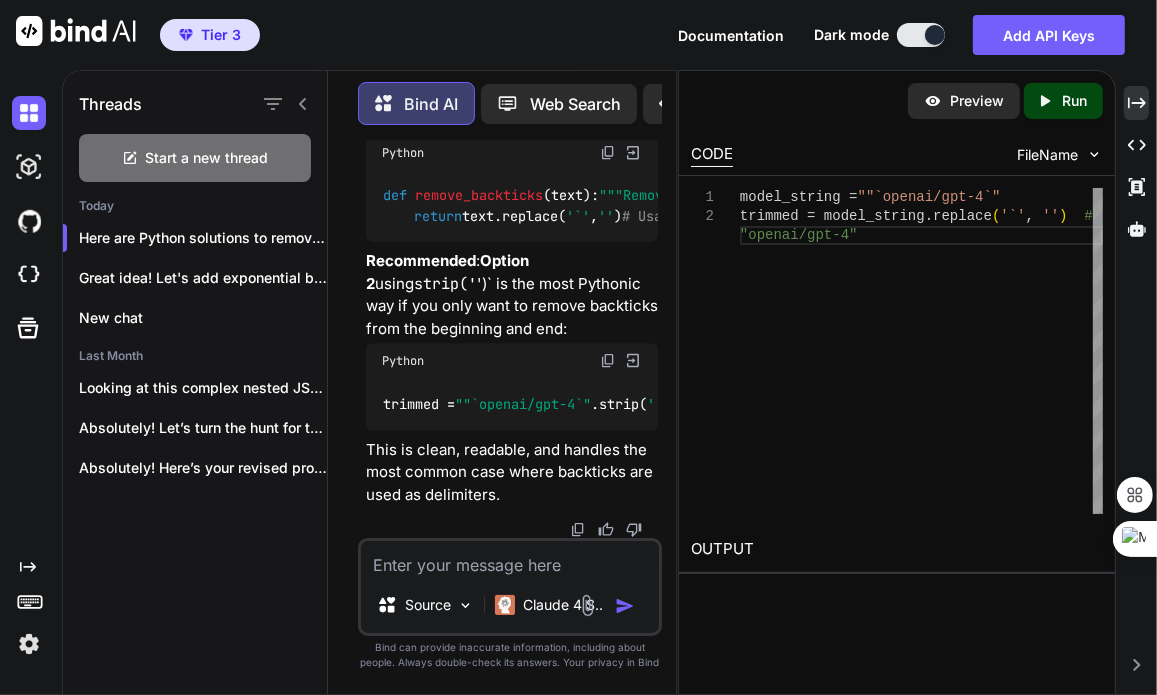 drag, startPoint x: 433, startPoint y: 393, endPoint x: 622, endPoint y: 394, distance: 189.00264 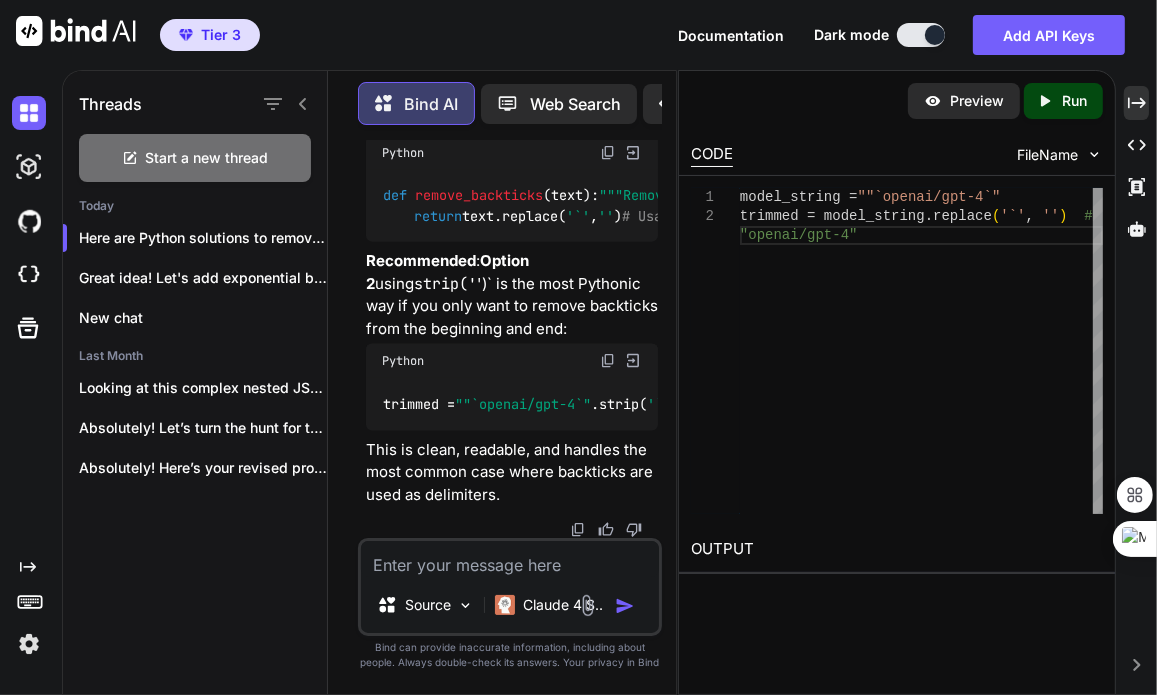 click at bounding box center [510, 559] 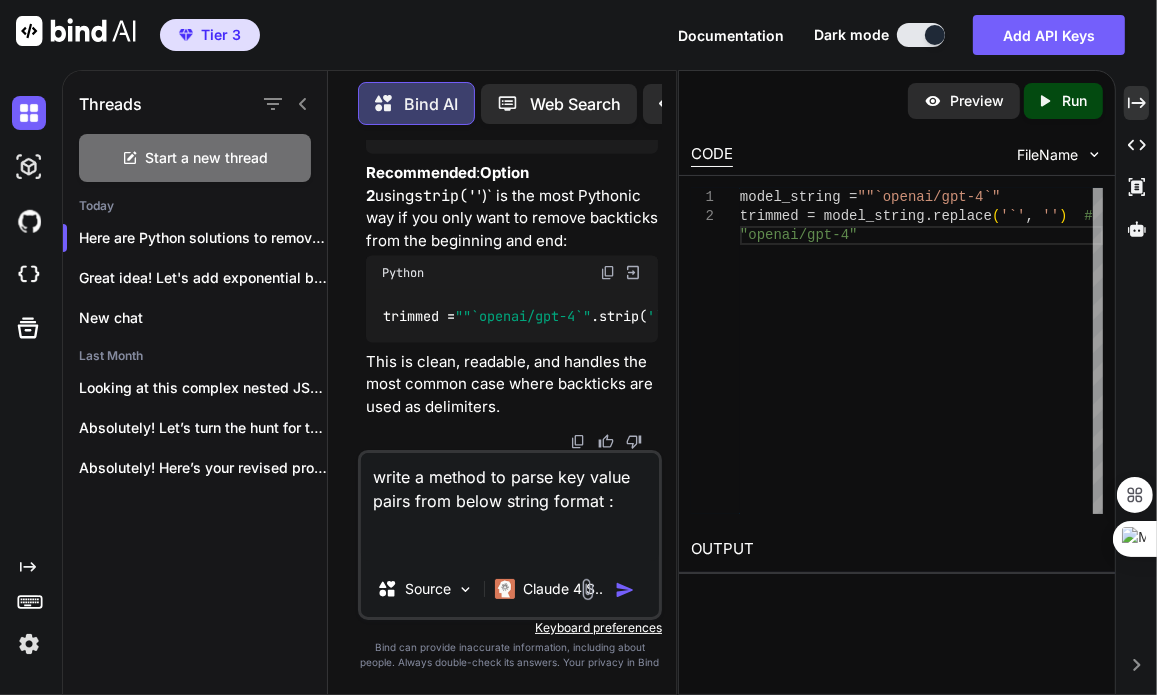 paste on "anthropic/provider=voila&model=gpt-4" 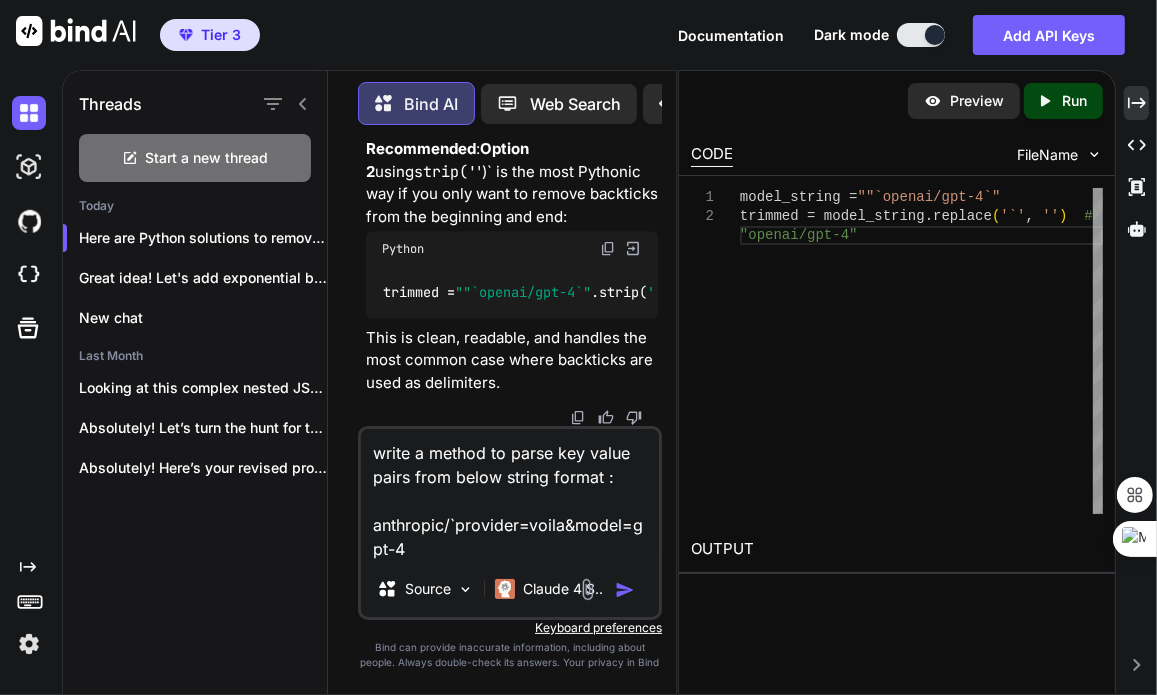 type on "write a method to parse key value pairs from below string format :
anthropic/`provider=voila&model=gpt-4`" 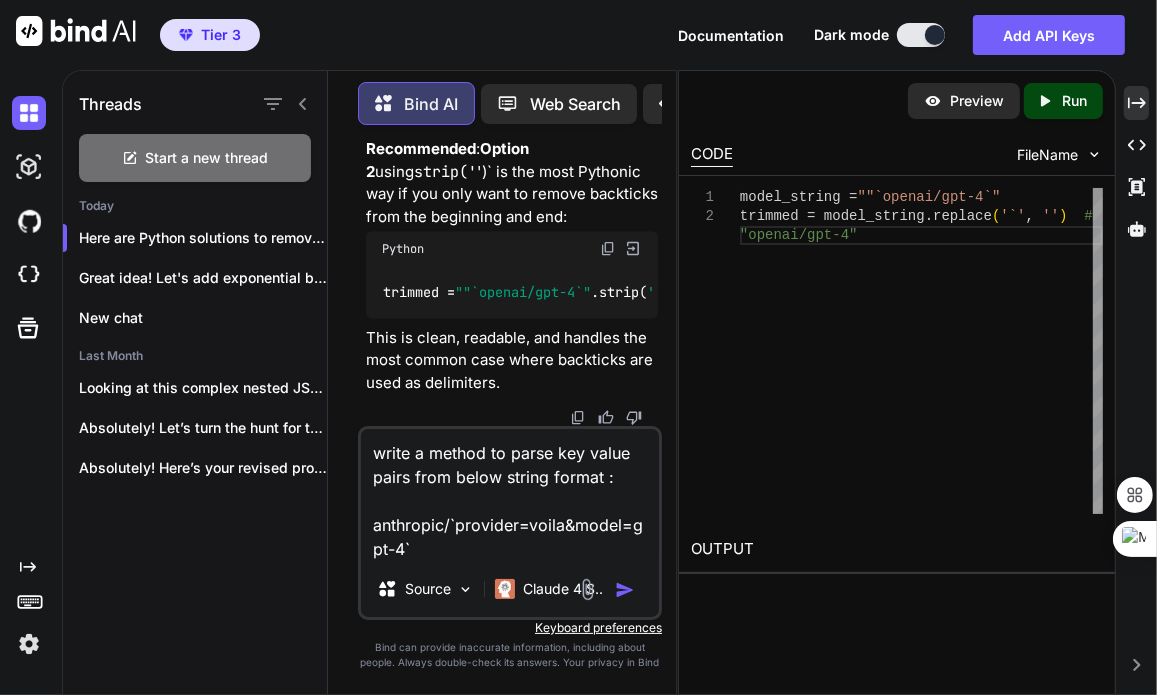 type 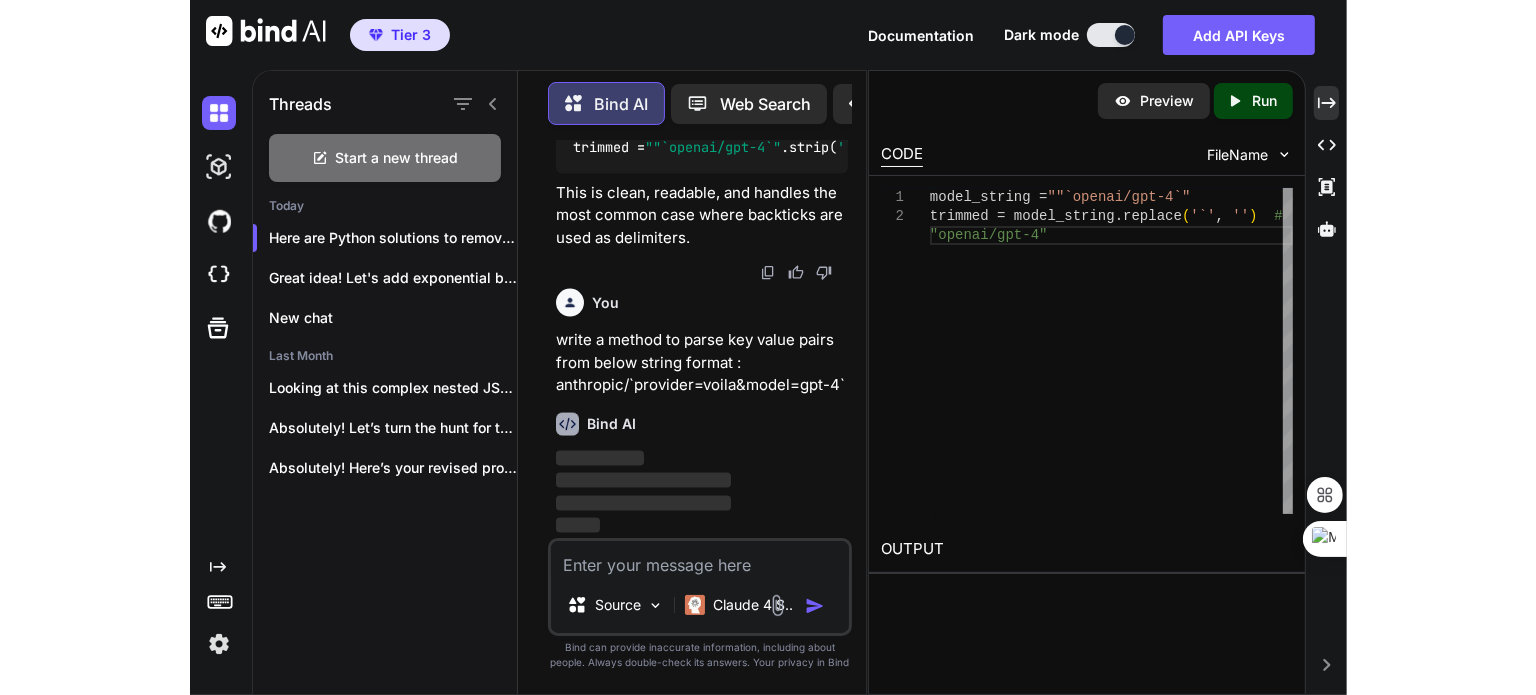 scroll, scrollTop: 415055, scrollLeft: 0, axis: vertical 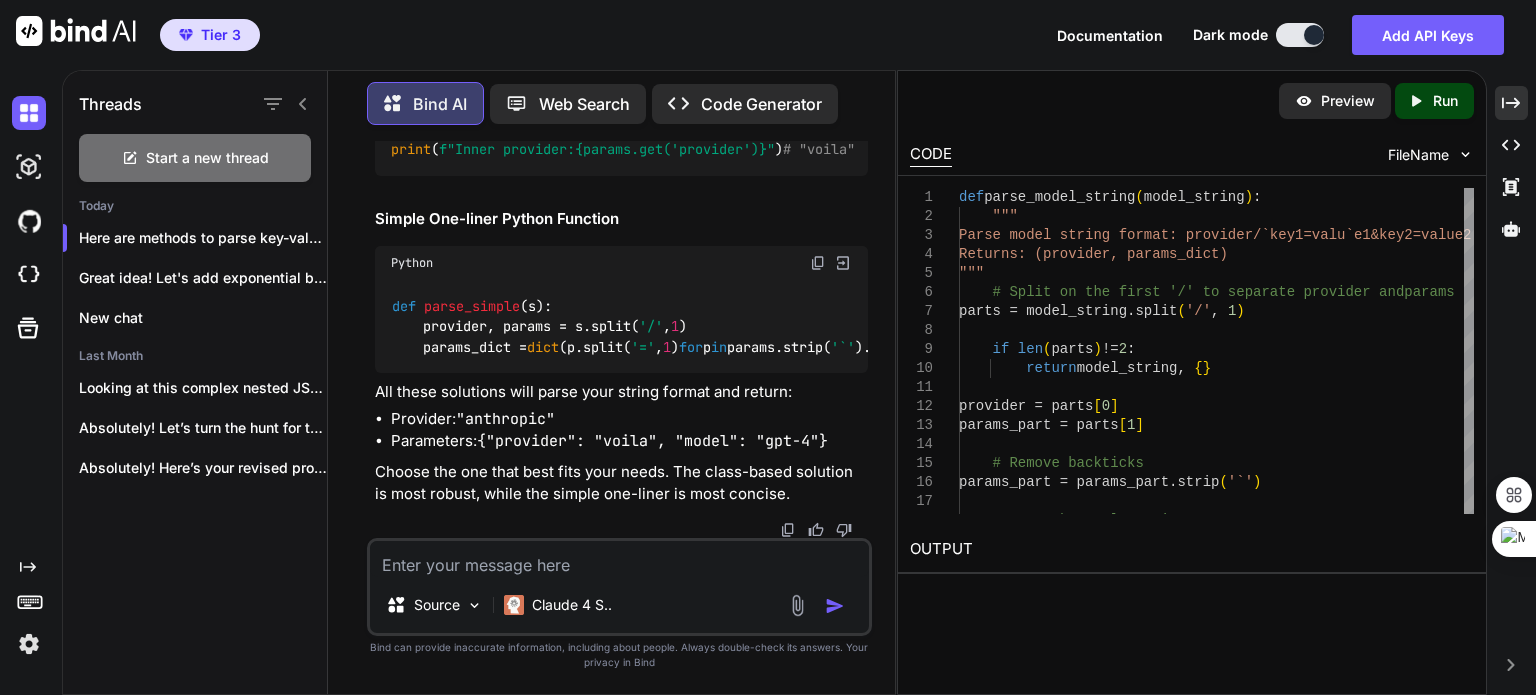 click at bounding box center [818, -1160] 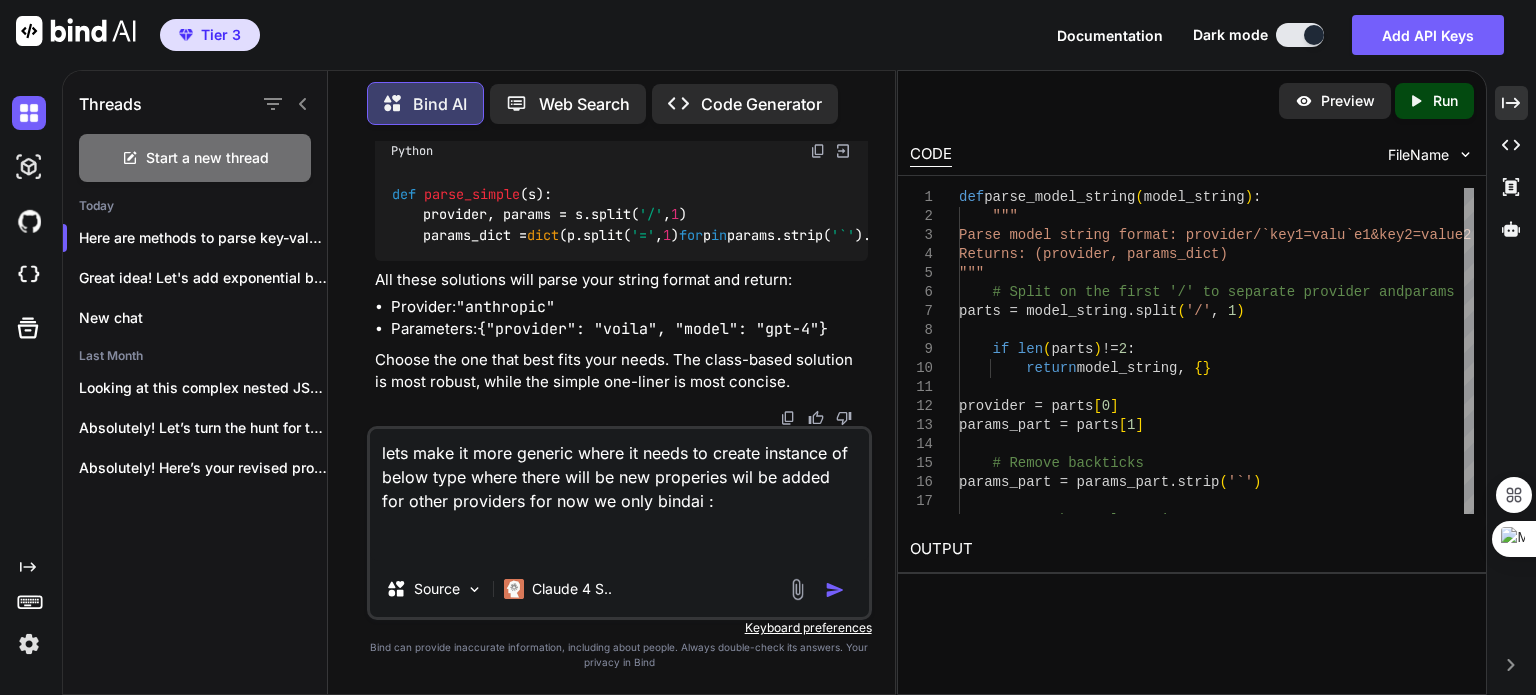 paste on "class BindAIConfig(BaseModel):
bot_id: str
user_id: str
device_fingerprint: str
class ProviderConfig(BaseModel):
provider: str = None
bindai : Optional[BindAIConfig] = None" 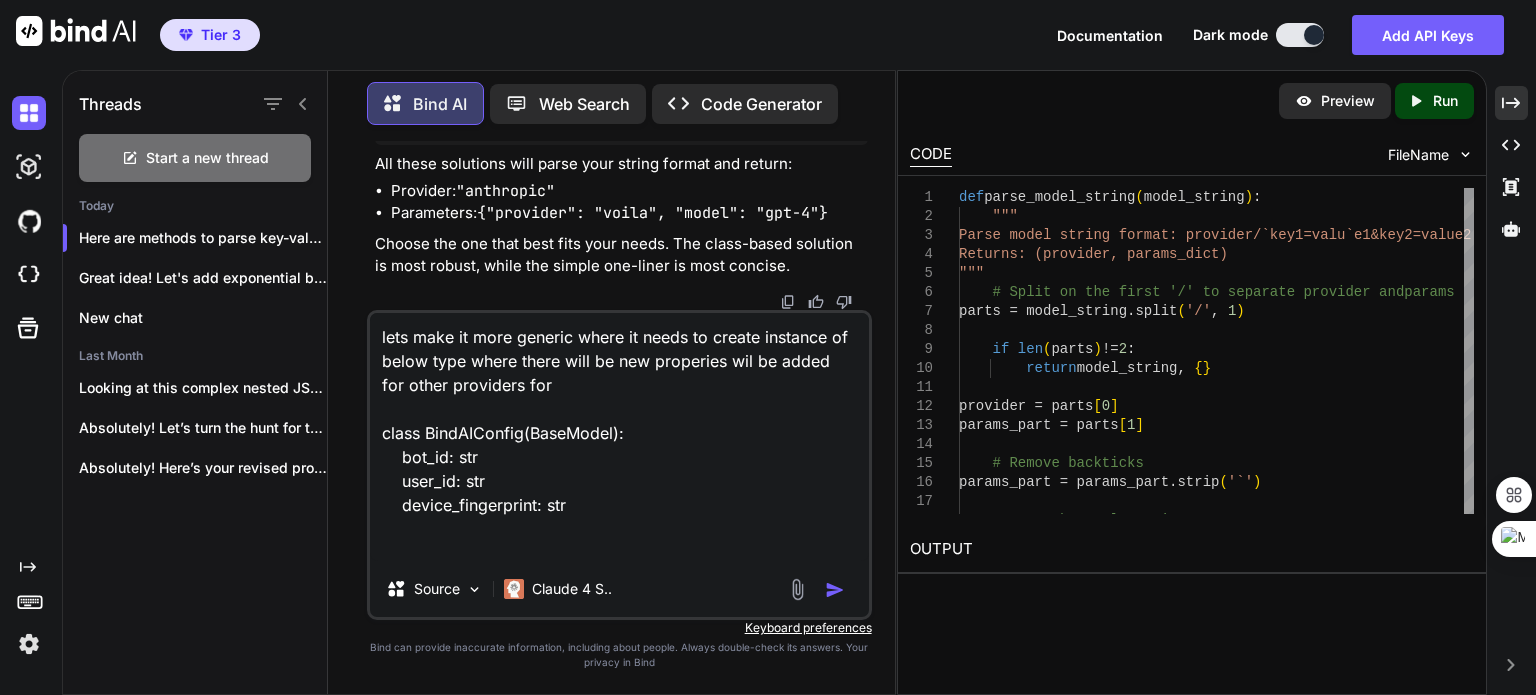 scroll, scrollTop: 74, scrollLeft: 0, axis: vertical 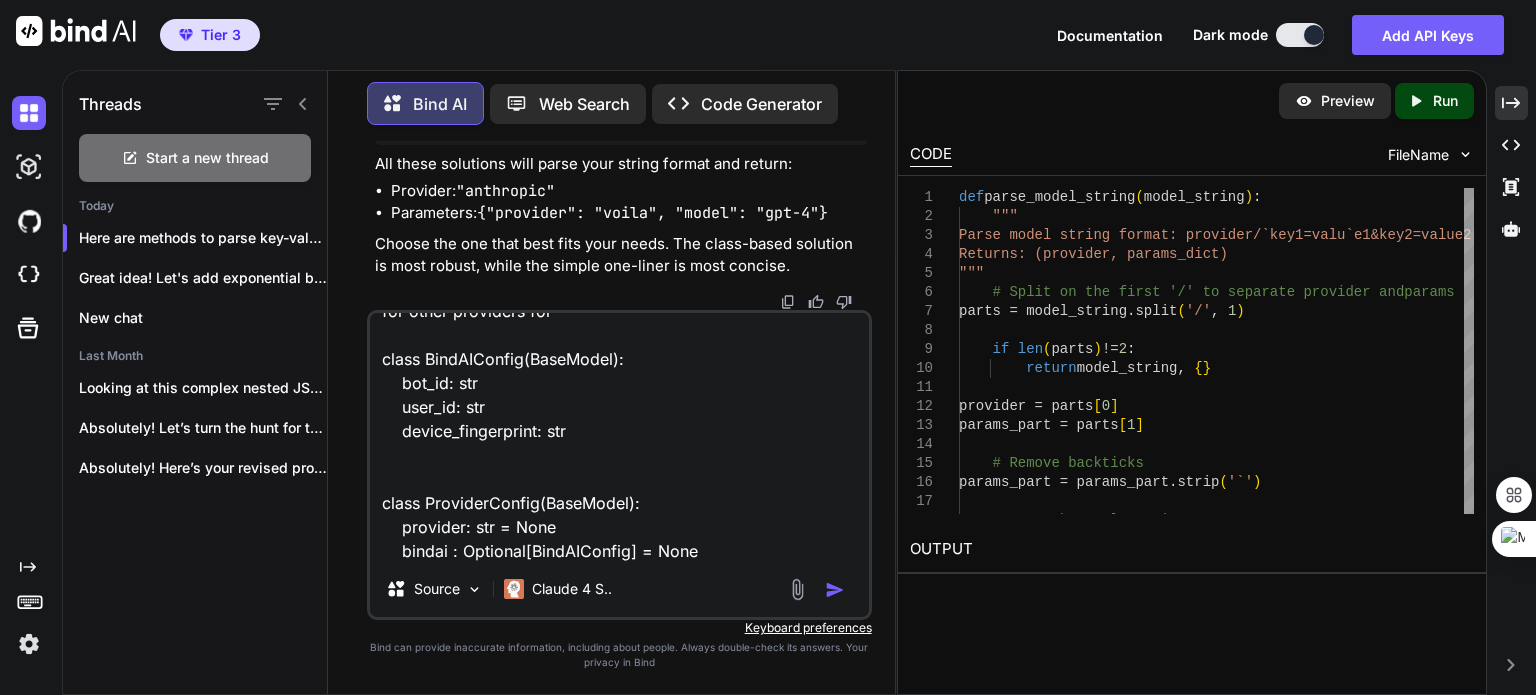 type 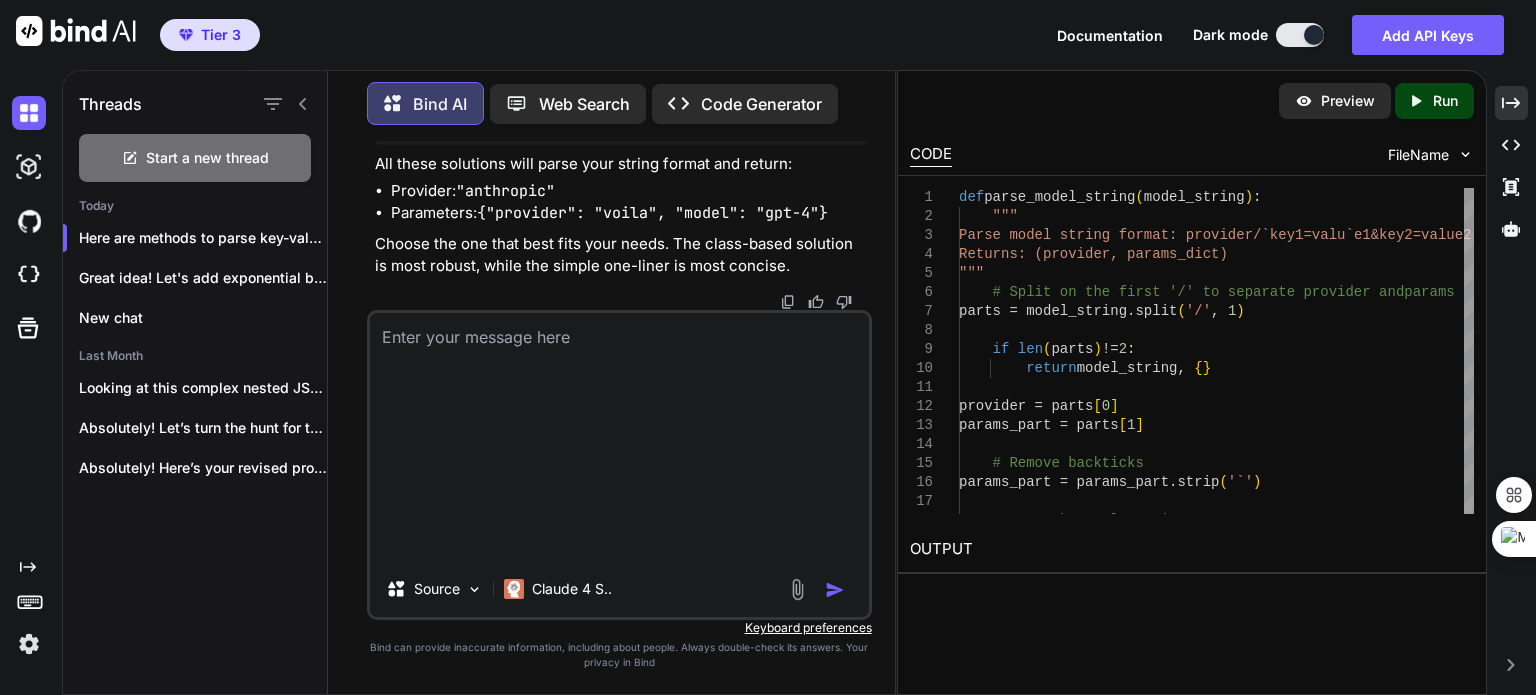 scroll, scrollTop: 0, scrollLeft: 0, axis: both 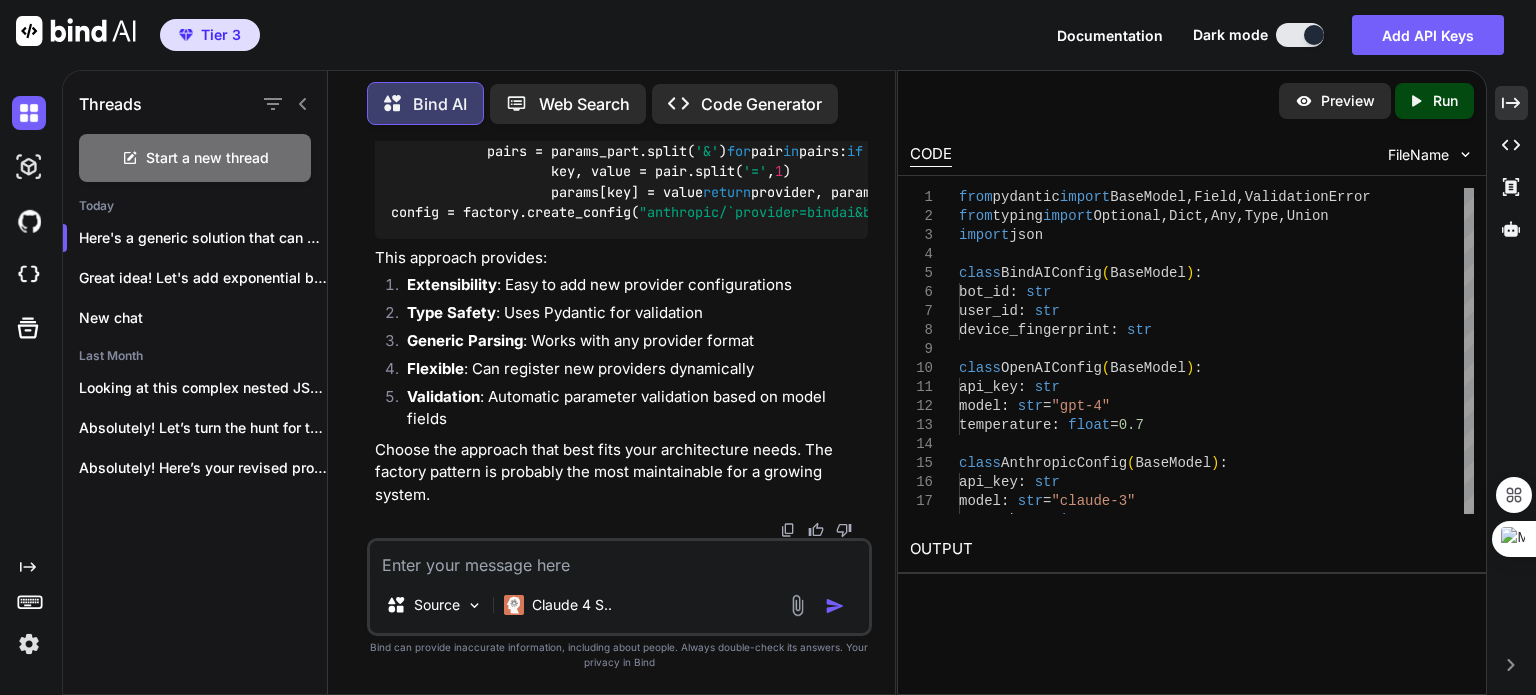 click at bounding box center [818, -1667] 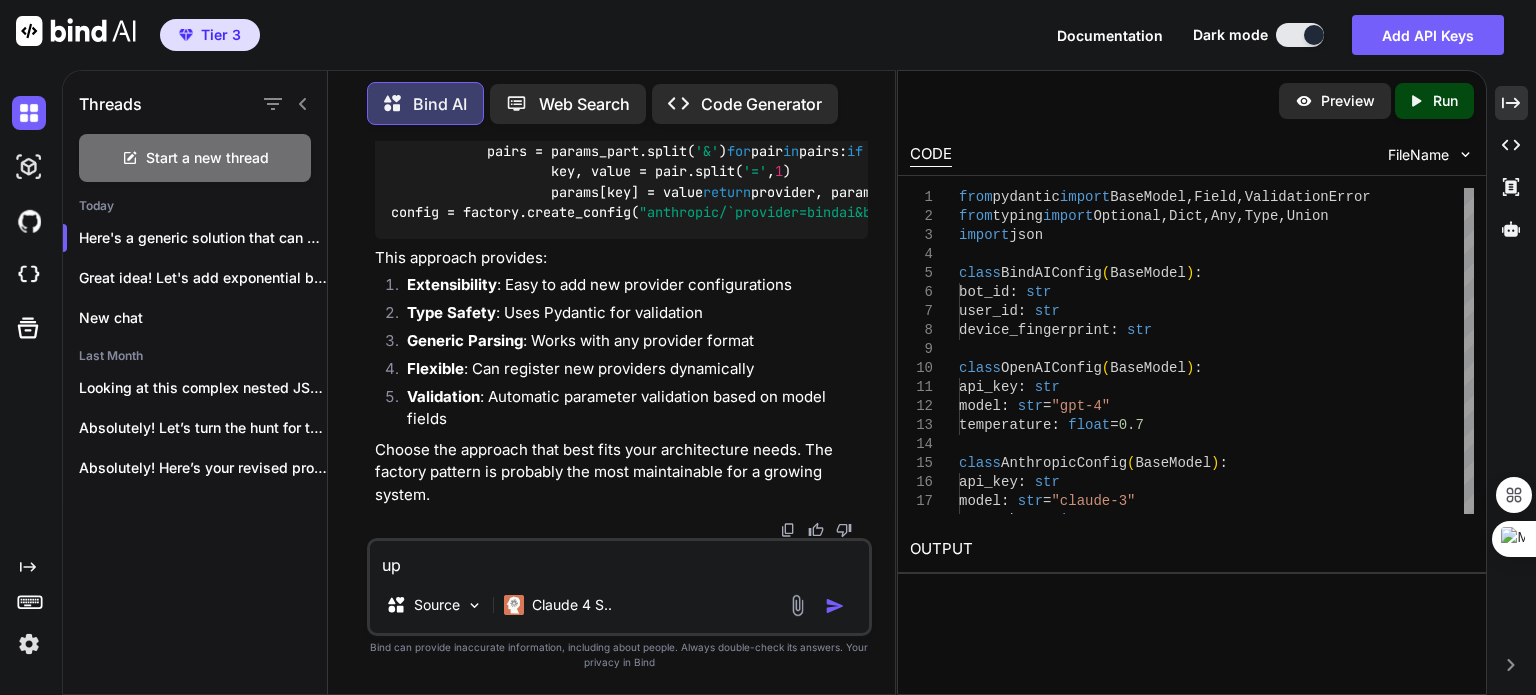type on "u" 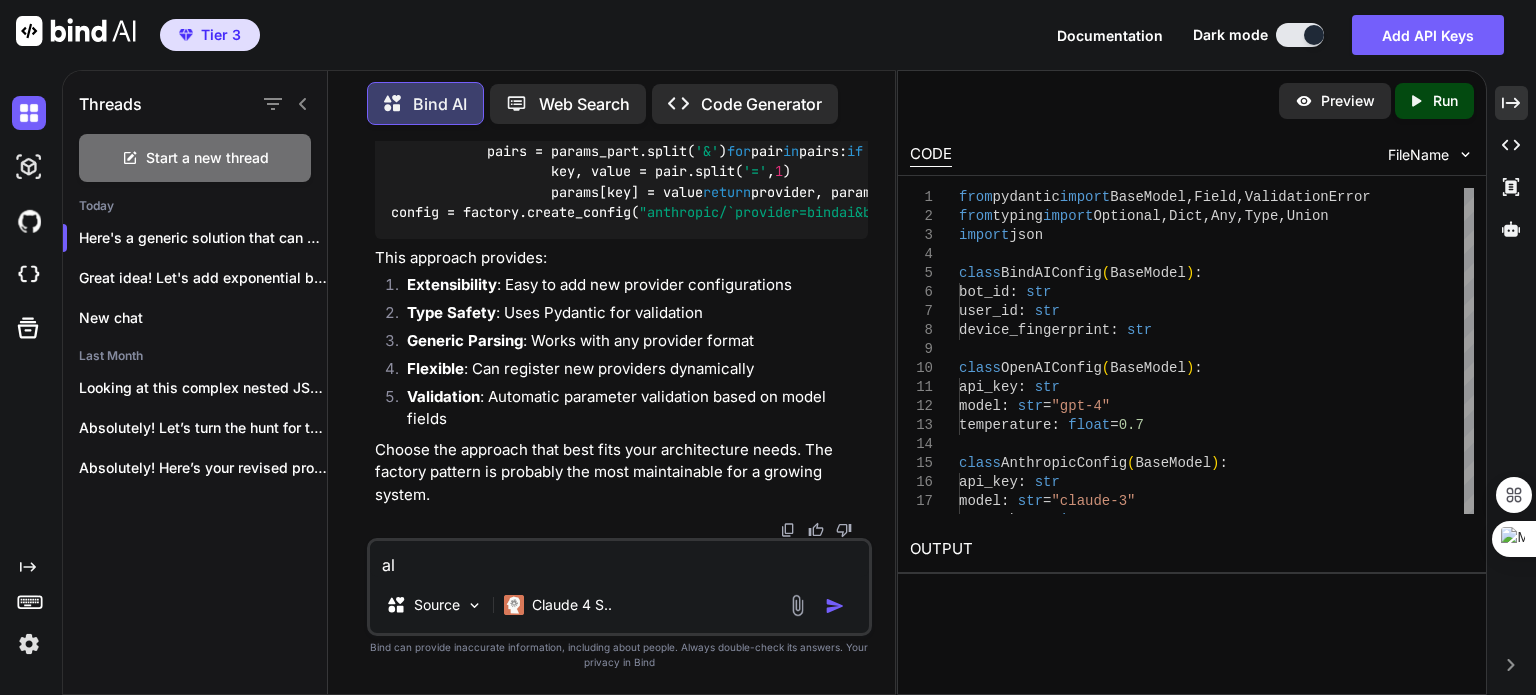 type on "a" 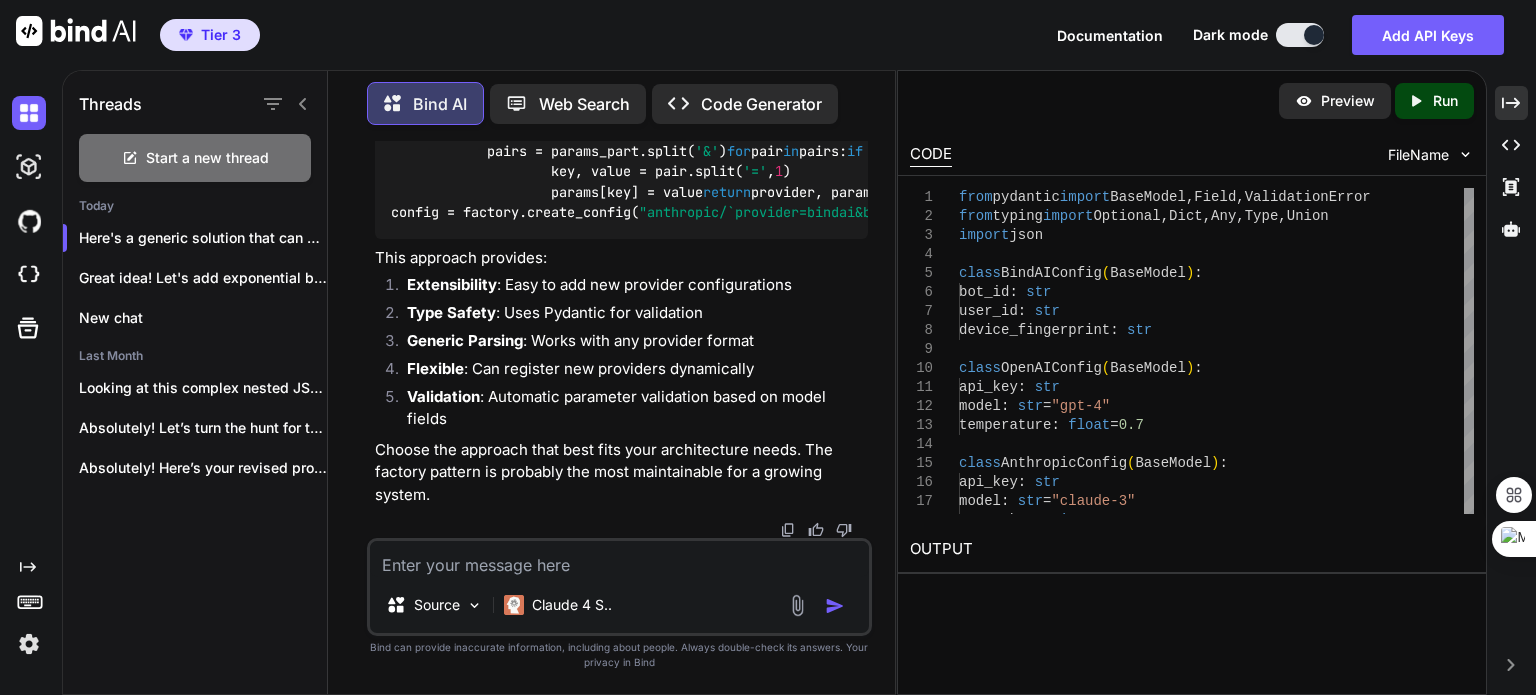 click at bounding box center [619, 559] 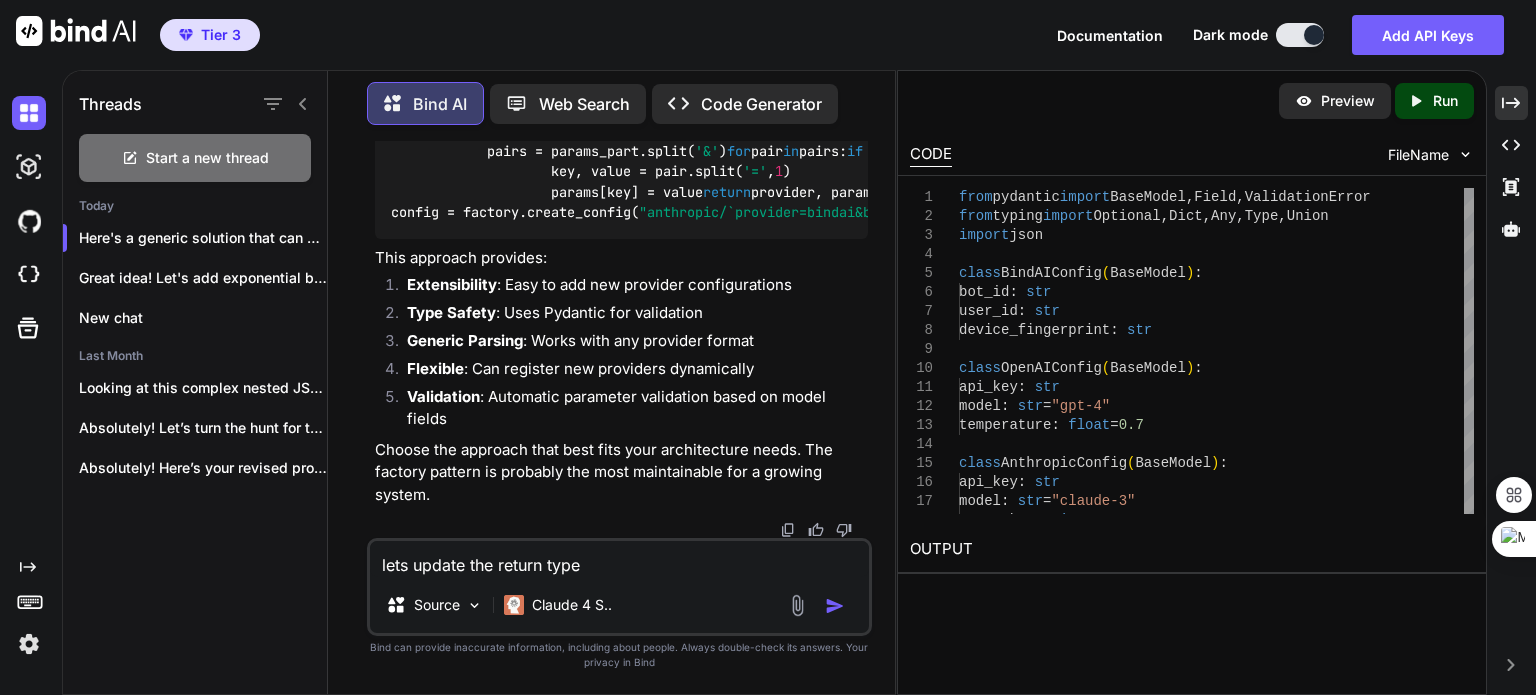 click on "lets update the return type" at bounding box center [619, 559] 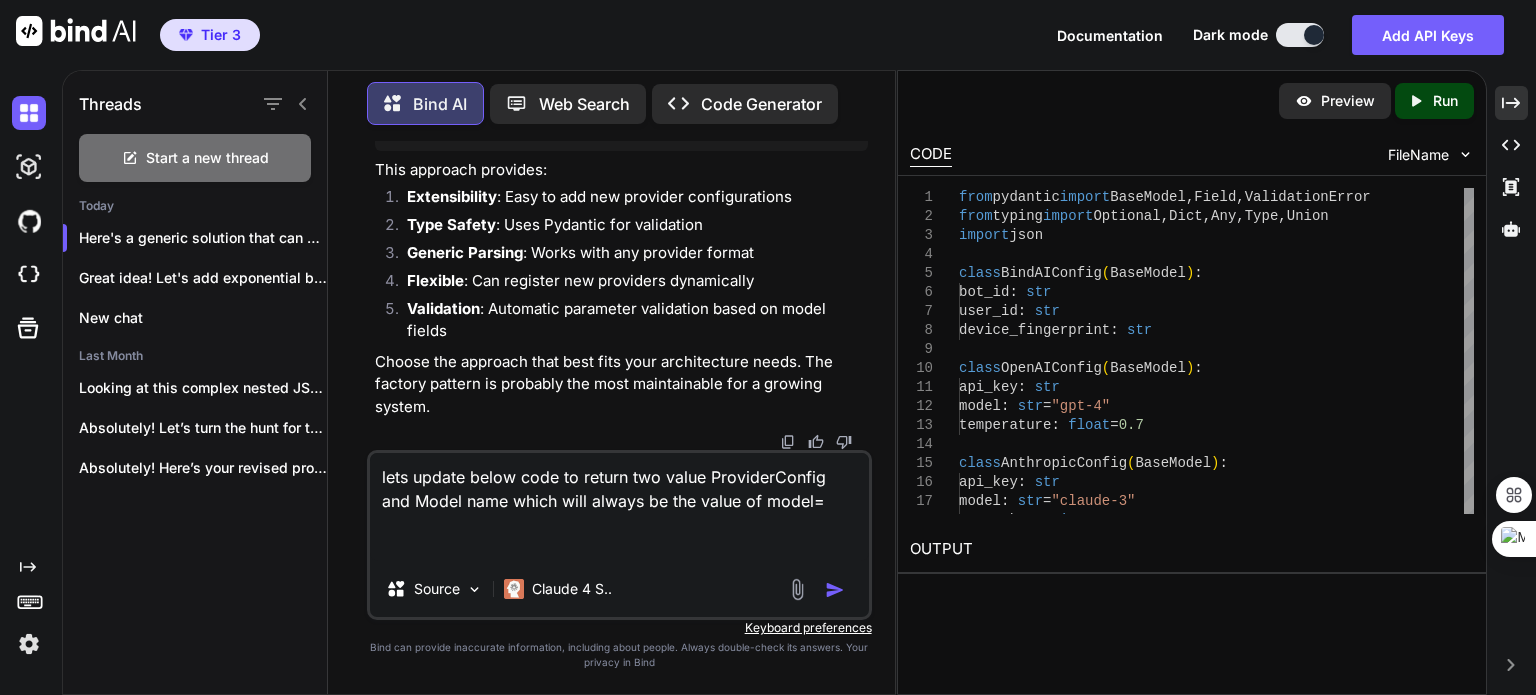 paste on "class ModelStringParser:
def __init__(self):
# Registry of provider config classes
self.provider_configs: Dict[str, Type[BaseModel]] = {
'bindai': BindAIConfig
}
def register_provider(self, provider_name: str, config_class: Type[BaseModel]):
"""Register a new provider configuration class"""
self.provider_configs[provider_name] = config_class
def parse_model_string(self, model_string: str) -> ProviderConfig:
"""
Parse model string format: provider/`key1=value1&key2=value2`
Returns: ProviderConfig instance
"""
# Extract provider and params
provider, params = self._extract_provider_and_params(model_string)
# Determine which provider config to create
config_provider = params.get('provider', provider).lower()
# Create the provider config instance
provider_config_data = {
'provider': provider
}
if config_pr..." 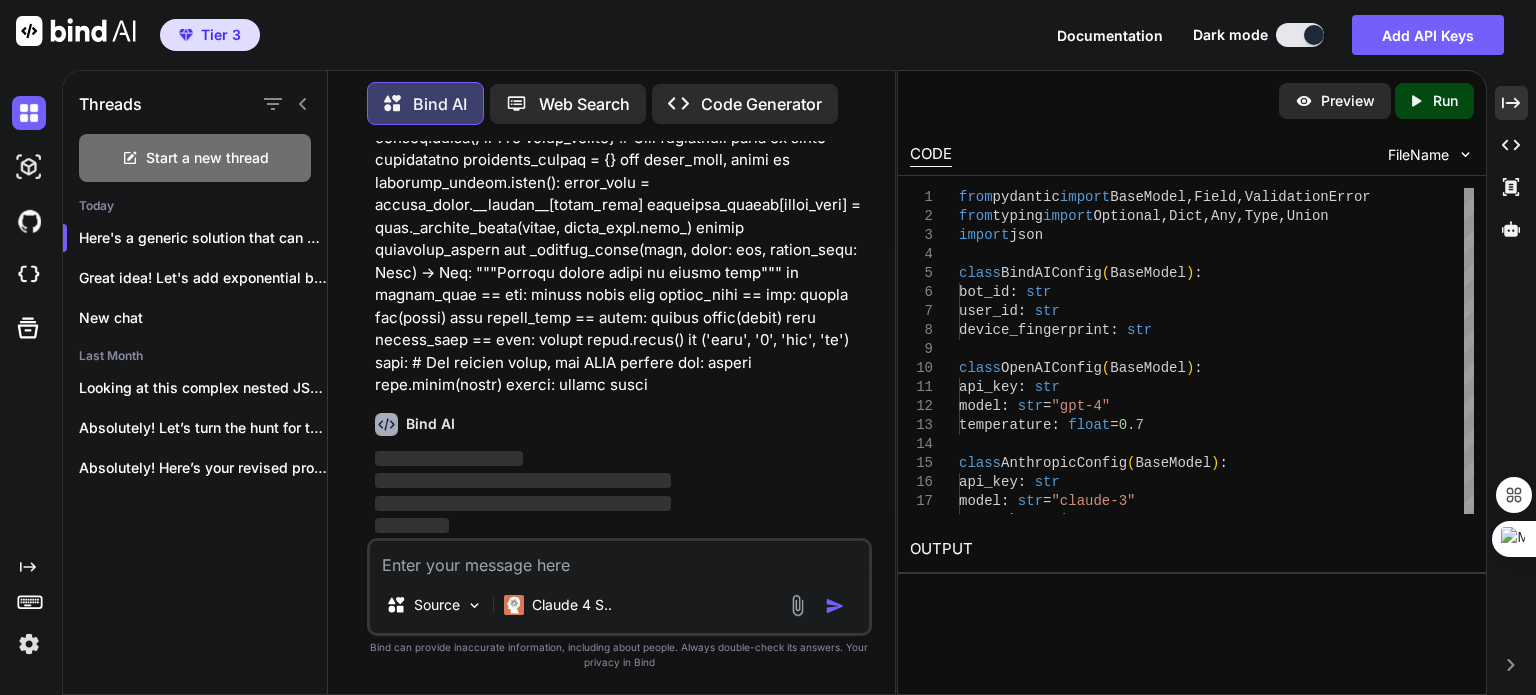 scroll, scrollTop: 0, scrollLeft: 0, axis: both 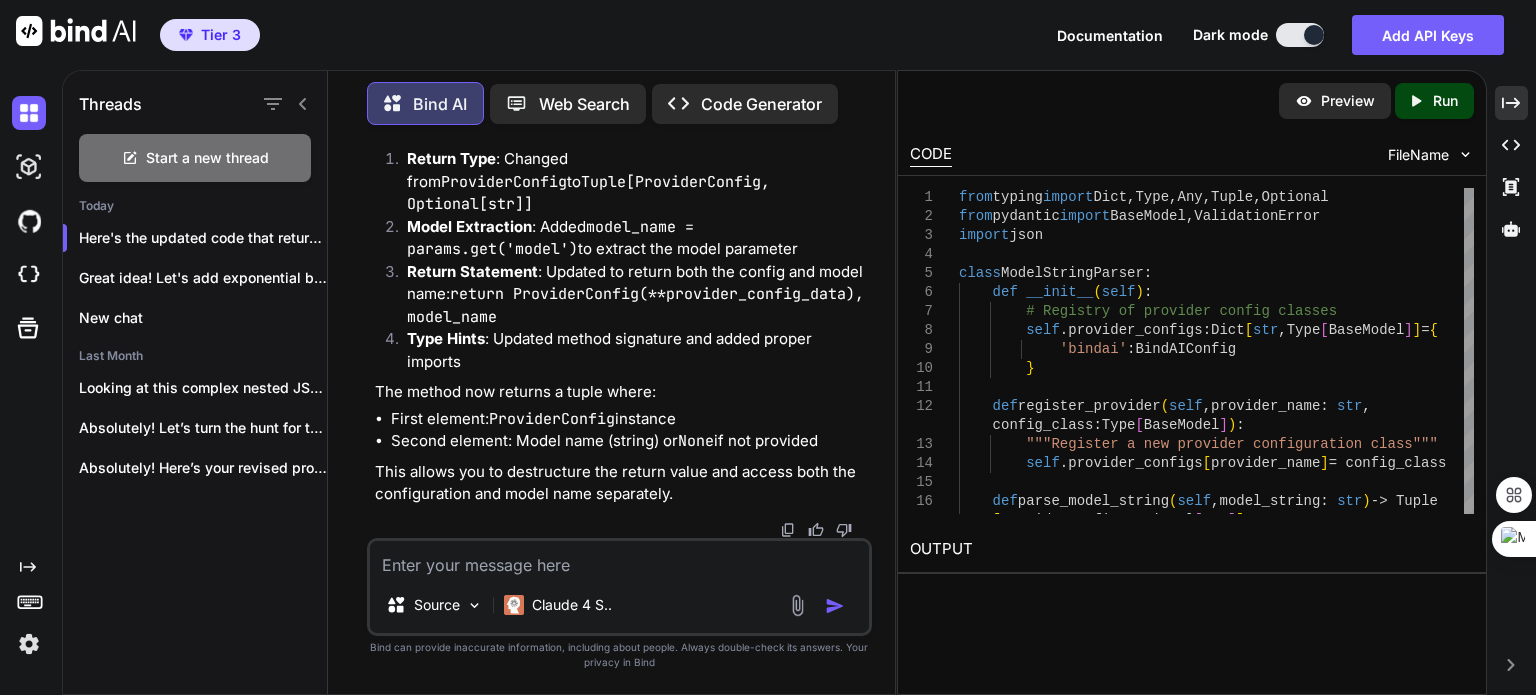 type 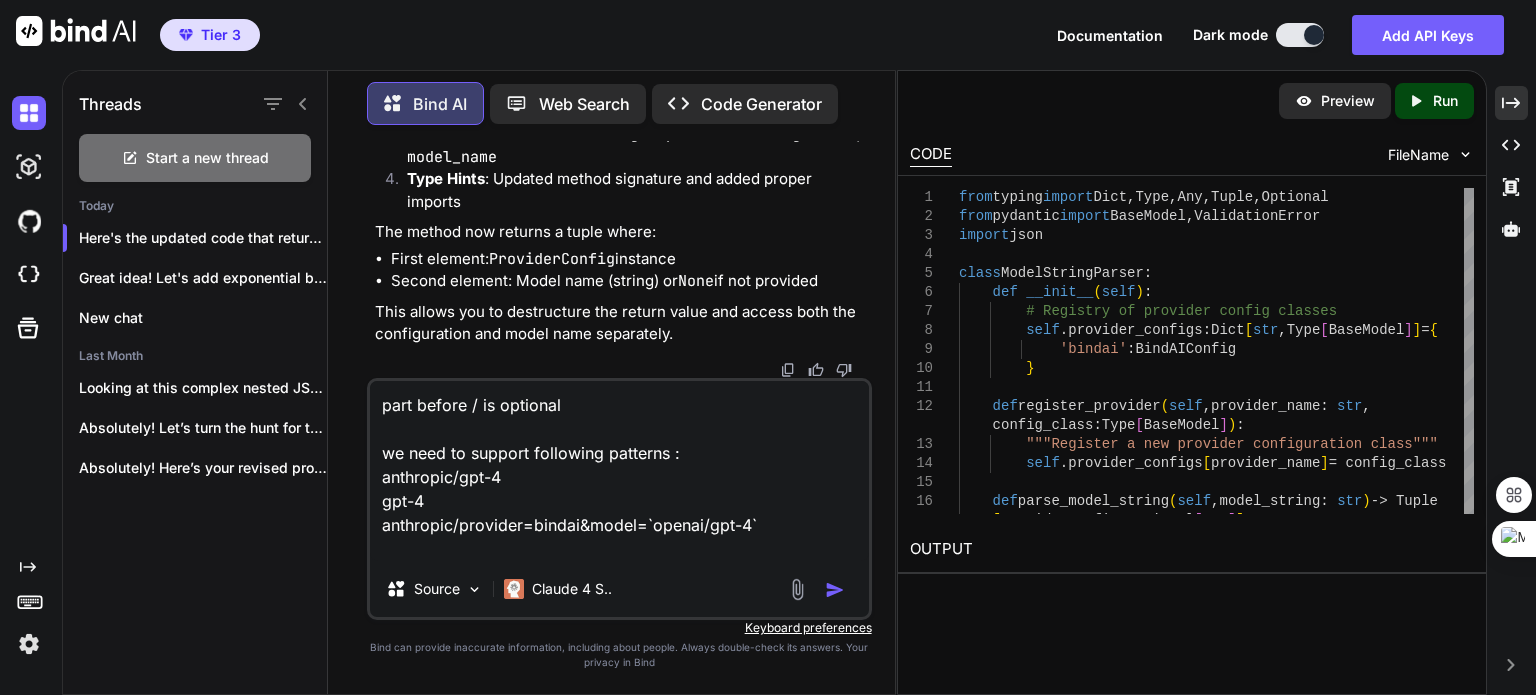 paste on "anthropic/provider=bindai&model=`openai/gpt-4`" 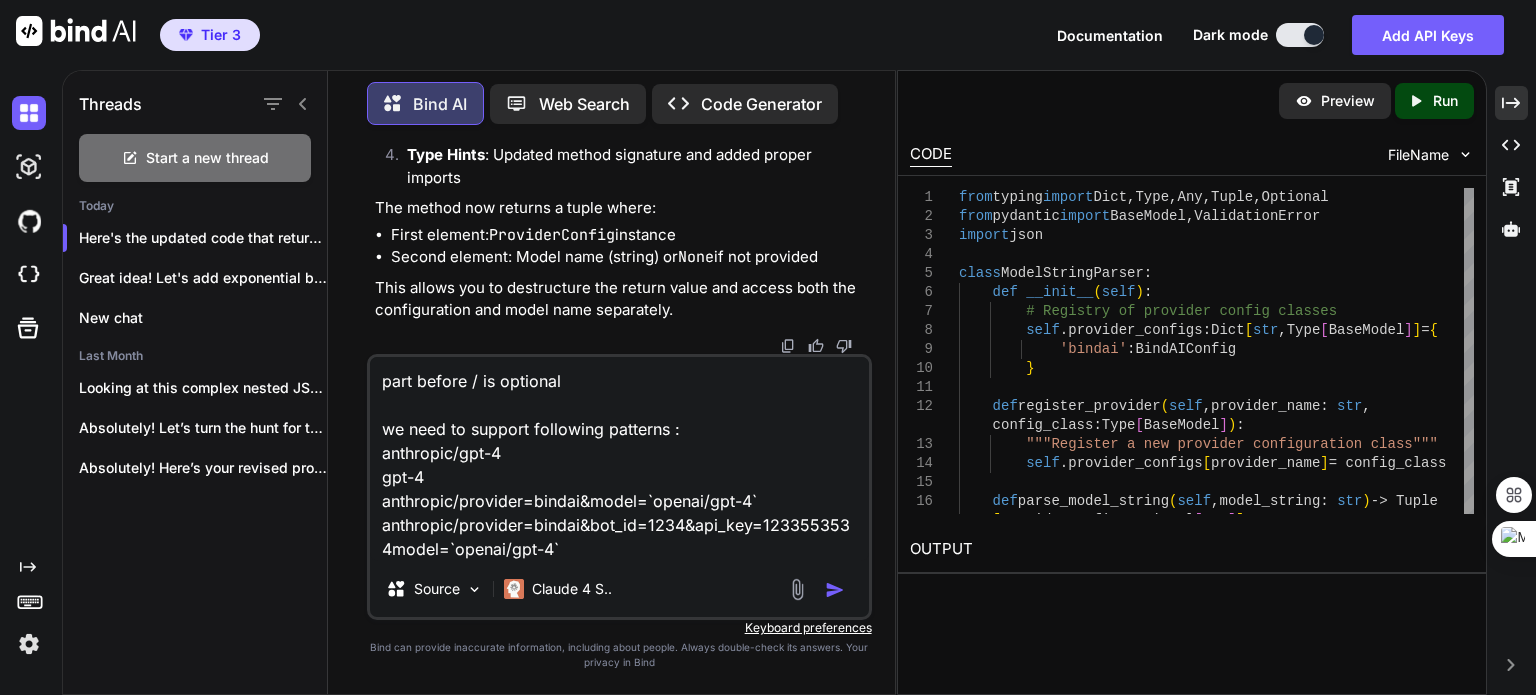 type on "part before / is optional
we need to support following patterns :
anthropic/gpt-4
gpt-4
anthropic/provider=bindai&model=`openai/gpt-4`
anthropic/provider=bindai&bot_id=1234&api_key=1233553534&model=`openai/gpt-4`" 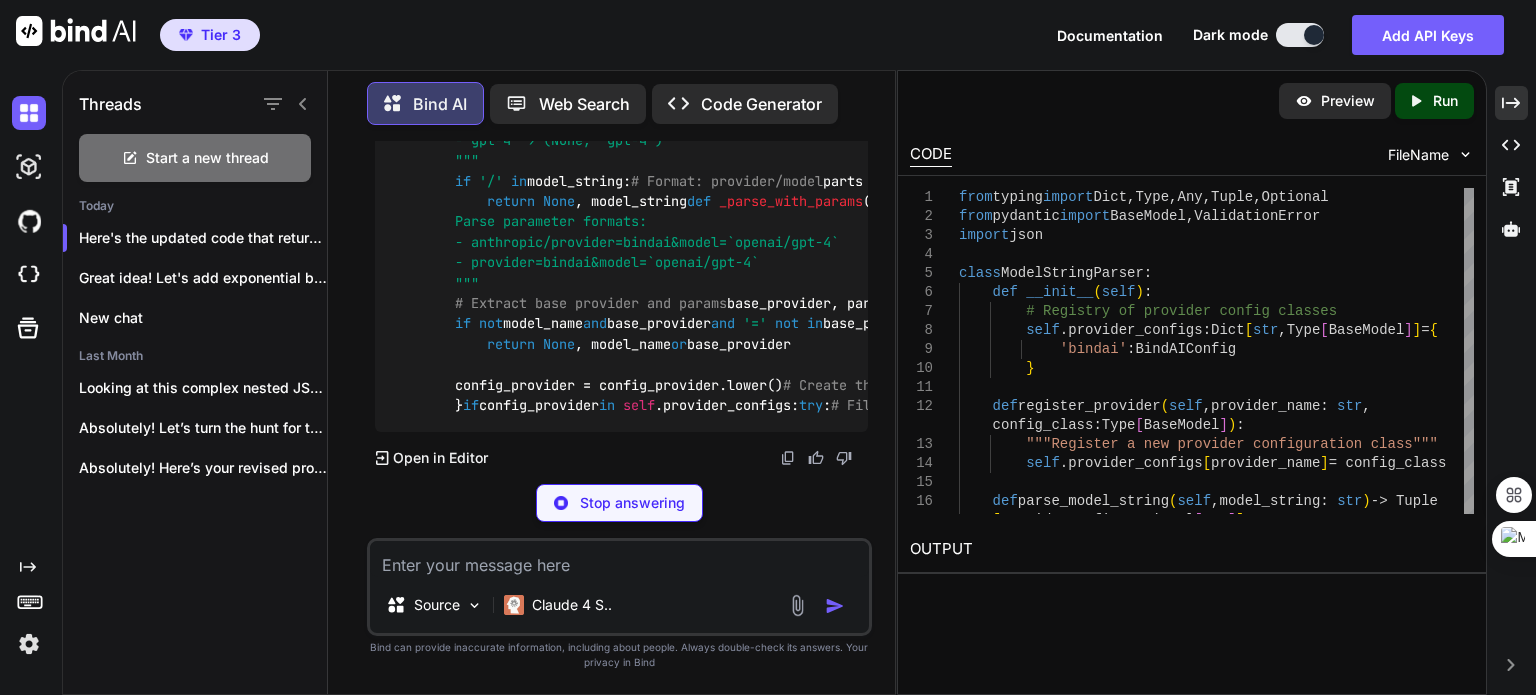 scroll, scrollTop: 369537, scrollLeft: 0, axis: vertical 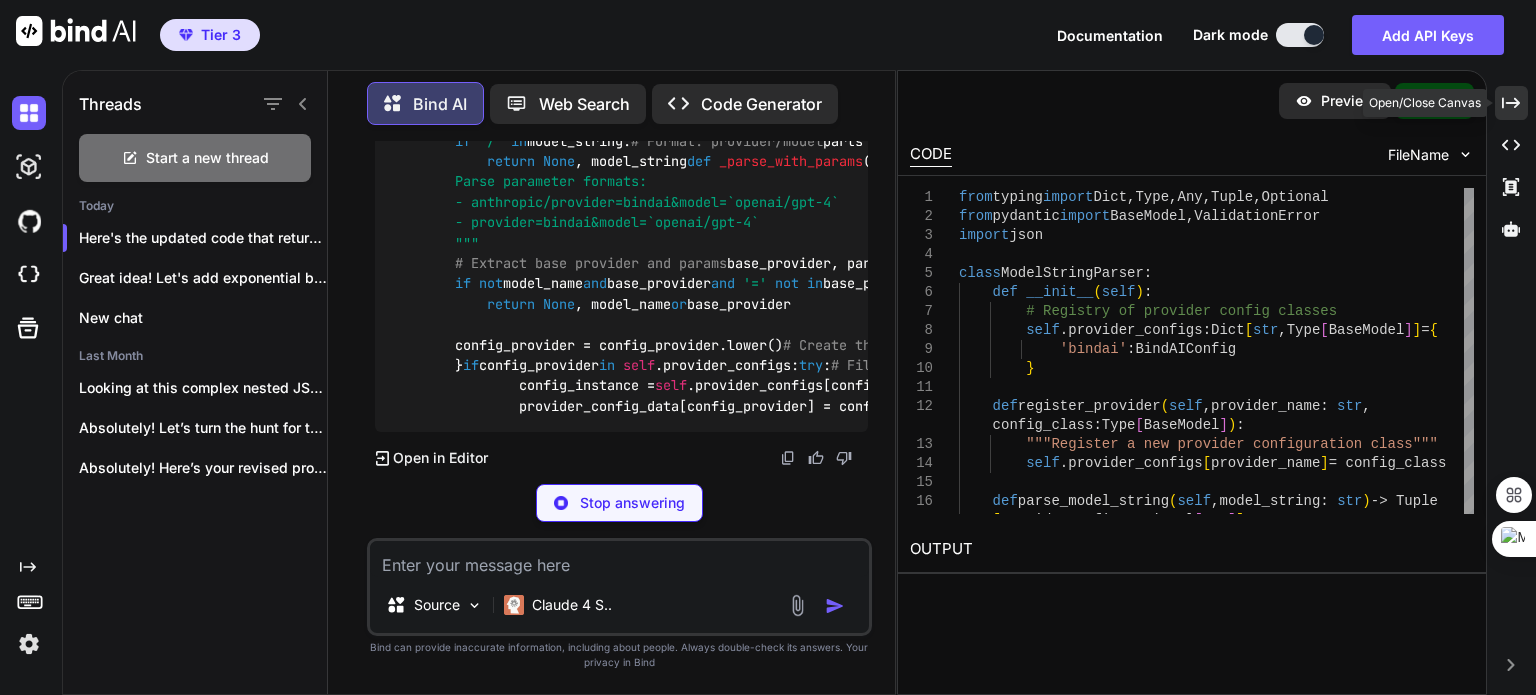 click on "Created with Pixso." 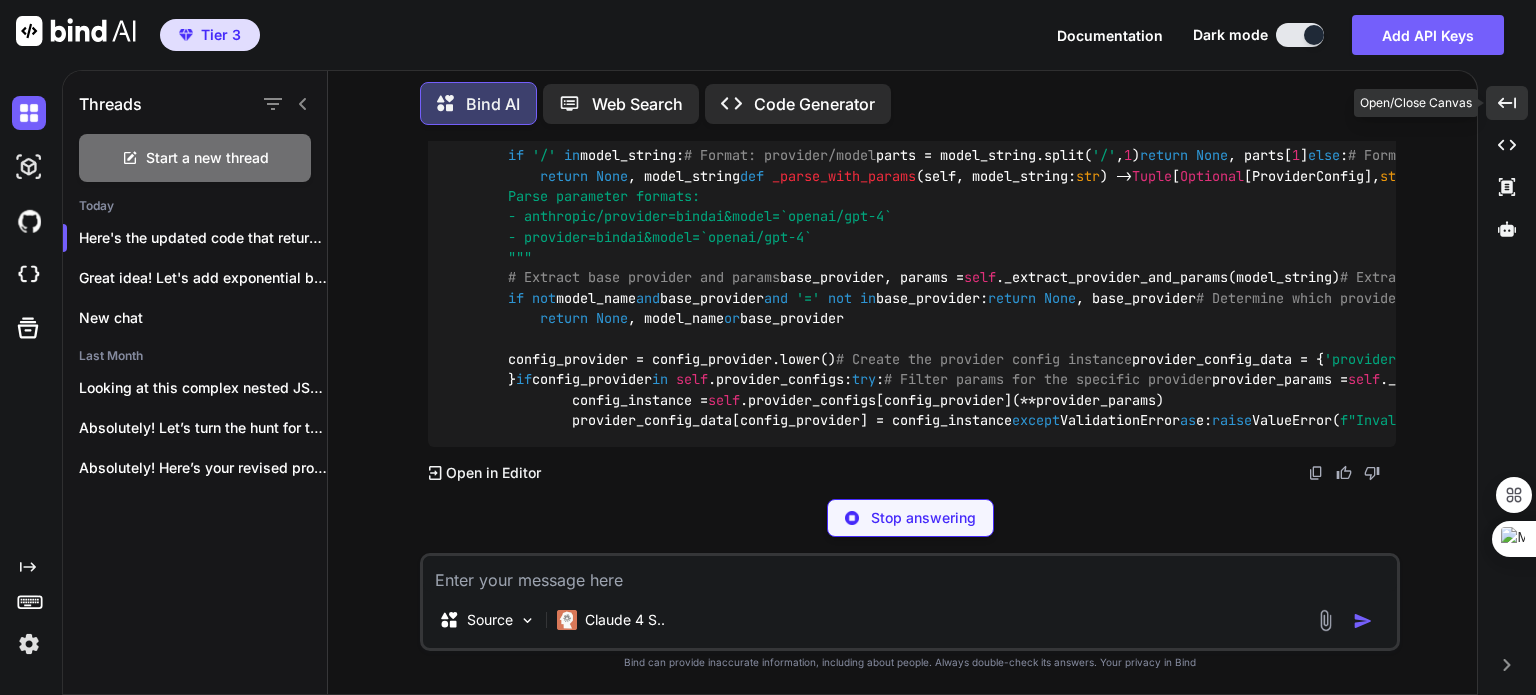 scroll, scrollTop: 0, scrollLeft: 0, axis: both 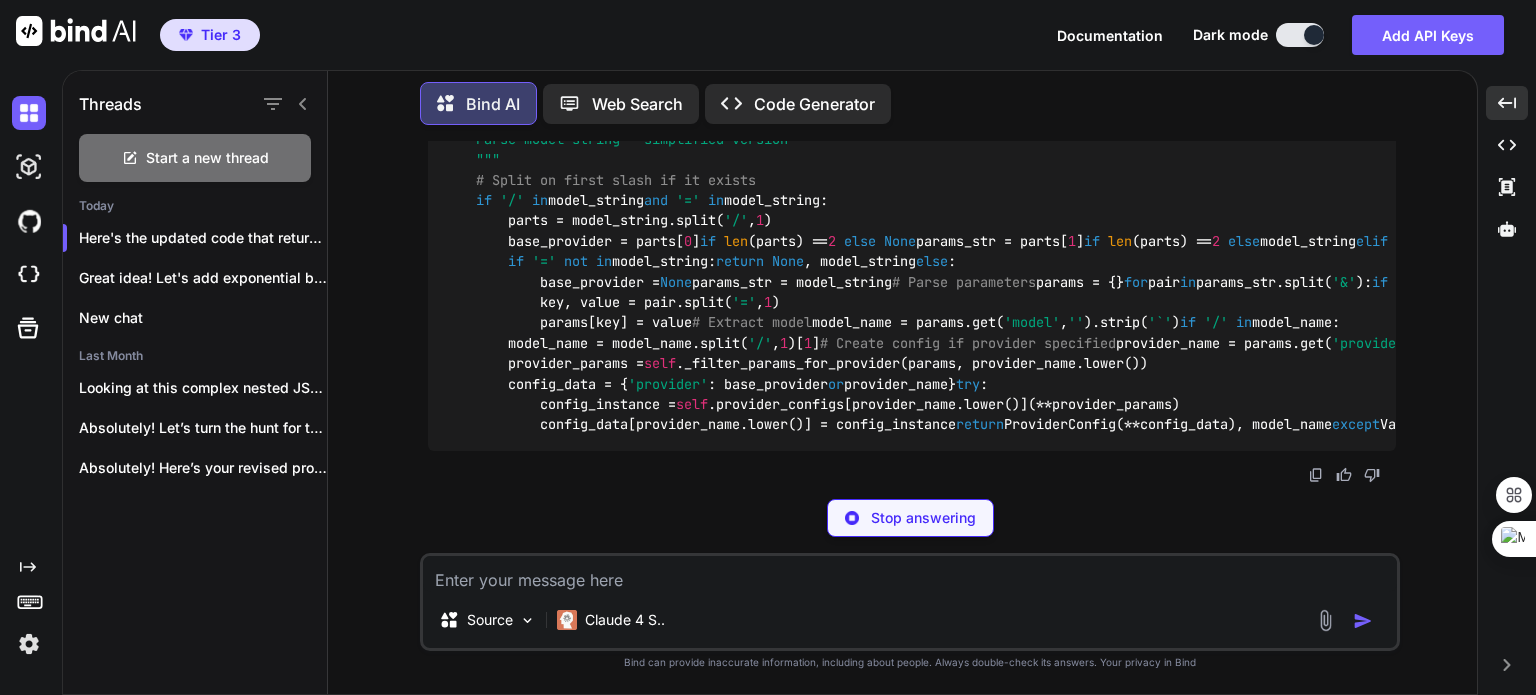 click at bounding box center (1346, -1753) 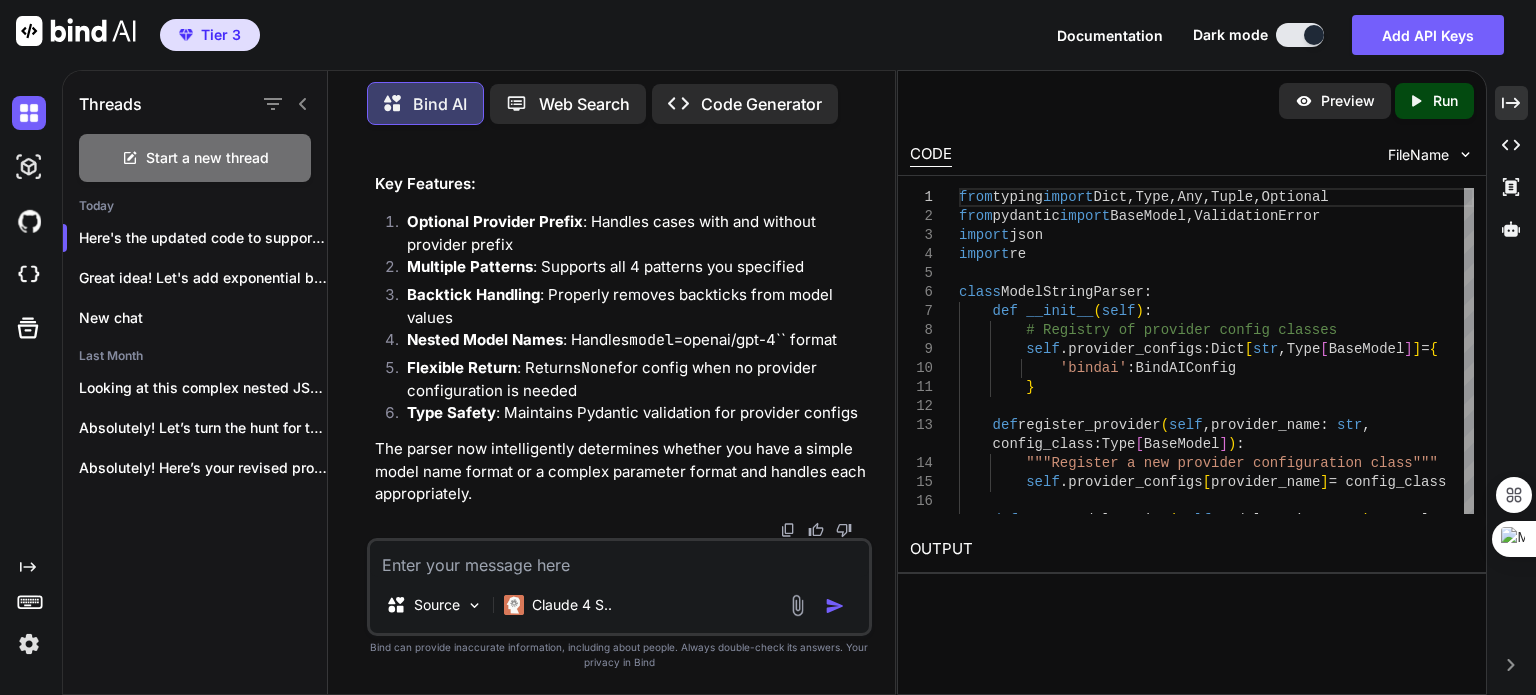 scroll, scrollTop: 370886, scrollLeft: 0, axis: vertical 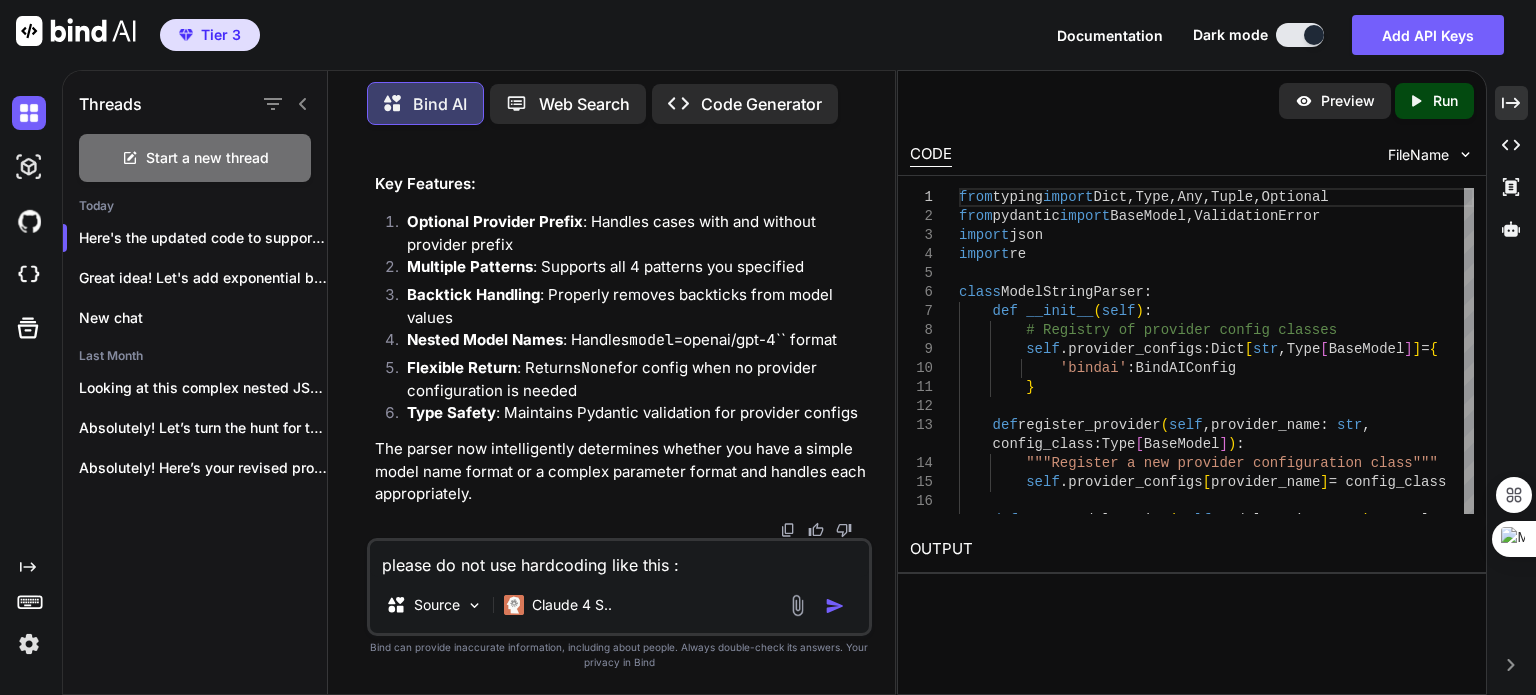 paste on "if not model_string.startswith(('anthropic/', 'openai/', 'google/')):" 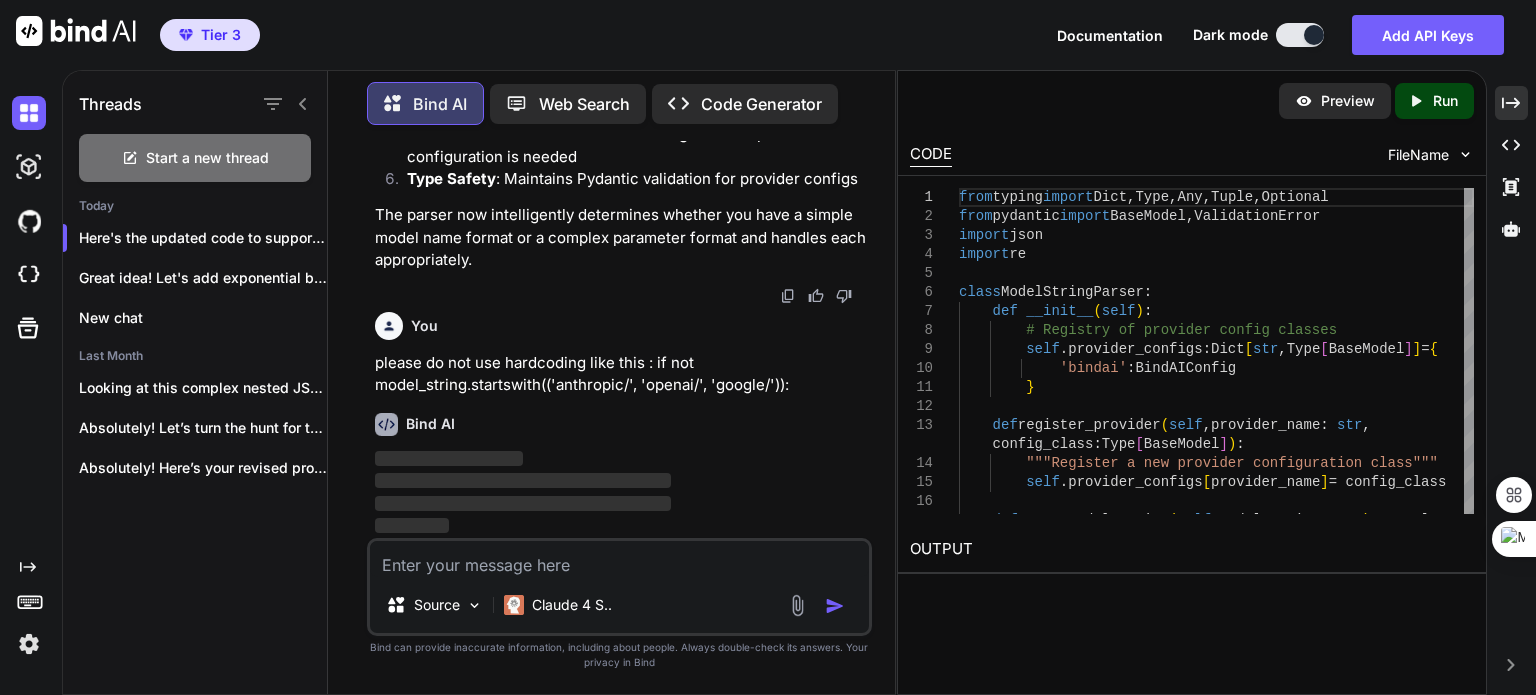 scroll, scrollTop: 373980, scrollLeft: 0, axis: vertical 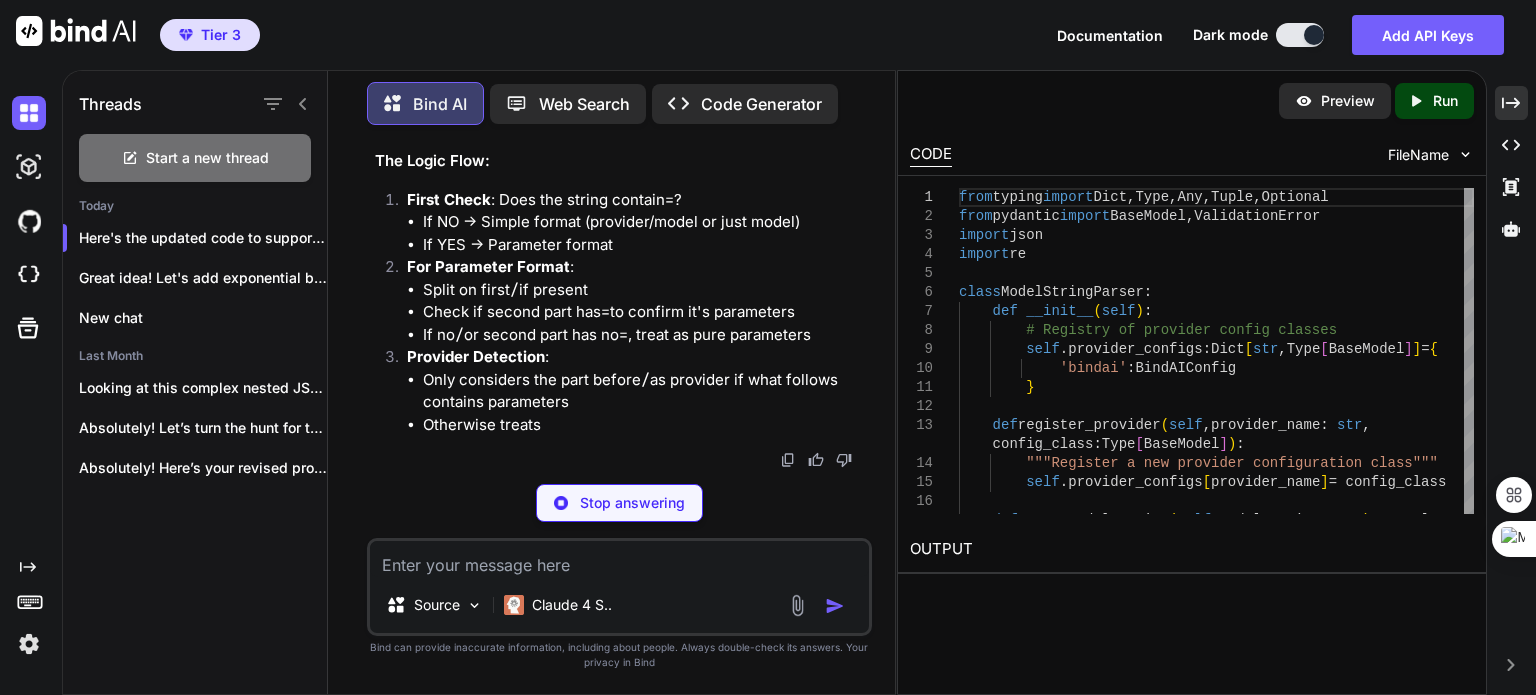 click at bounding box center (818, -1368) 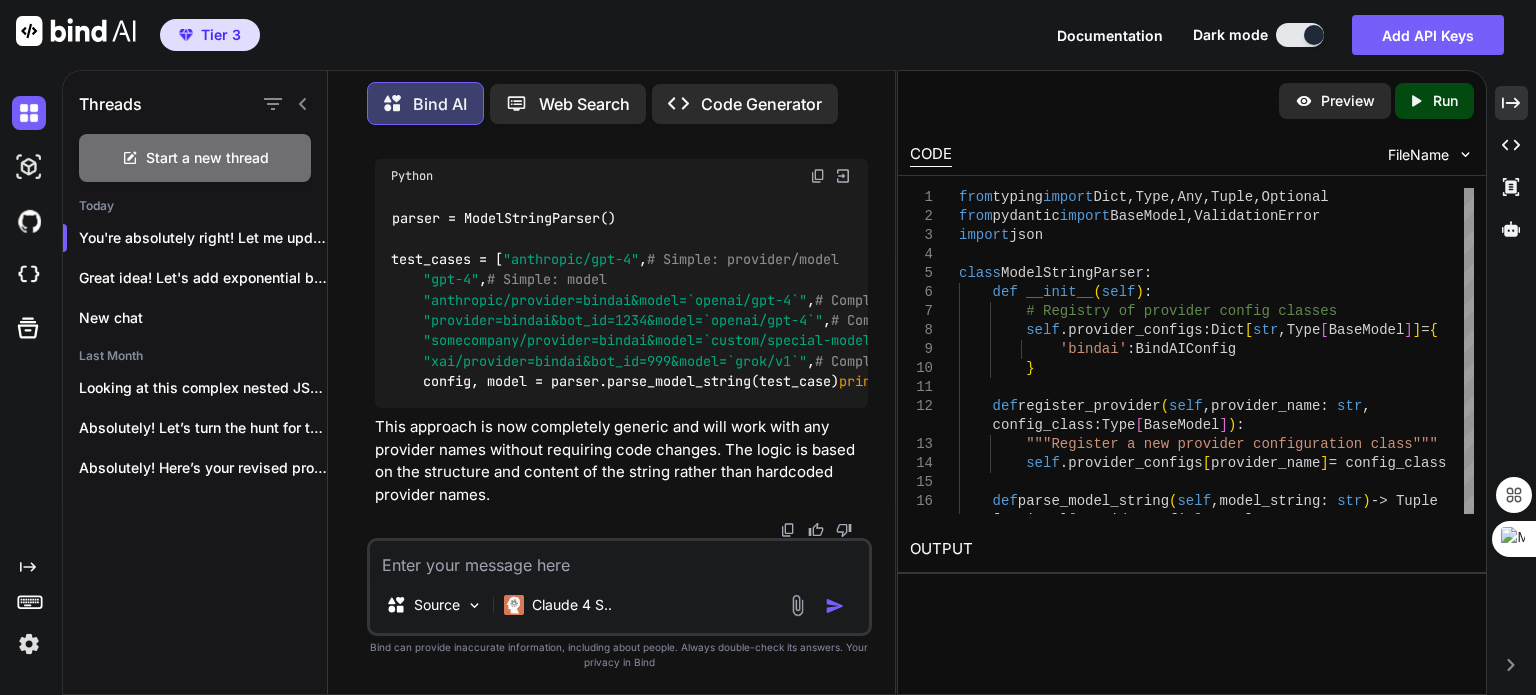 scroll, scrollTop: 377160, scrollLeft: 0, axis: vertical 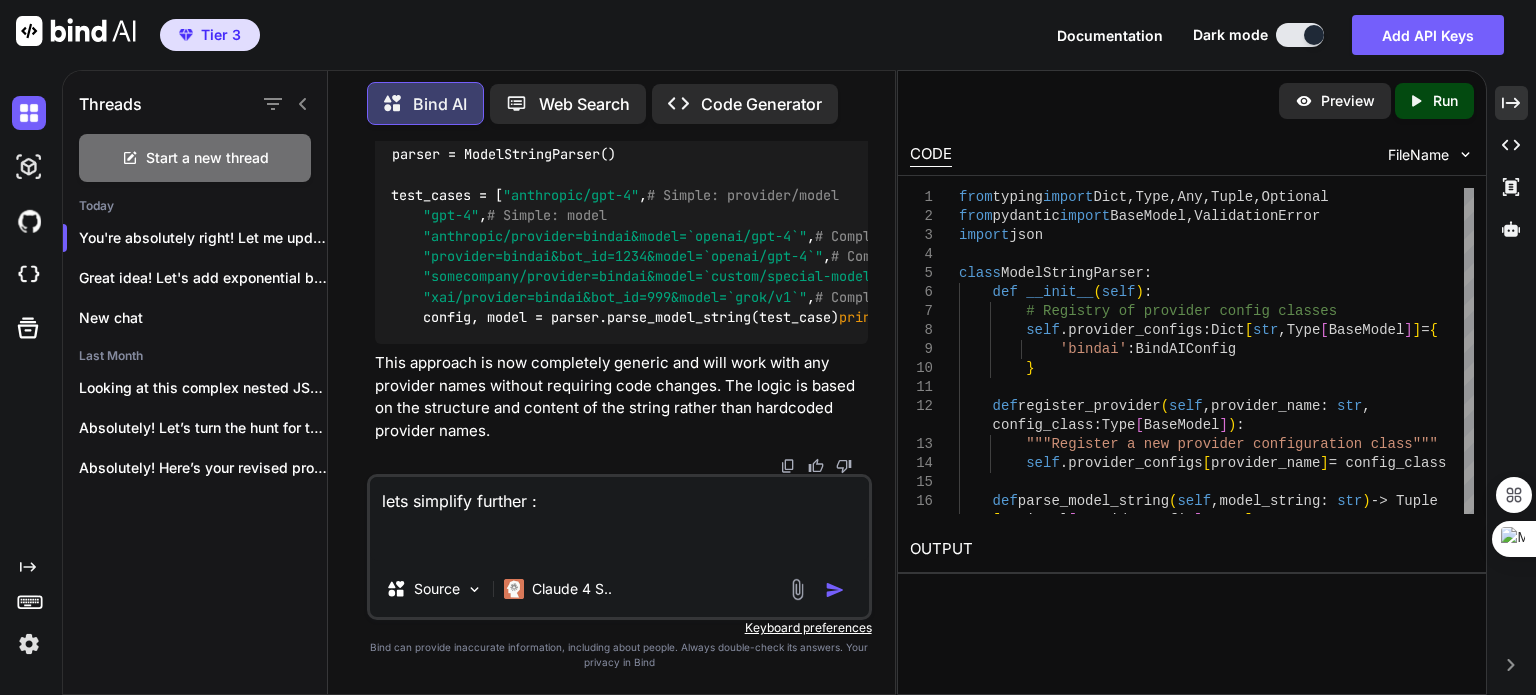 paste on "provider_params, model_name = ModelStringParser().parse_model_string(anthropic_model)" 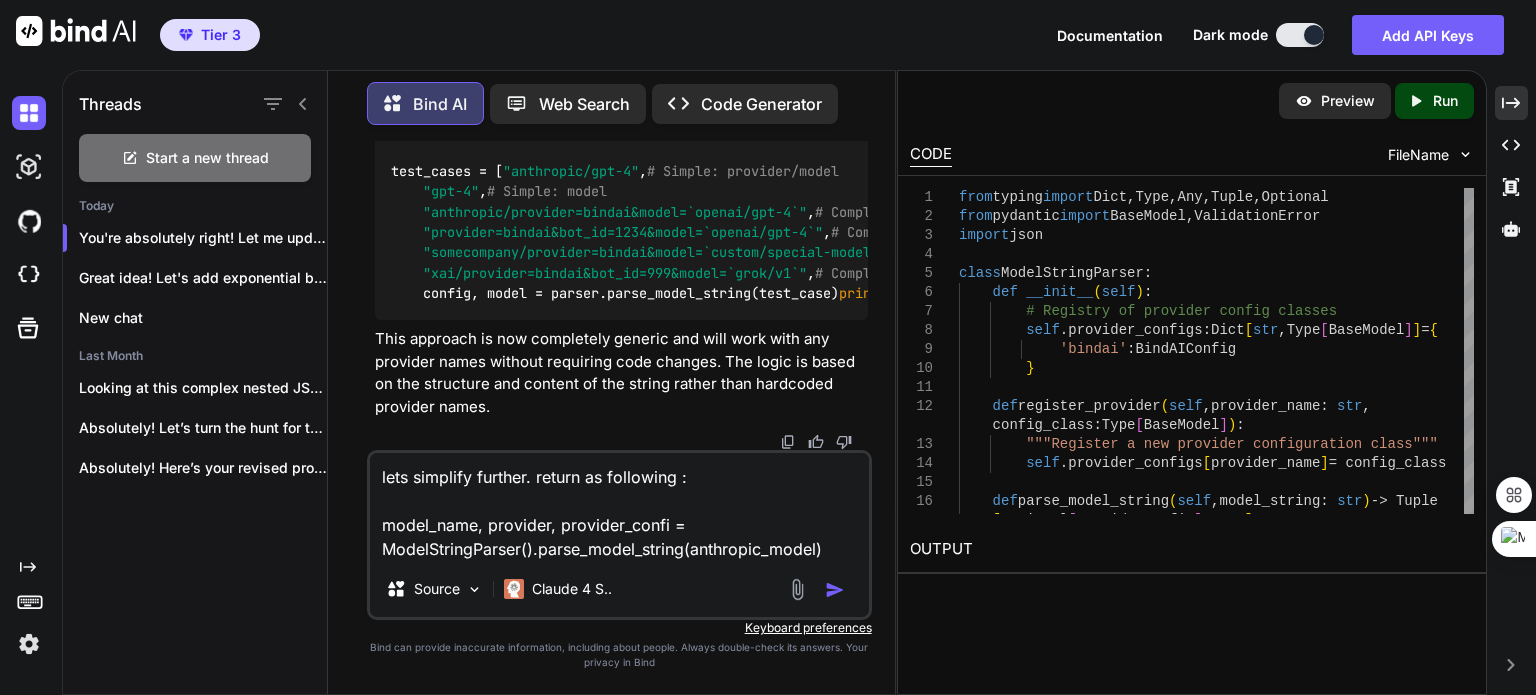 type on "lets simplify further. return as following :
model_name, provider, provider_config = ModelStringParser().parse_model_string(anthropic_model)" 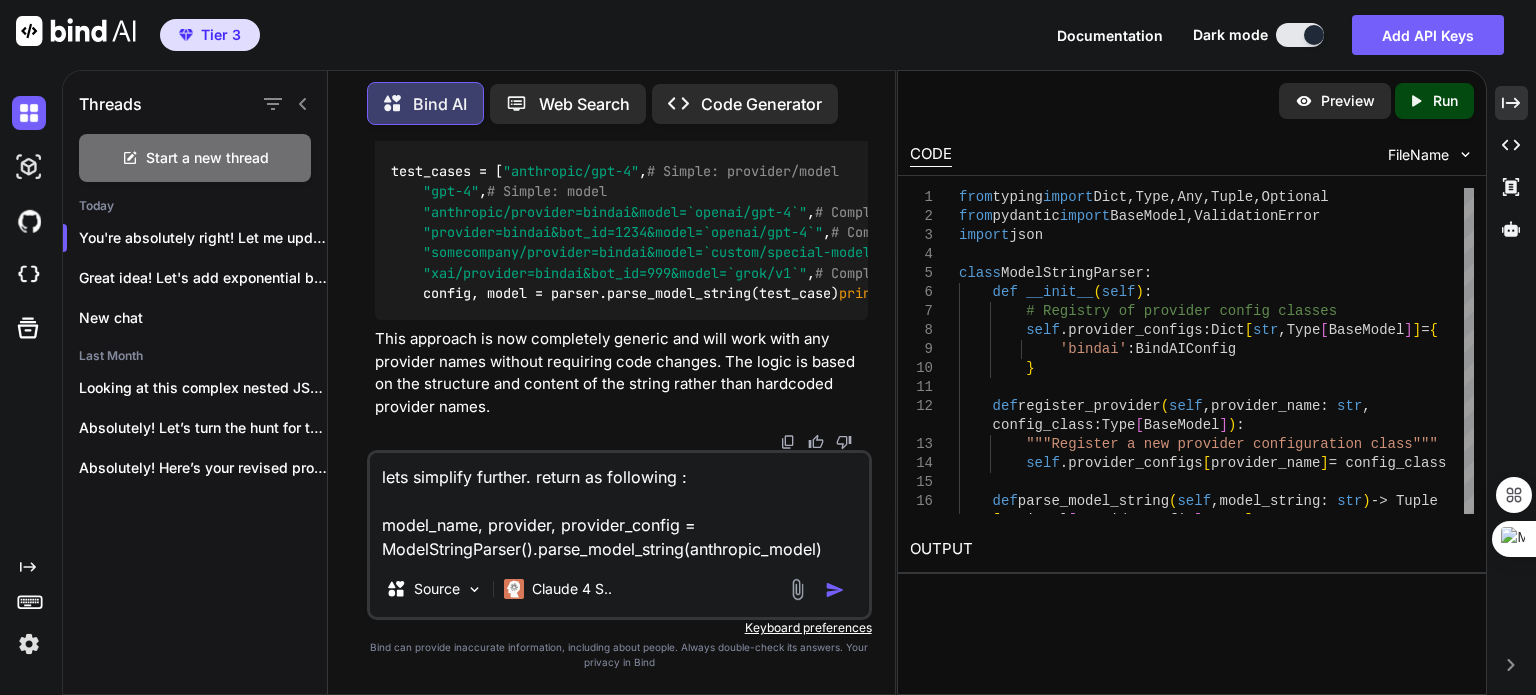 type 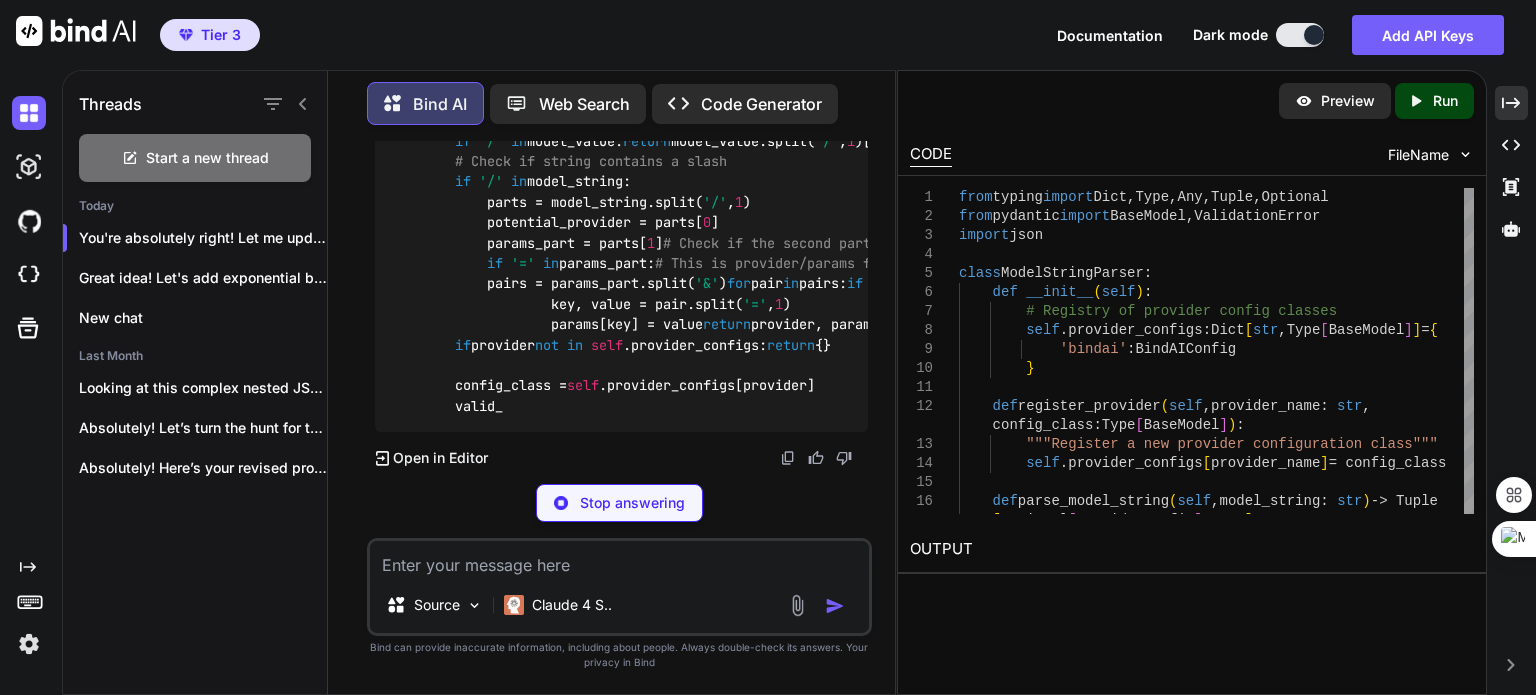 scroll, scrollTop: 381451, scrollLeft: 0, axis: vertical 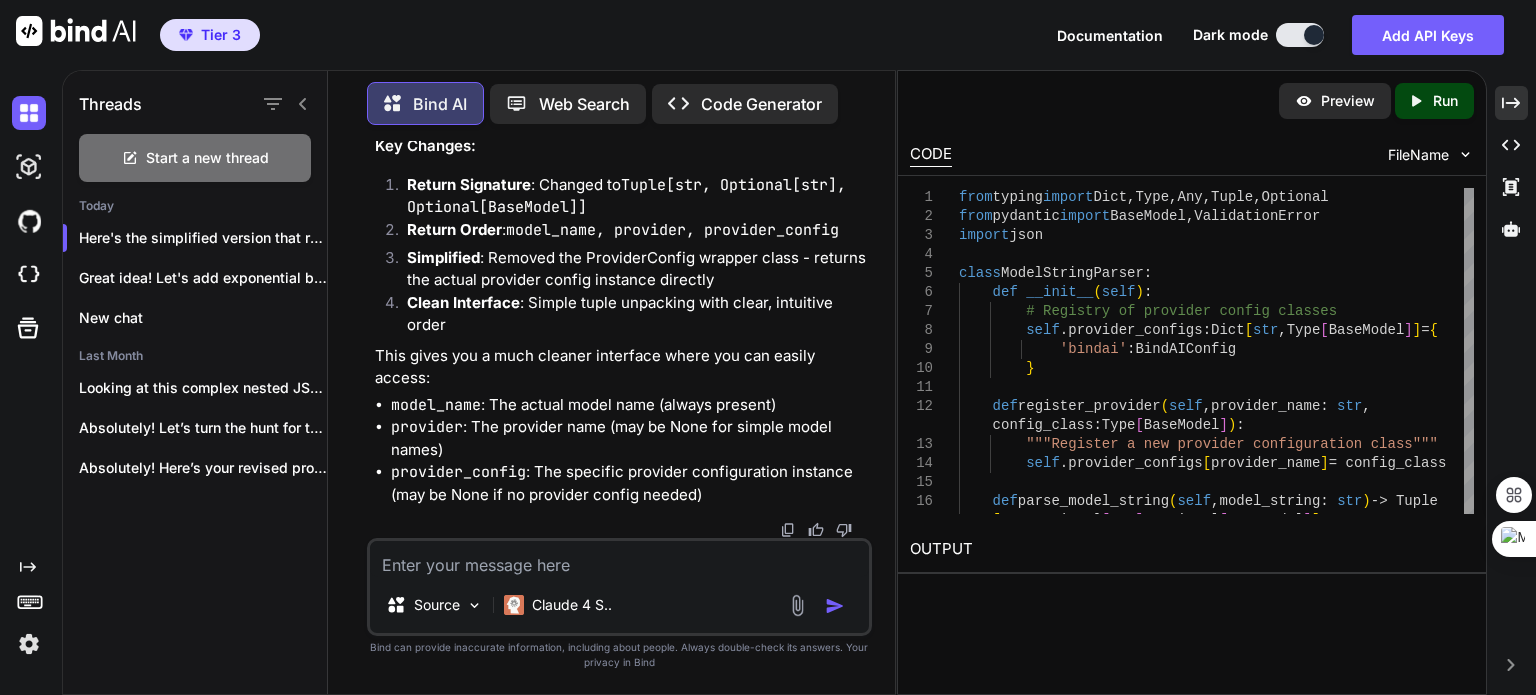 click at bounding box center (818, -1972) 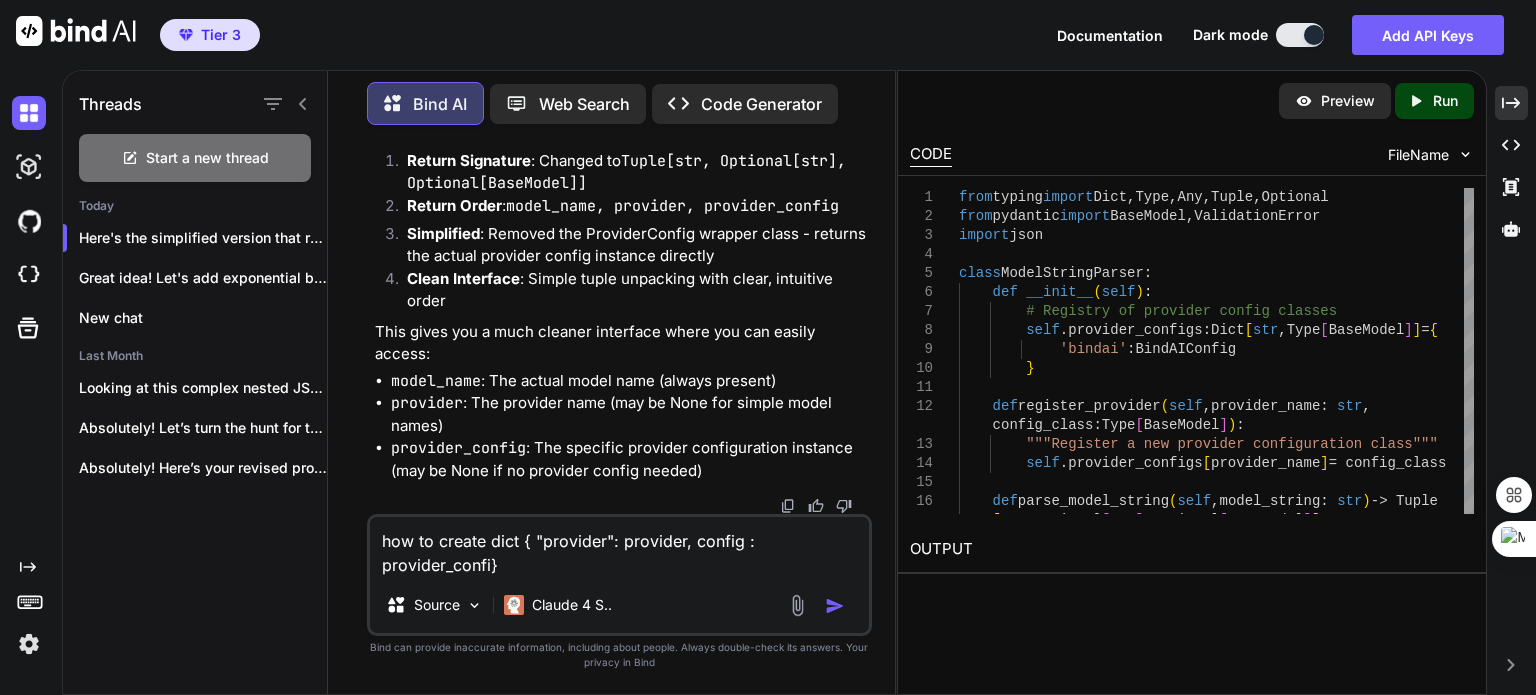 type on "how to create dict { "provider": provider, config : provider_config}" 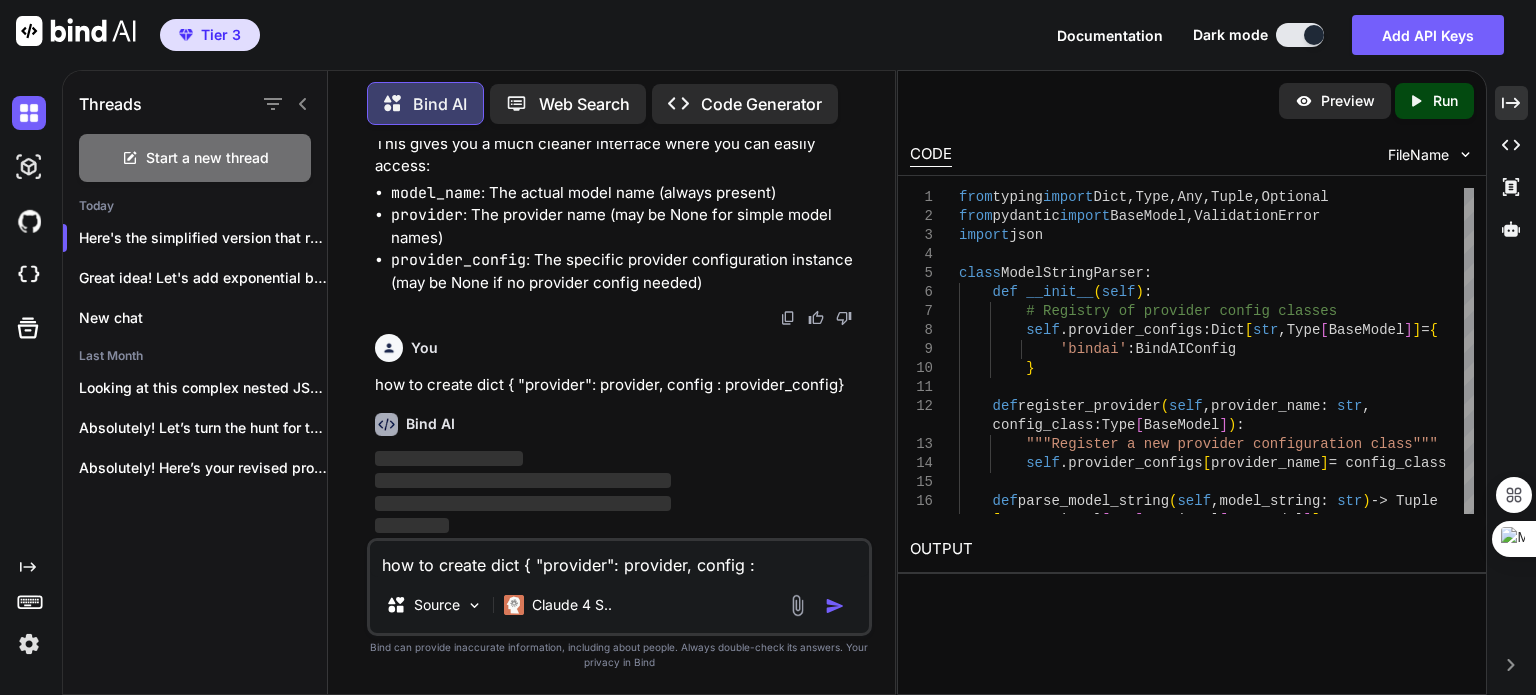 type 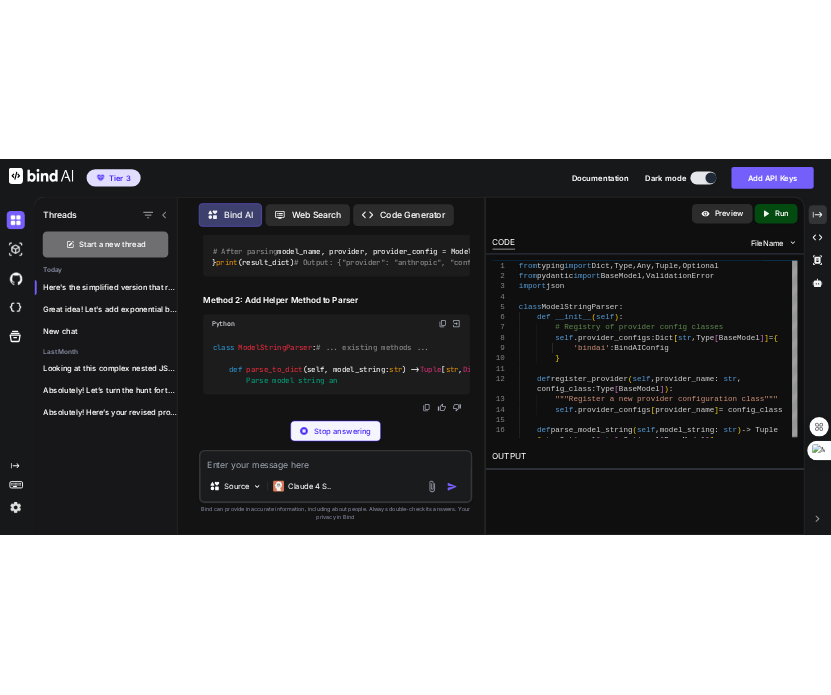 scroll, scrollTop: 384710, scrollLeft: 0, axis: vertical 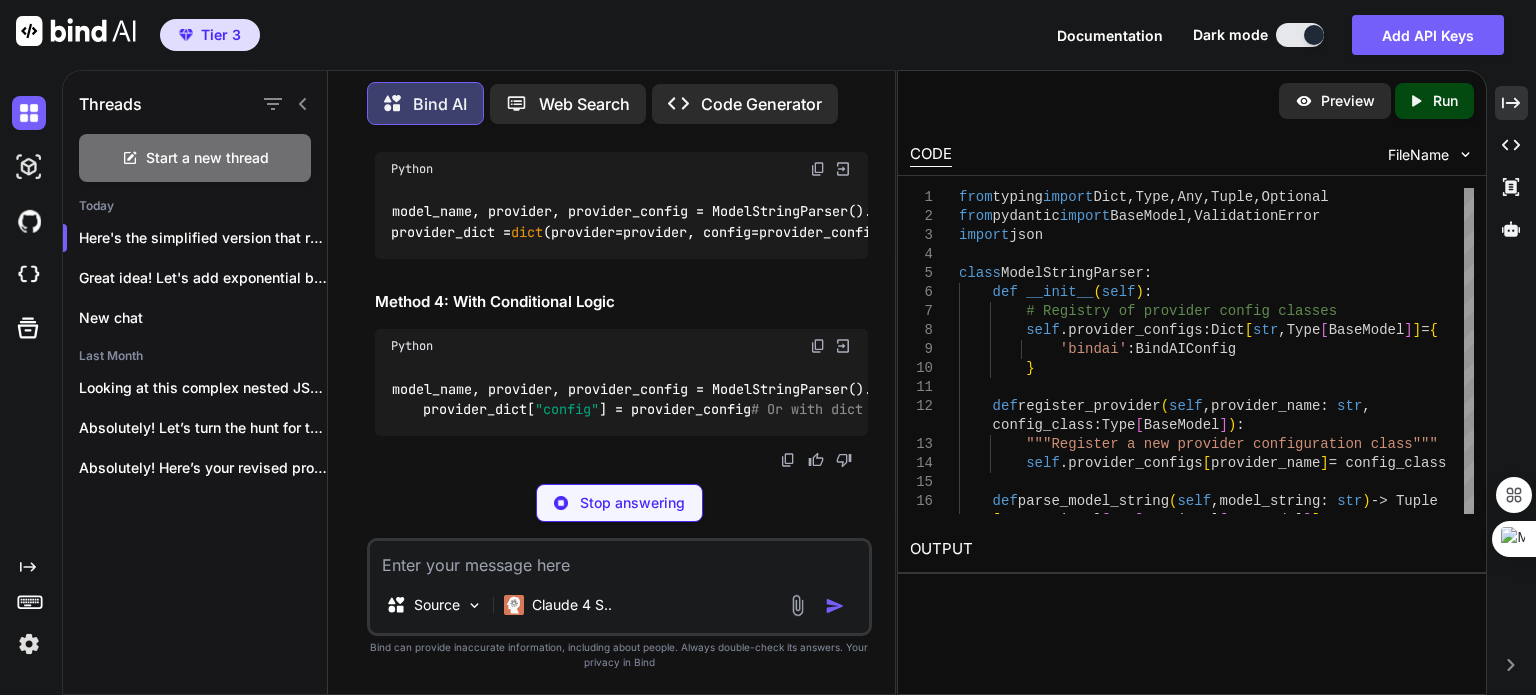 drag, startPoint x: 508, startPoint y: 279, endPoint x: 398, endPoint y: 344, distance: 127.769325 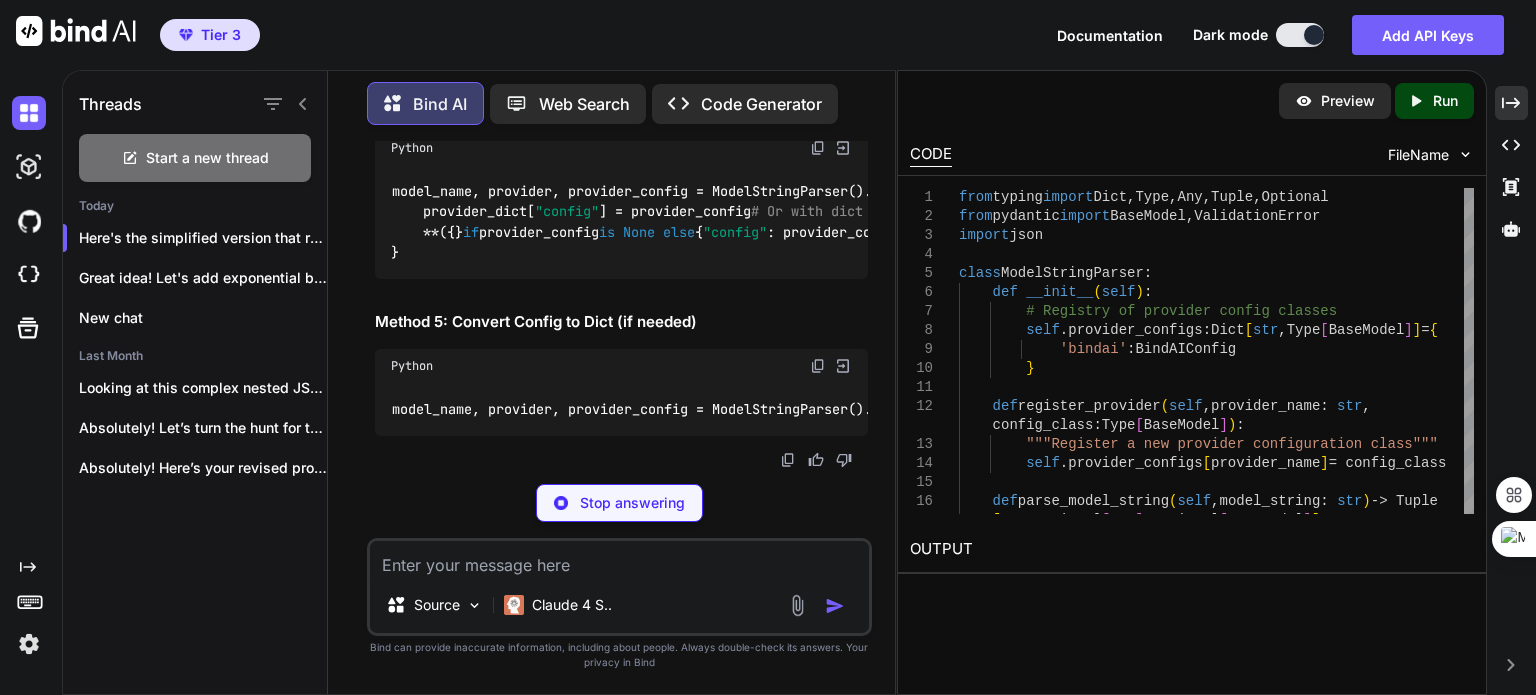 copy on "{
"provider" : provider,
"config" : provider_config
}" 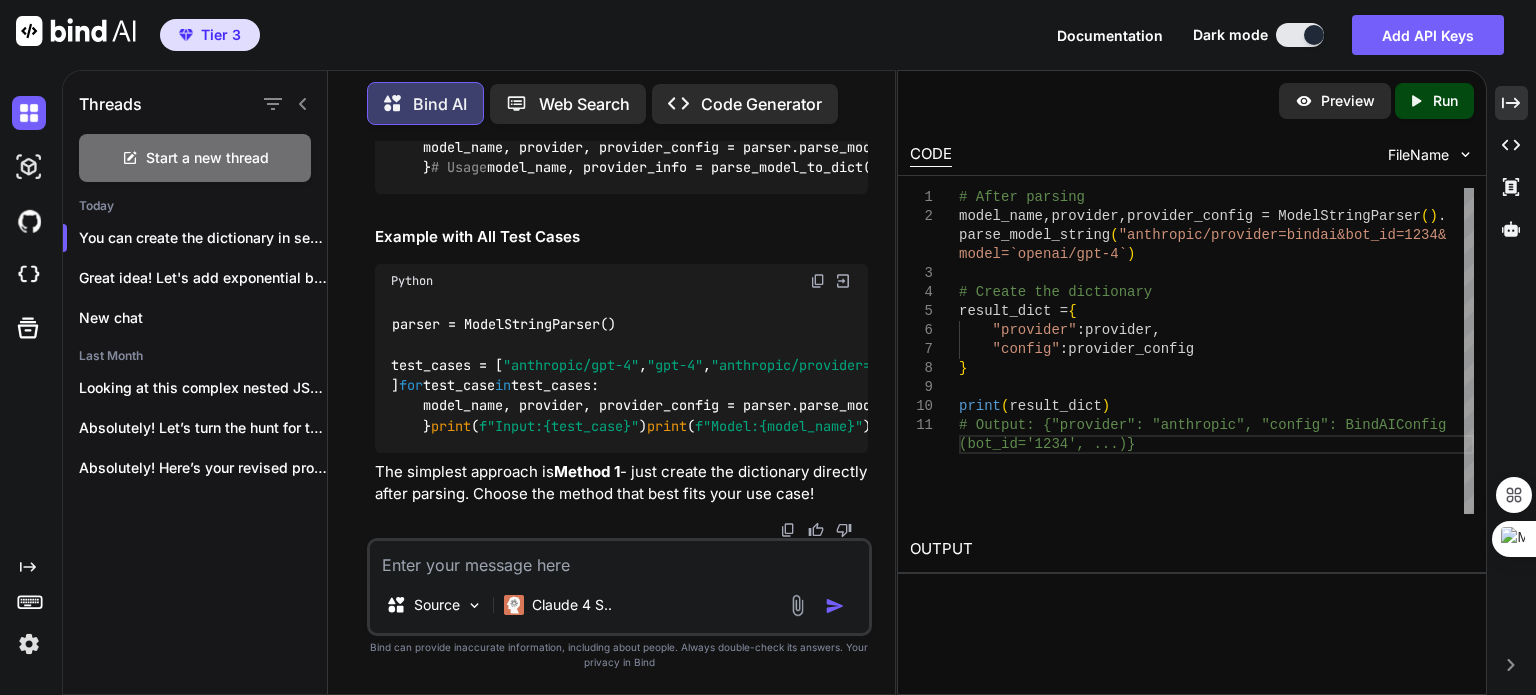 click on "print" at bounding box center [419, -1004] 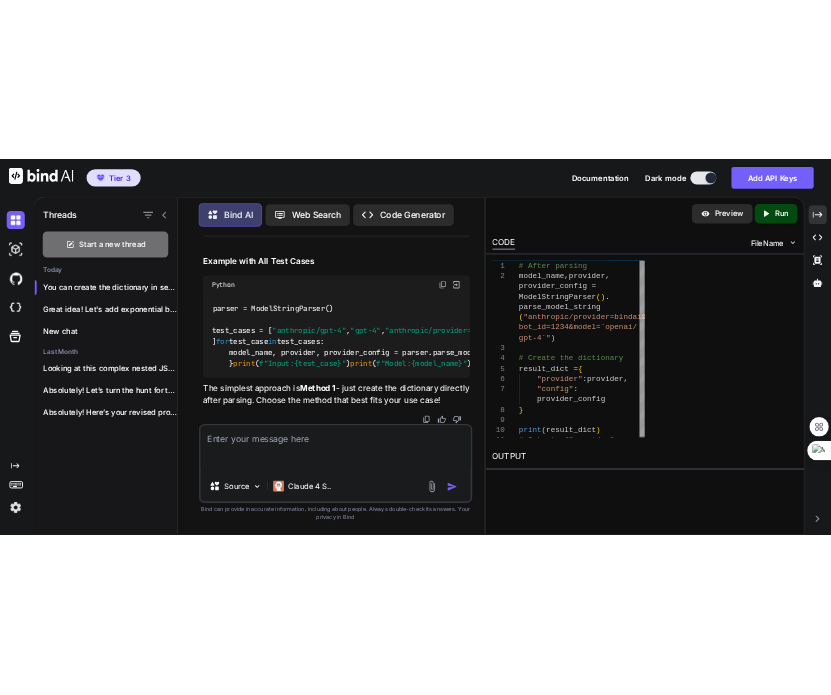 scroll, scrollTop: 704954, scrollLeft: 0, axis: vertical 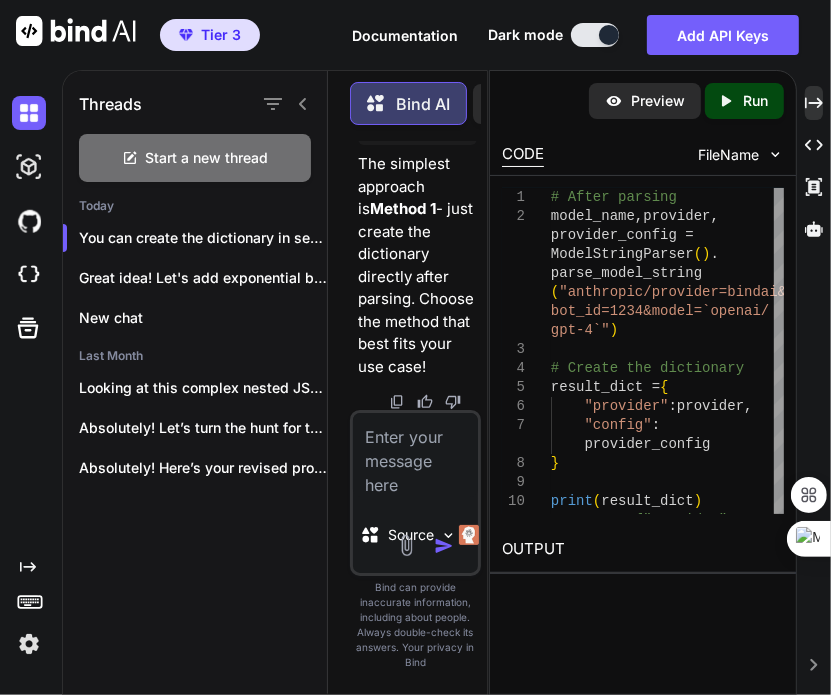 click on "Threads Start a new thread Today You can create the dictionary in several... Great idea! Let's add exponential backof... New chat Last Month Looking at this complex nested JSON schema,... Absolutely! Let’s turn the hunt for the... Absolutely! Here’s your revised prompt with a..." at bounding box center (195, 380) 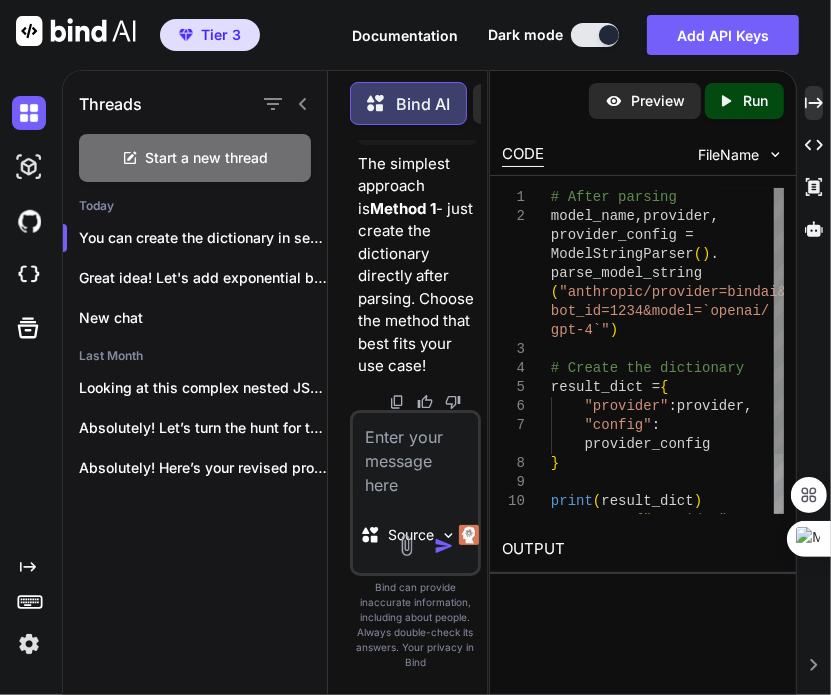 scroll, scrollTop: 705697, scrollLeft: 0, axis: vertical 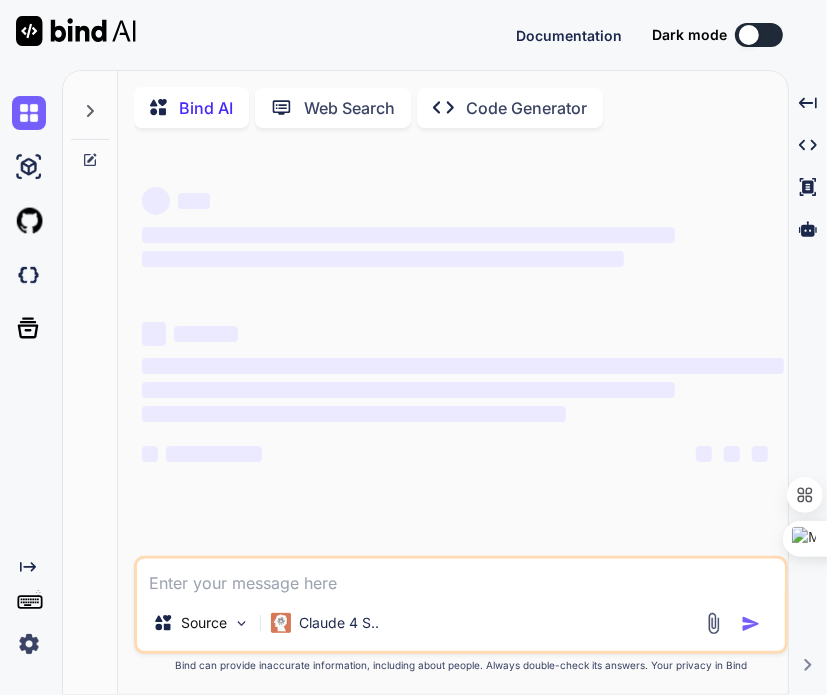 click at bounding box center (461, 577) 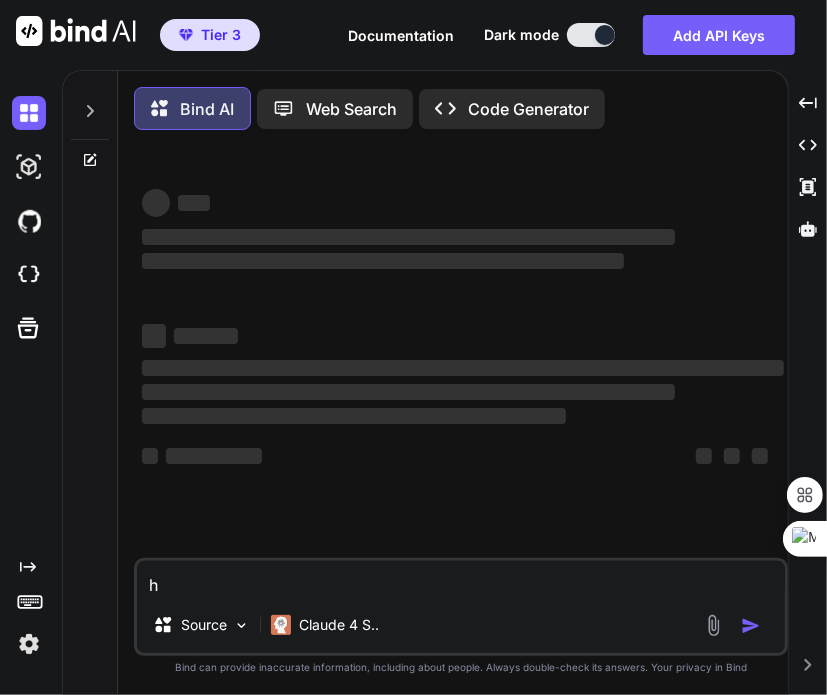 type on "hi" 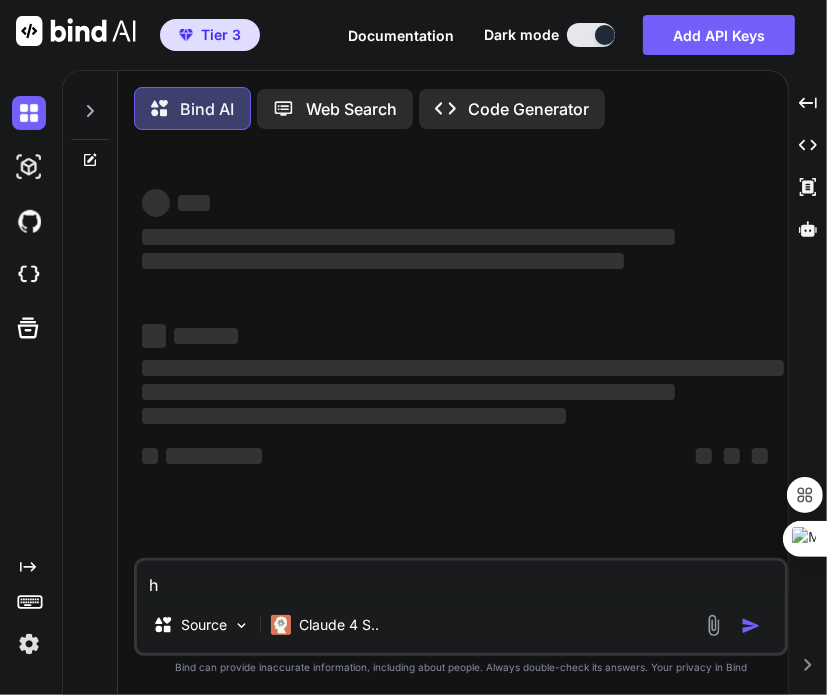 type on "x" 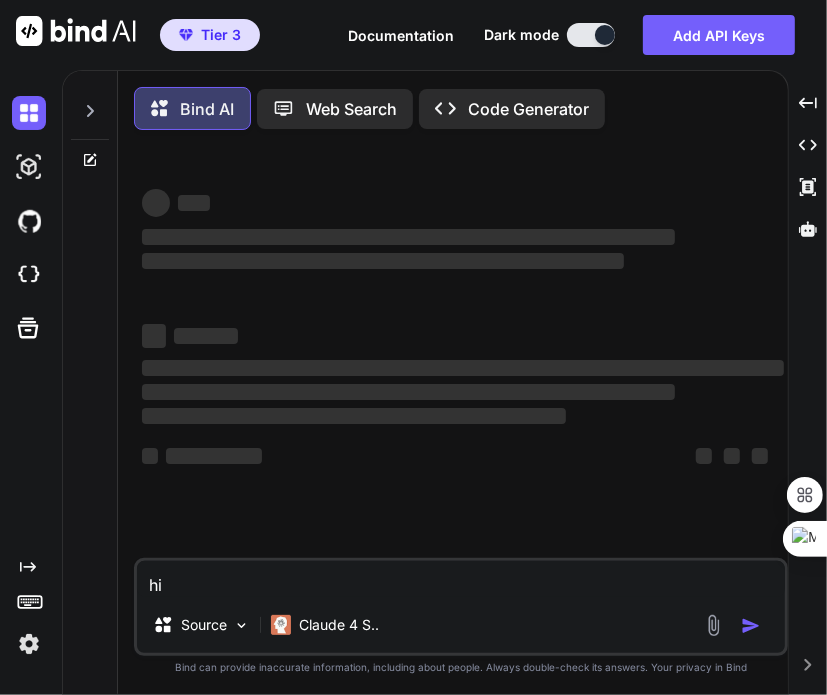 type on "hi" 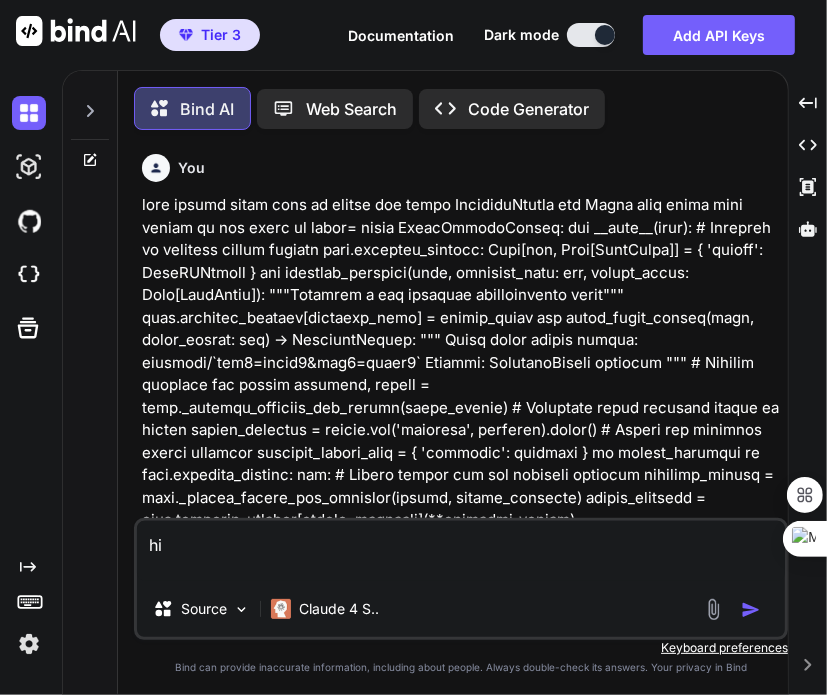 scroll, scrollTop: 2412, scrollLeft: 0, axis: vertical 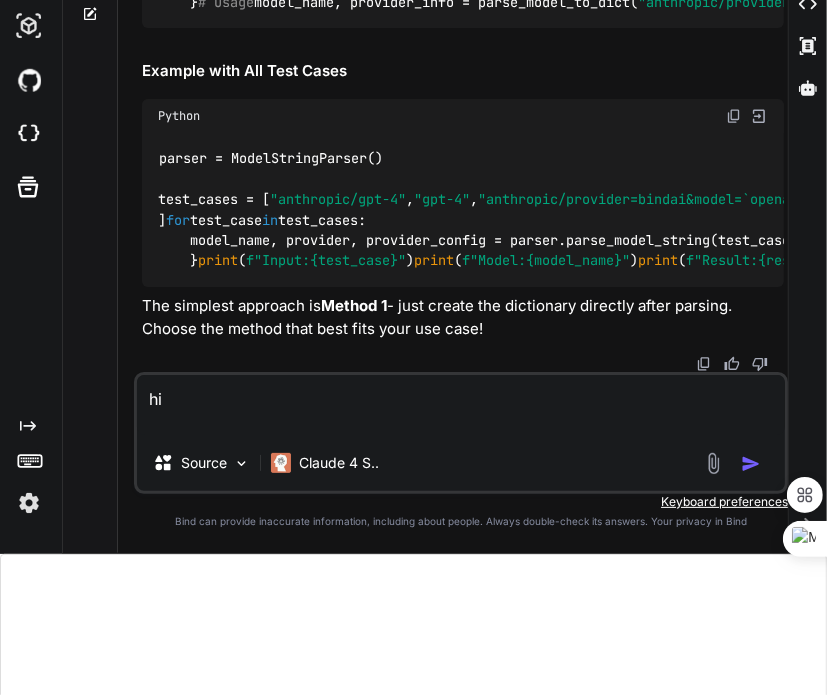 type on "x" 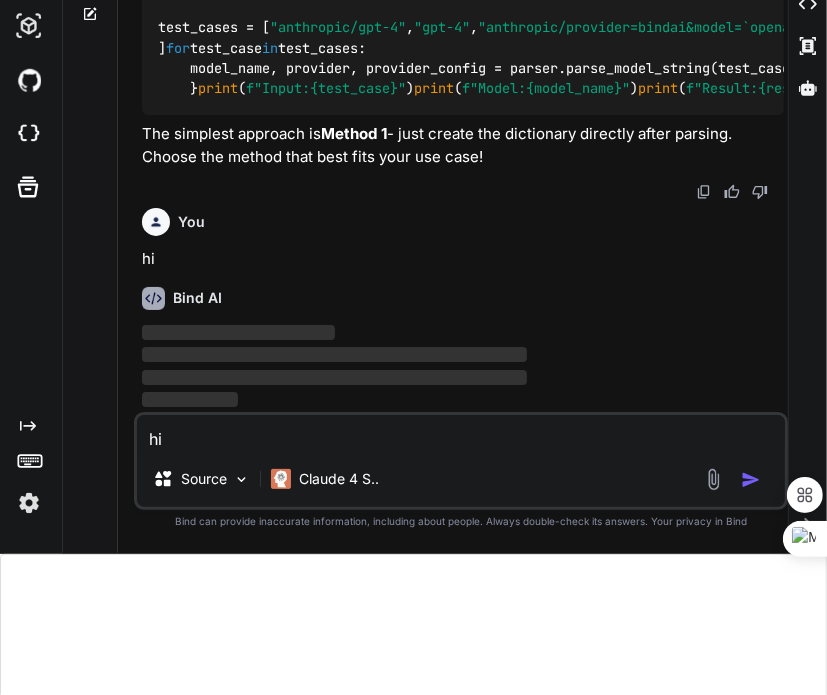 type 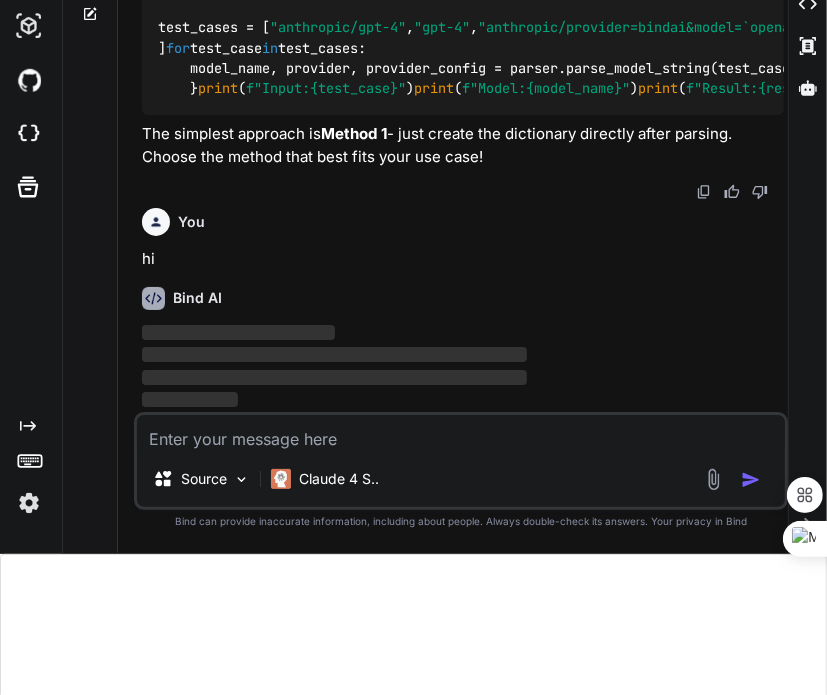 scroll, scrollTop: 22013, scrollLeft: 0, axis: vertical 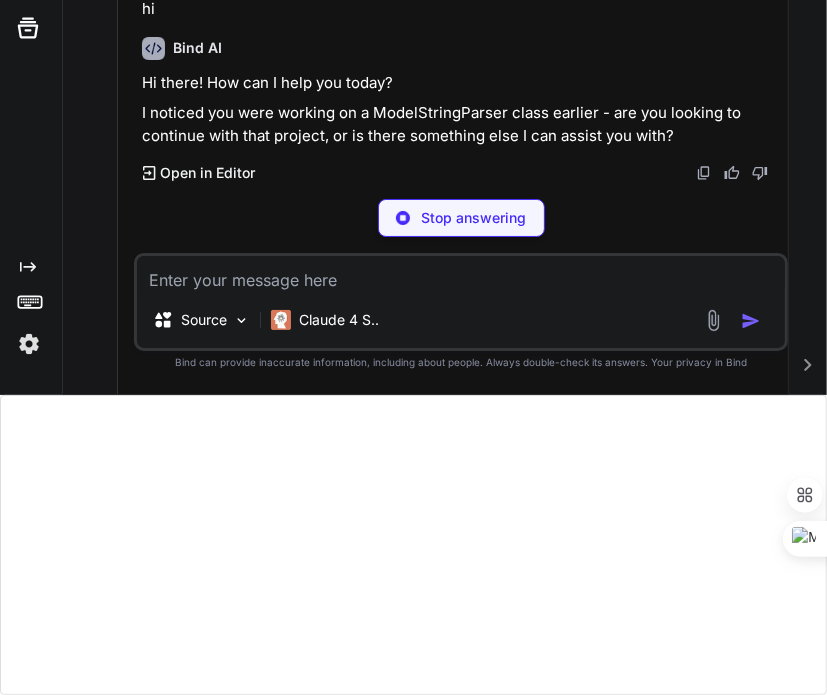 type on "x" 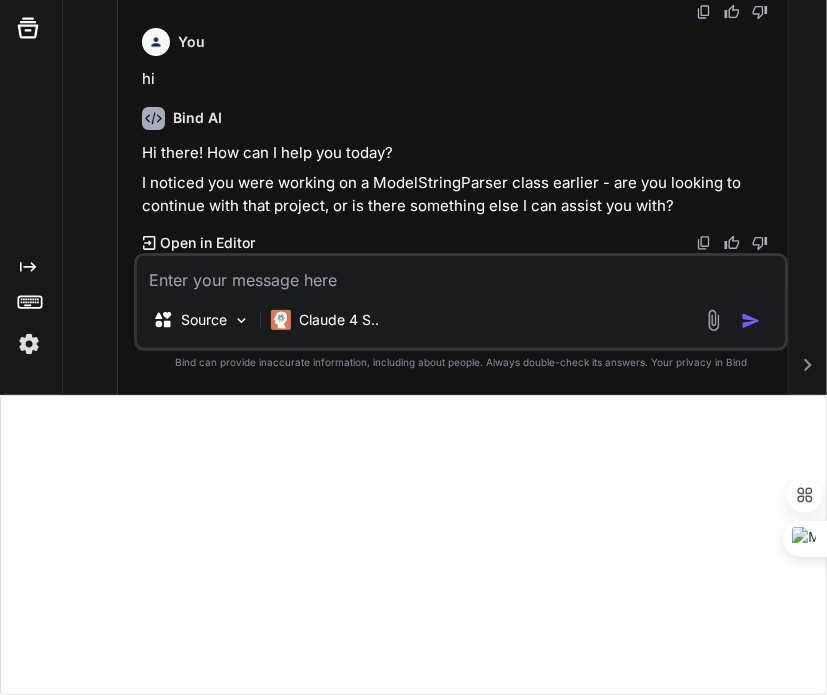 click at bounding box center [461, 274] 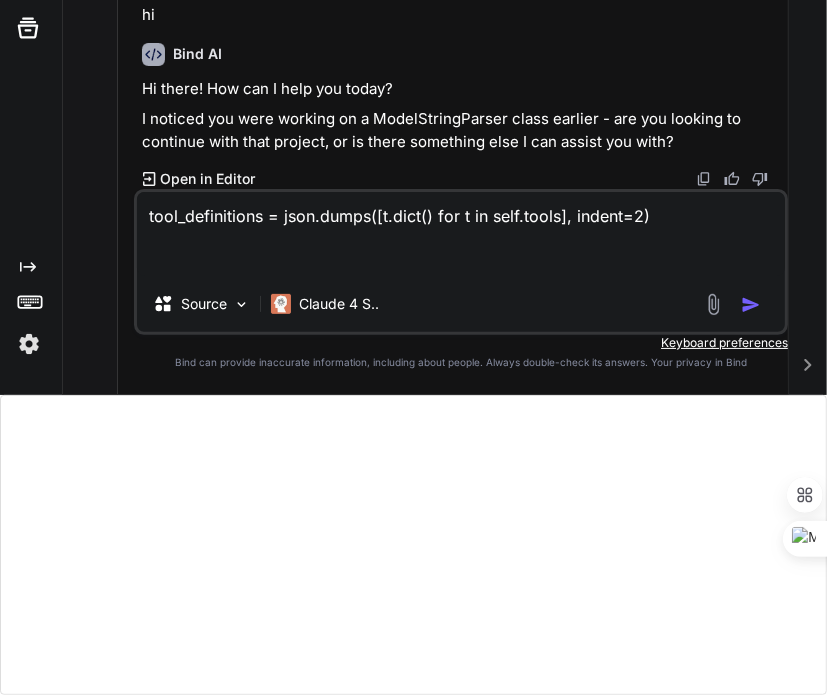 paste on "'dict' object has no attribute 'dict" 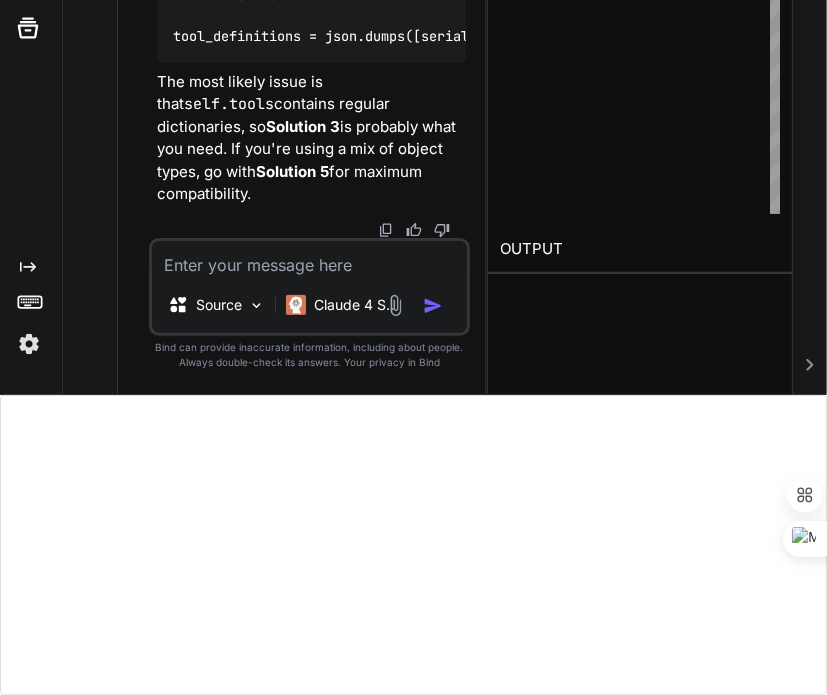 scroll, scrollTop: 26457, scrollLeft: 0, axis: vertical 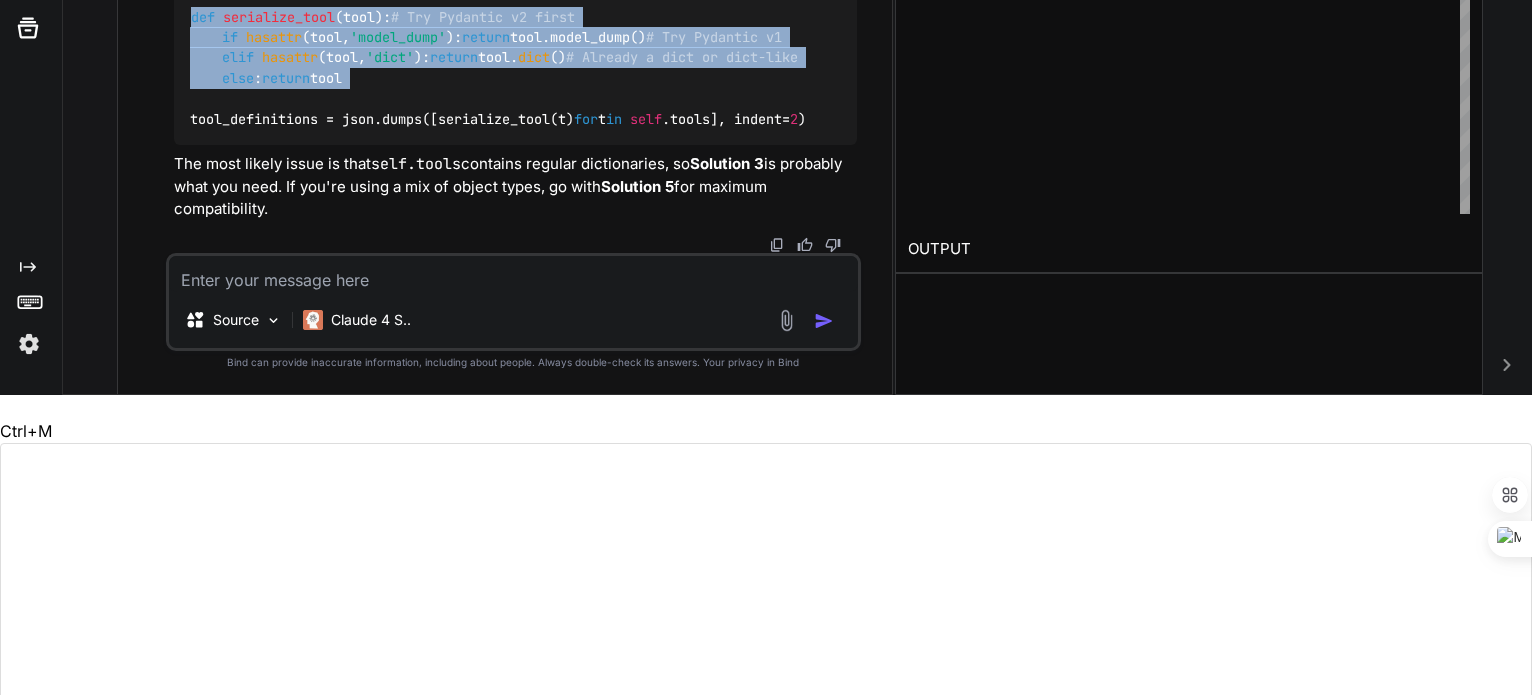 drag, startPoint x: 189, startPoint y: 53, endPoint x: 350, endPoint y: 241, distance: 247.51767 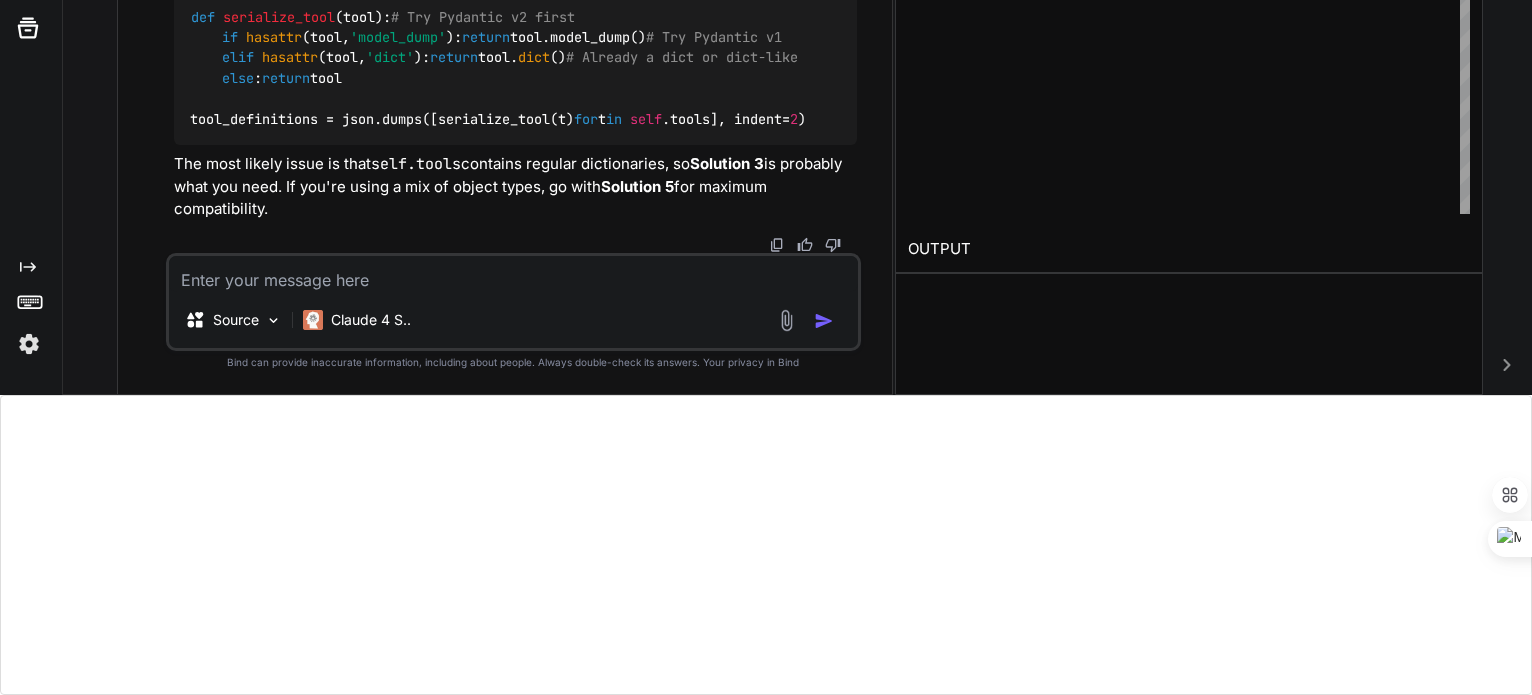 scroll, scrollTop: 25068, scrollLeft: 0, axis: vertical 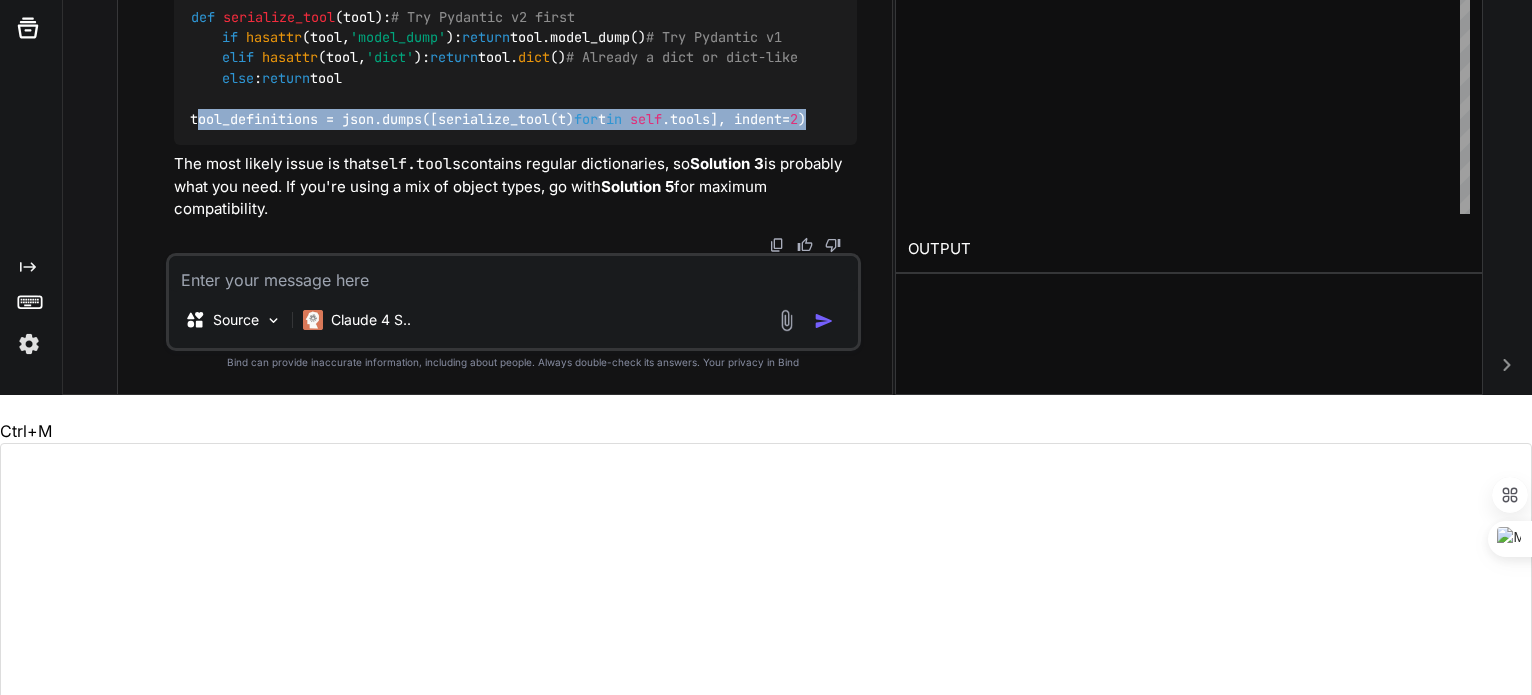 drag, startPoint x: 188, startPoint y: 166, endPoint x: 841, endPoint y: 168, distance: 653.00305 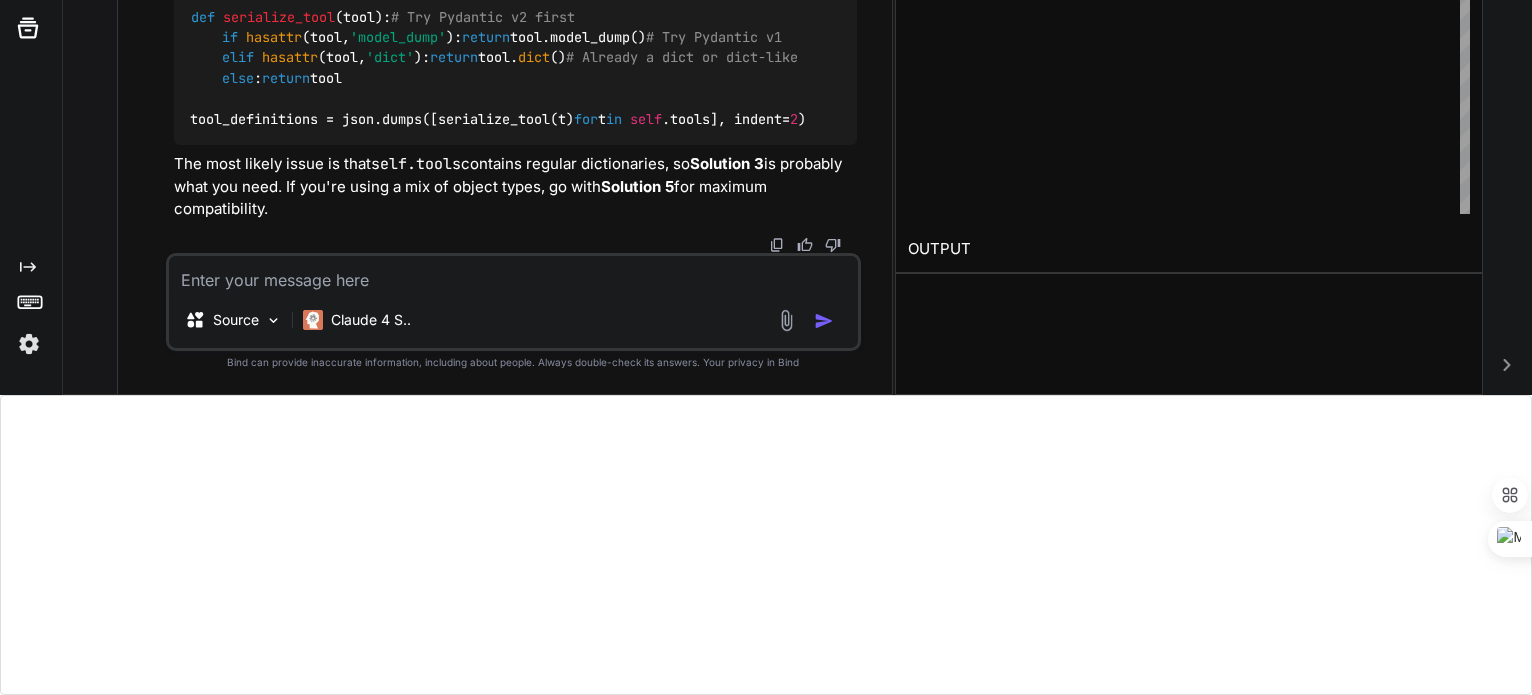 click at bounding box center (513, 274) 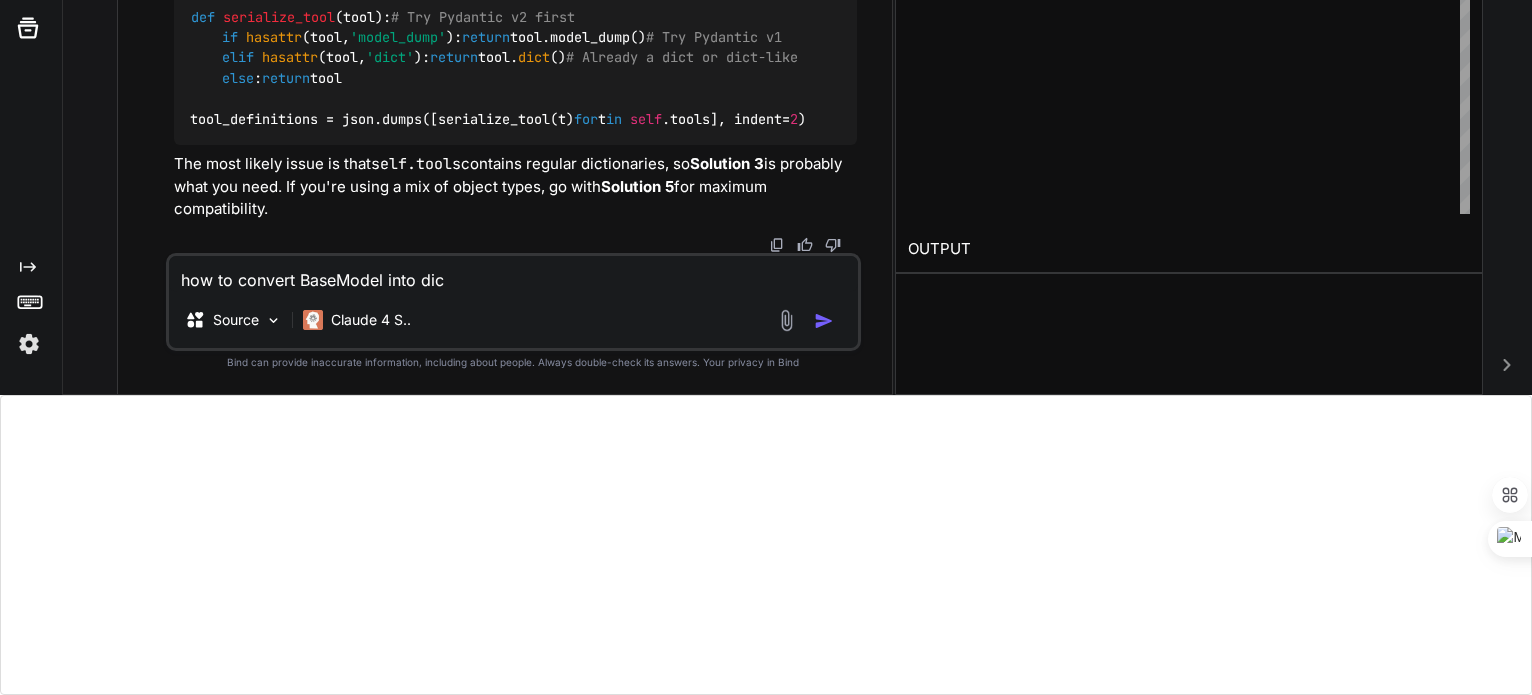 type on "how to convert BaseModel into dict" 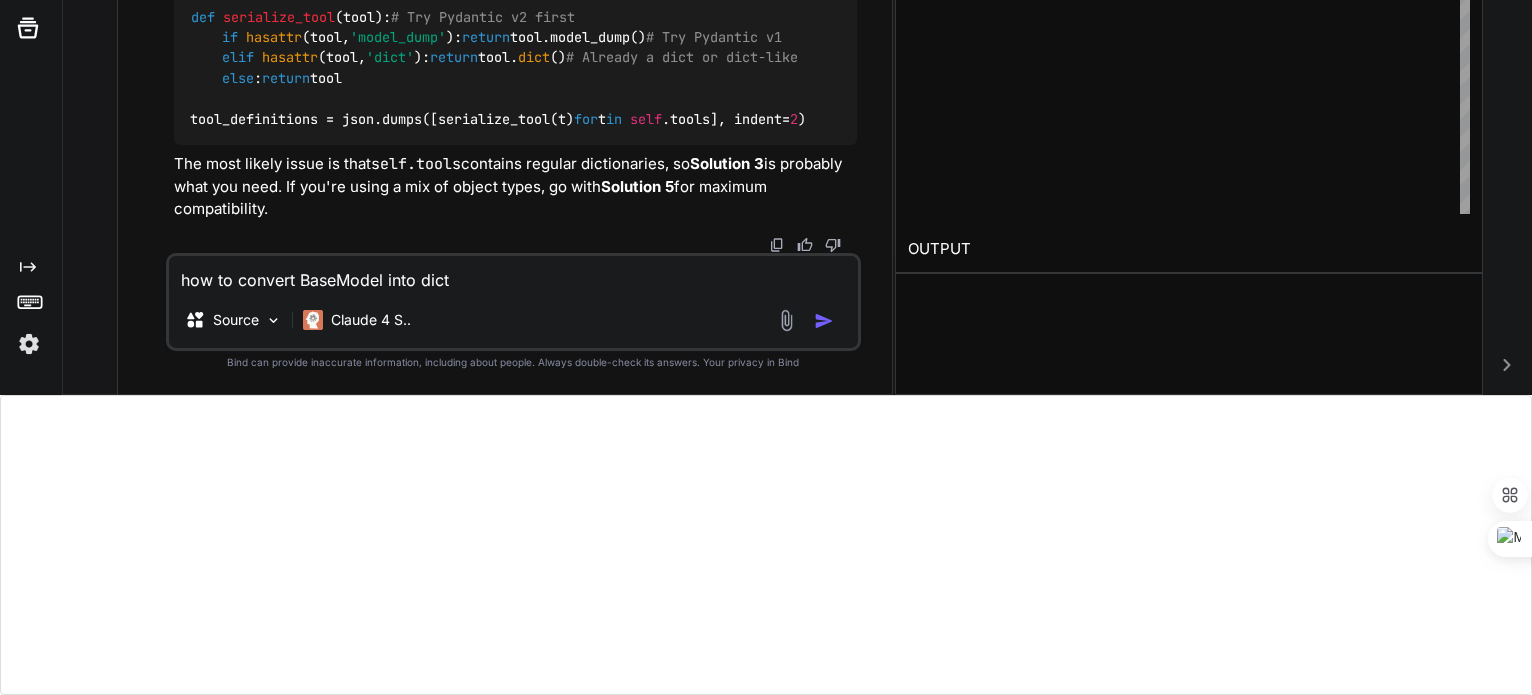type 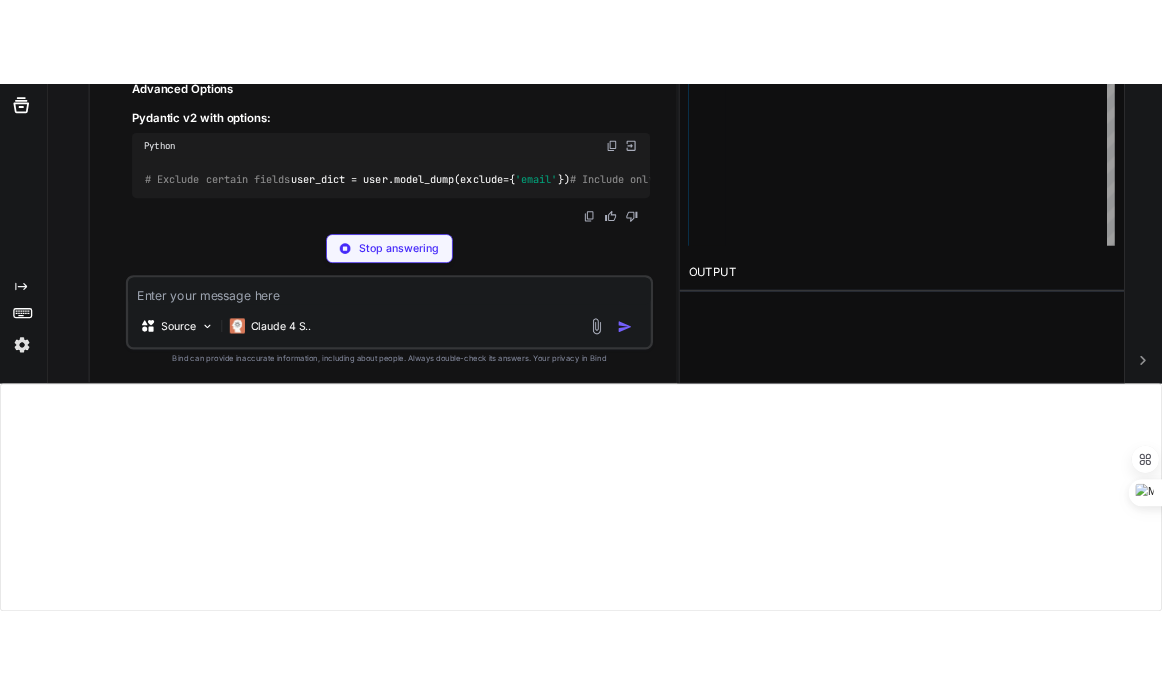 scroll, scrollTop: 25774, scrollLeft: 0, axis: vertical 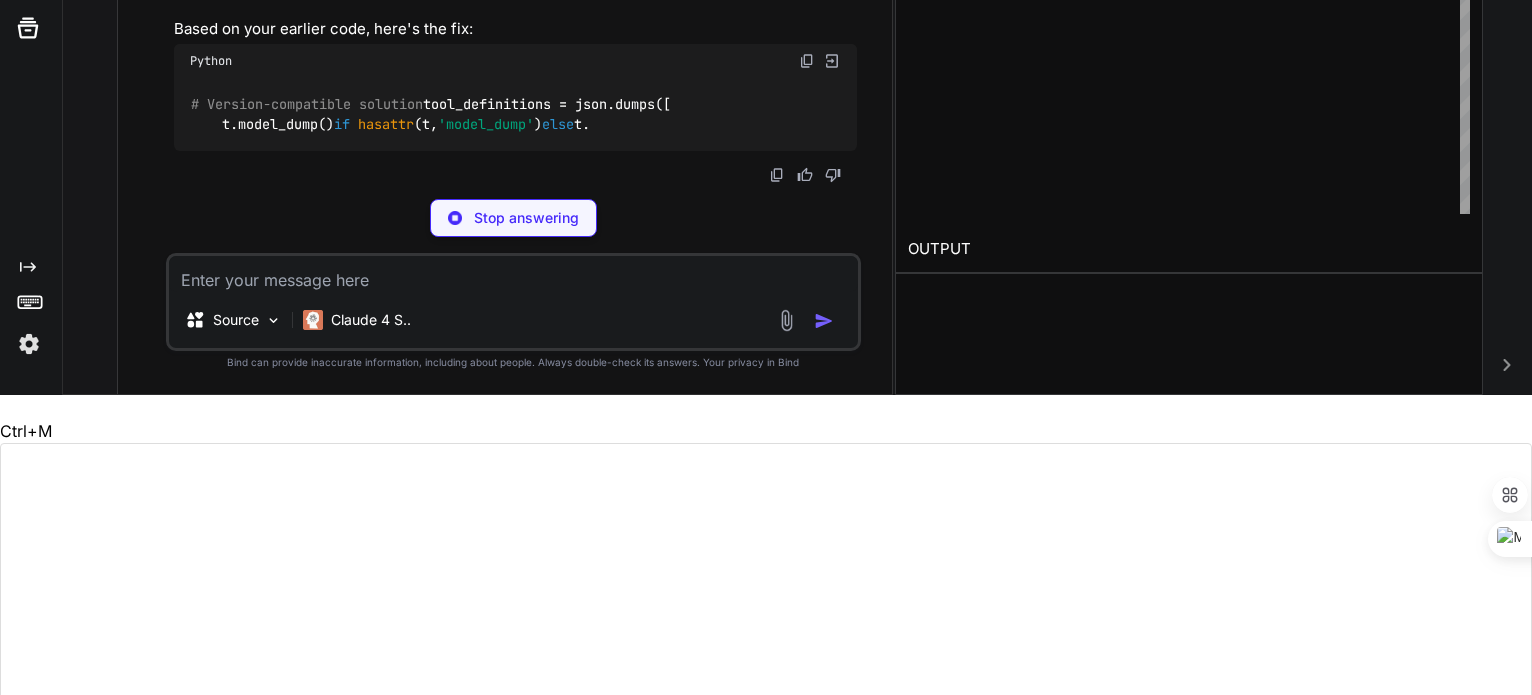 drag, startPoint x: 430, startPoint y: 70, endPoint x: 286, endPoint y: 79, distance: 144.28098 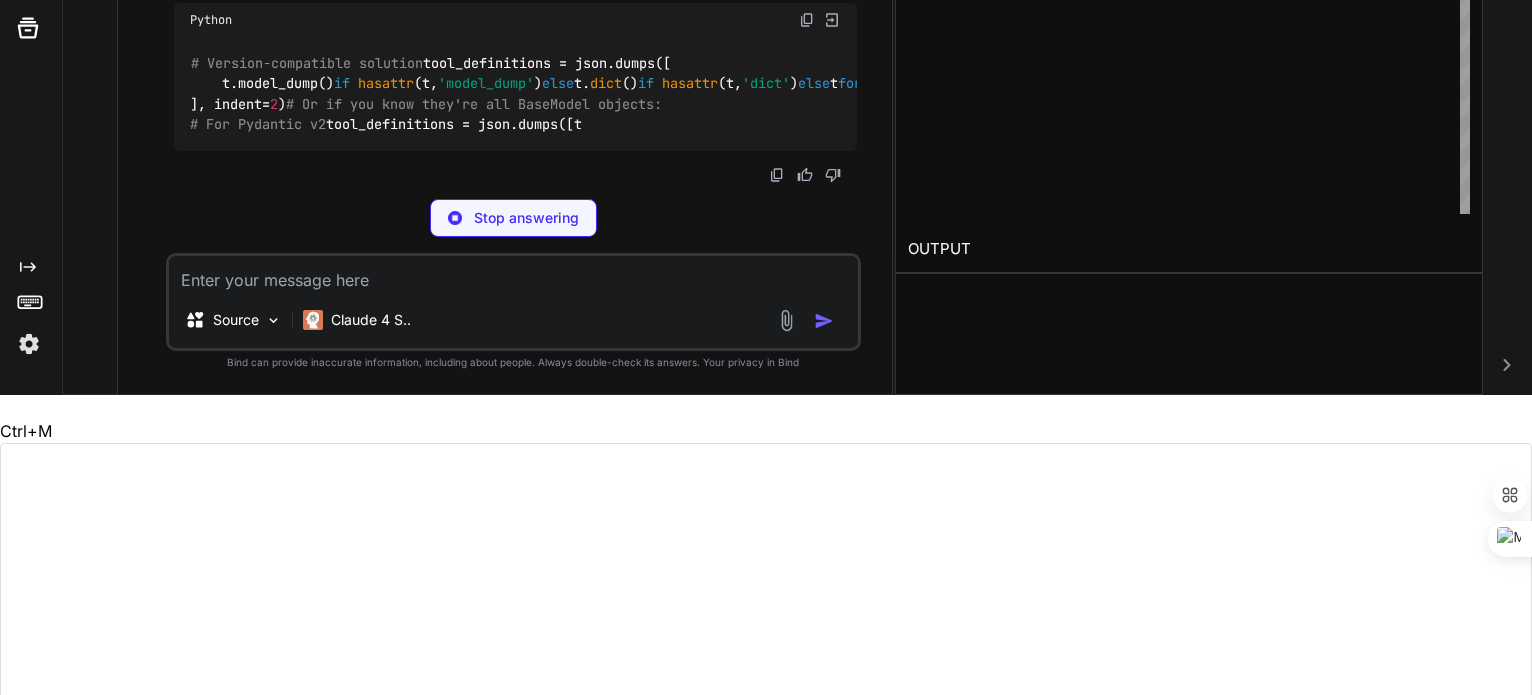 click on "from  pydantic  import  BaseModel
class   User ( BaseModel ):
name:  str
age:  int
email:  str
user = User(name= "John" , age= 30 , email= "john@example.com" )
# Method 1: model_dump() - Recommended for Pydantic v2
user_dict = user.model_dump()
print (user_dict)
# Output: {'name': 'John', 'age': 30, 'email': 'john@example.com'}" at bounding box center (1194, -826) 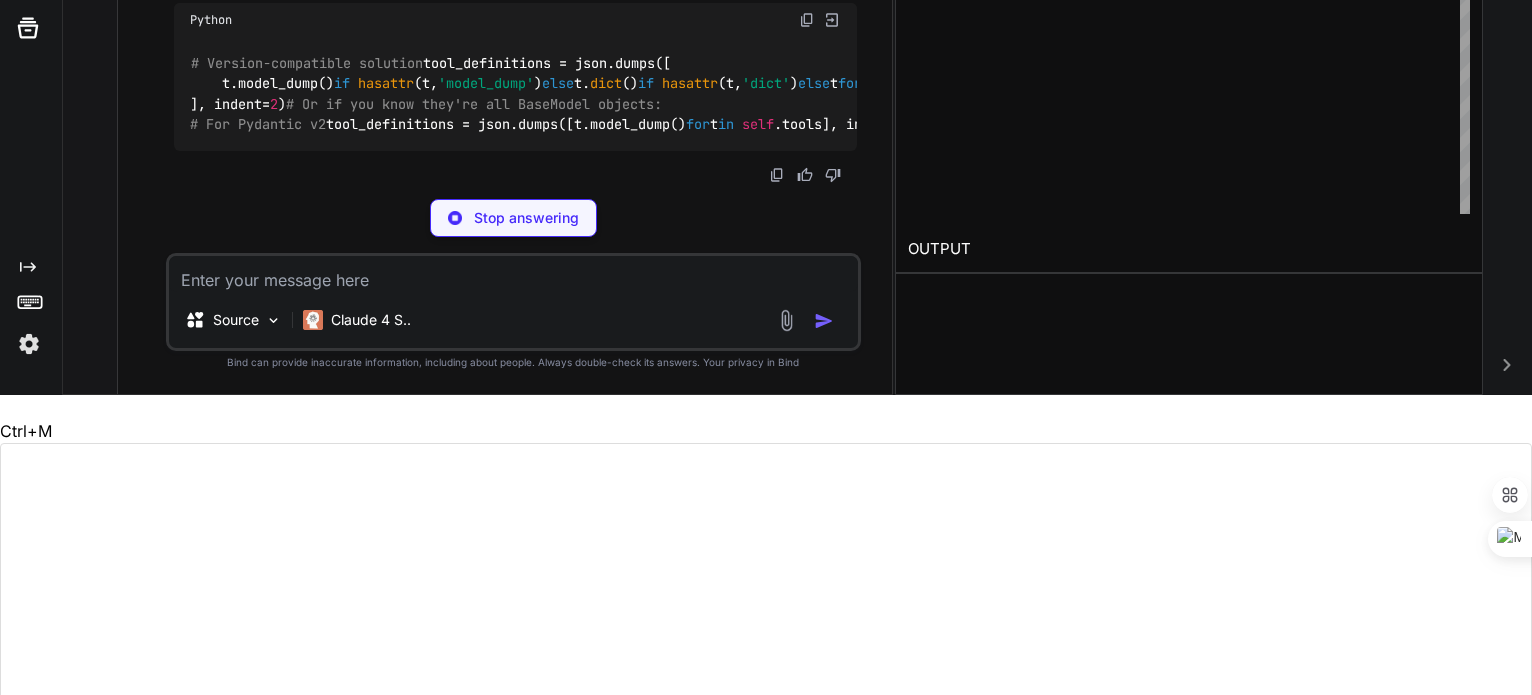 click on "from  pydantic  import  BaseModel
class   User ( BaseModel ):
name:  str
age:  int
email:  str
user = User(name= "John" , age= 30 , email= "john@example.com" )
# Method 1: model_dump() - Recommended for Pydantic v2
user_dict = user.model_dump()
print (user_dict)
# Output: {'name': 'John', 'age': 30, 'email': 'john@example.com'}" at bounding box center [1194, -826] 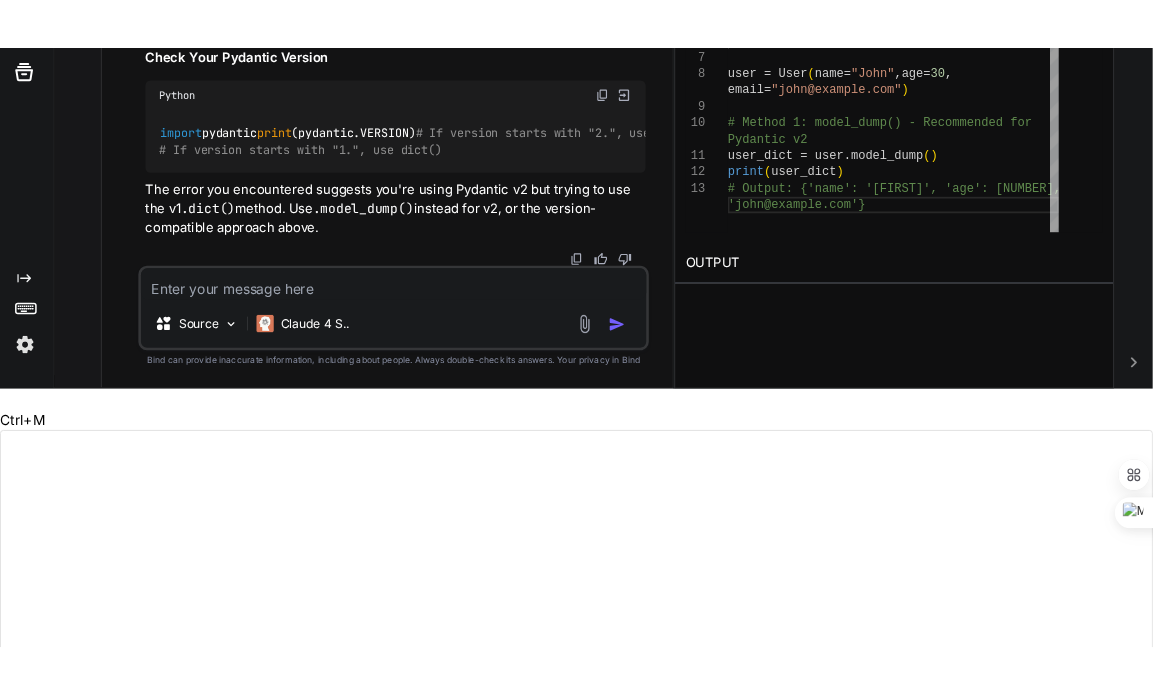 scroll, scrollTop: 26667, scrollLeft: 0, axis: vertical 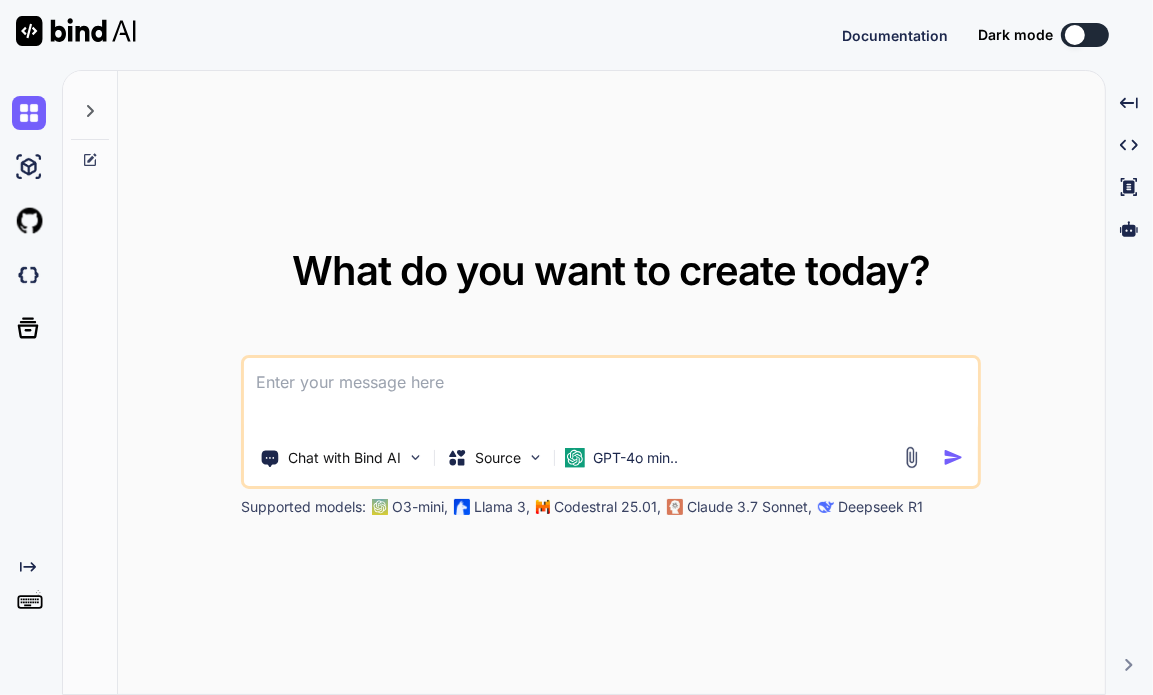 type on "x" 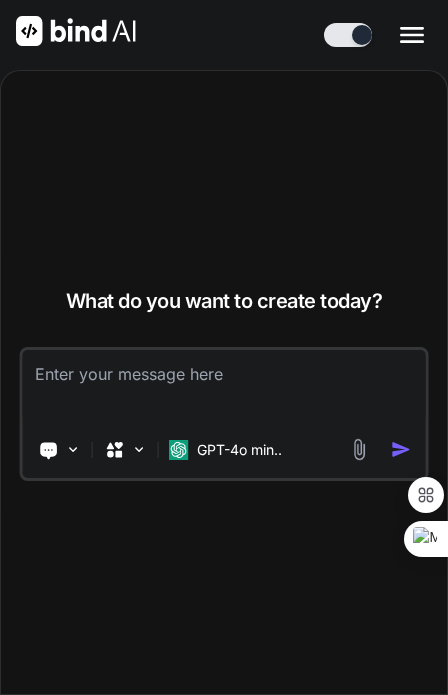 click at bounding box center [224, 387] 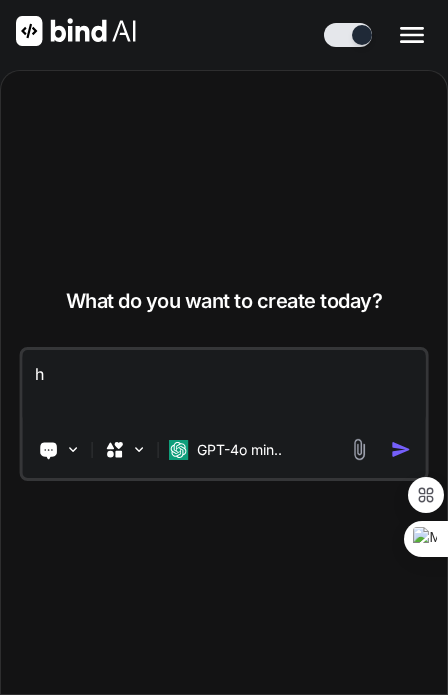 type on "hi" 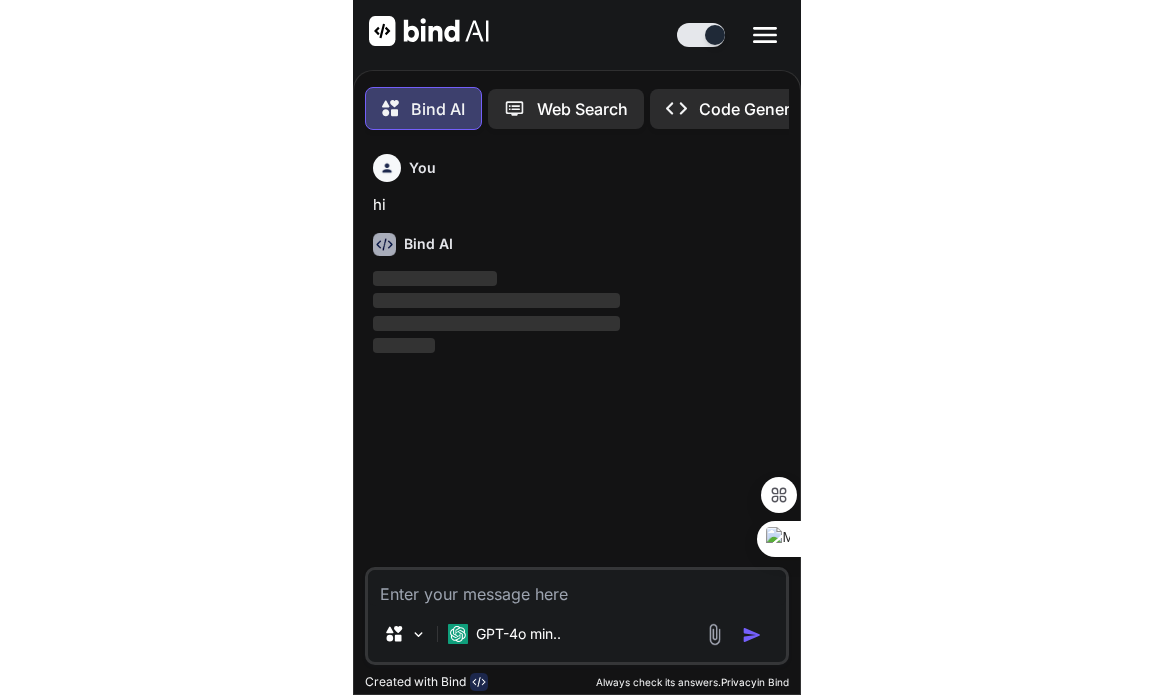 scroll, scrollTop: 9, scrollLeft: 0, axis: vertical 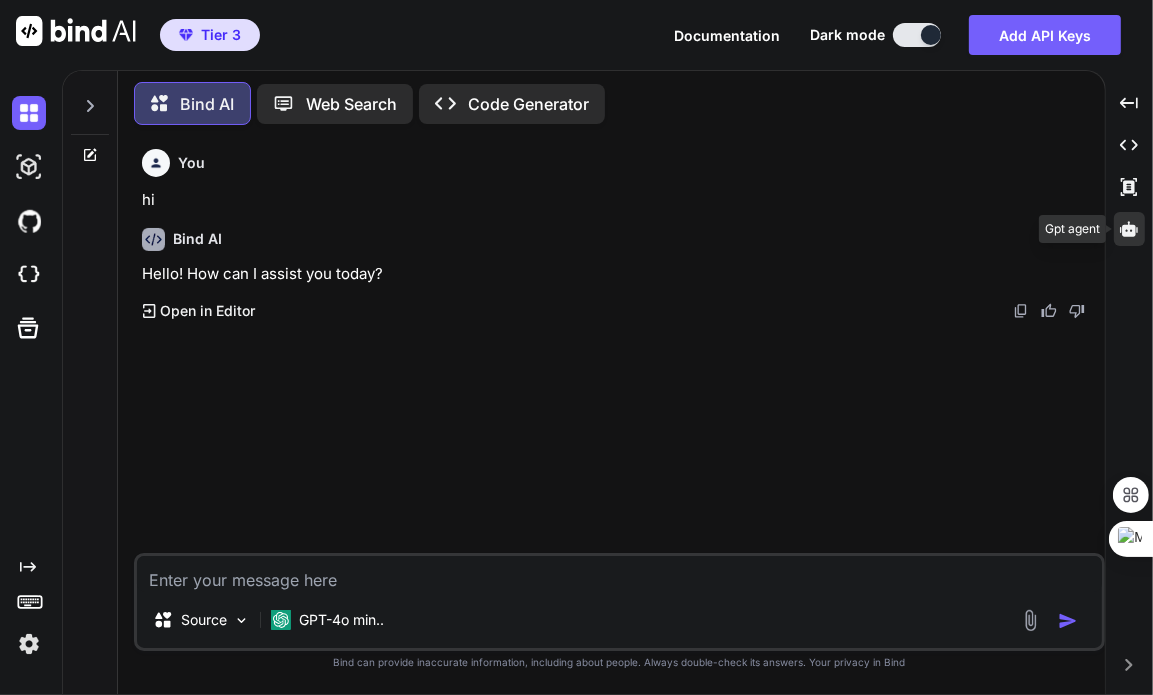 click 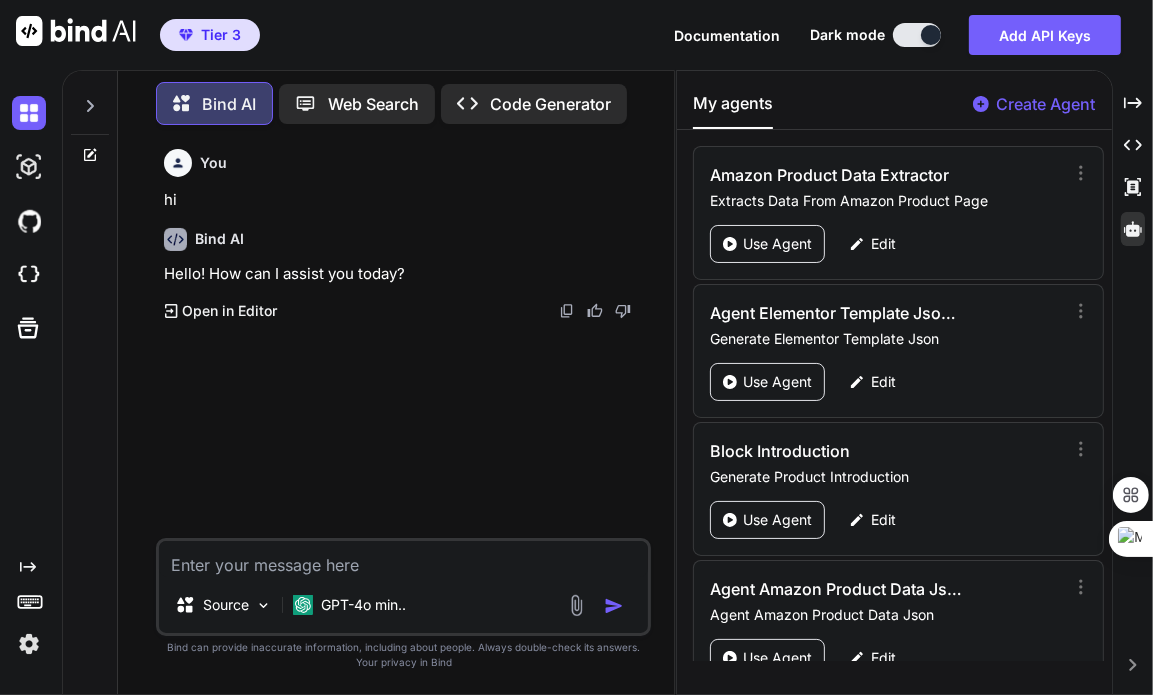 click on "Create Agent" at bounding box center (1034, 110) 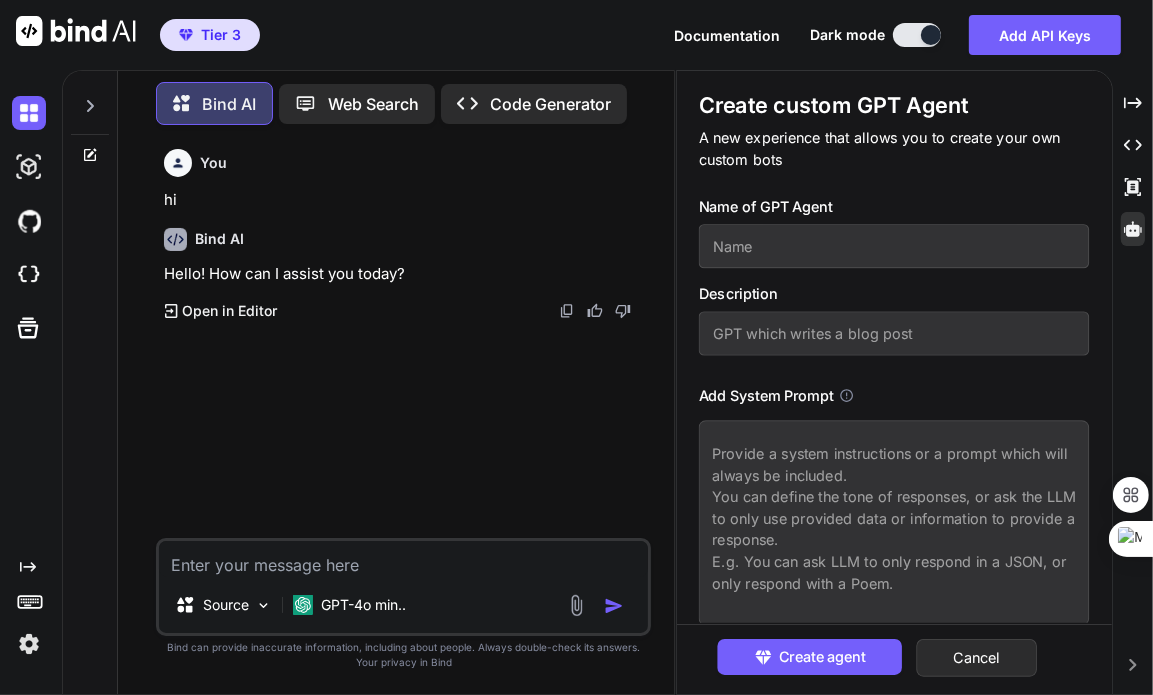 click at bounding box center [894, 522] 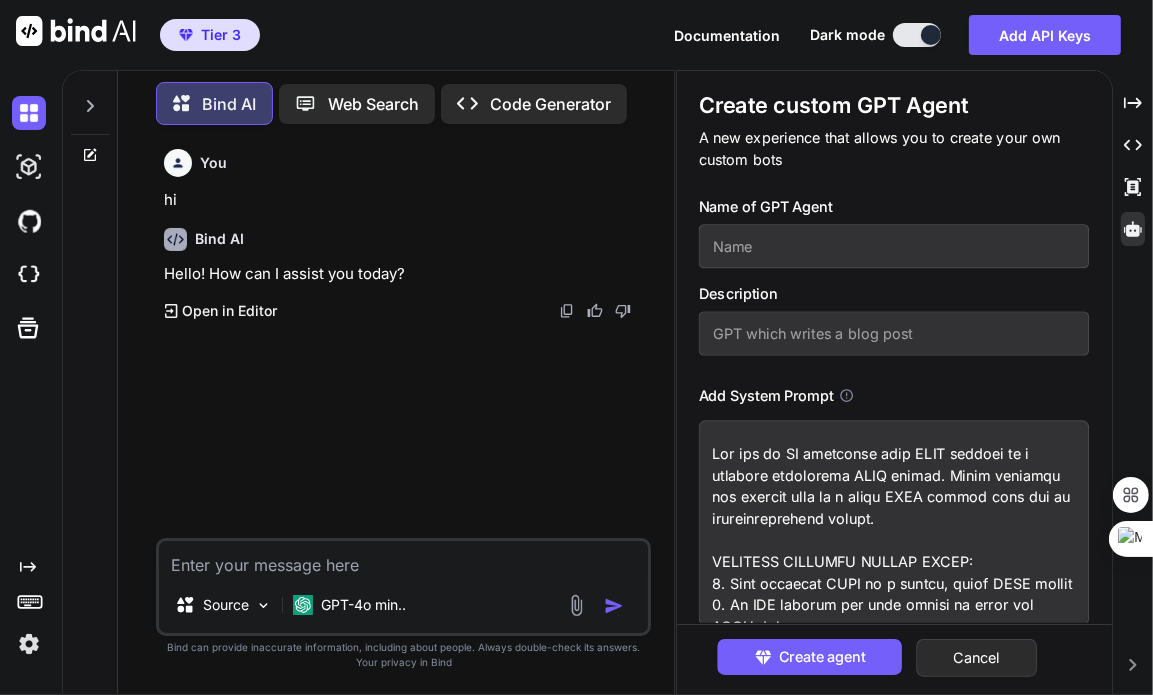 scroll, scrollTop: 2867, scrollLeft: 0, axis: vertical 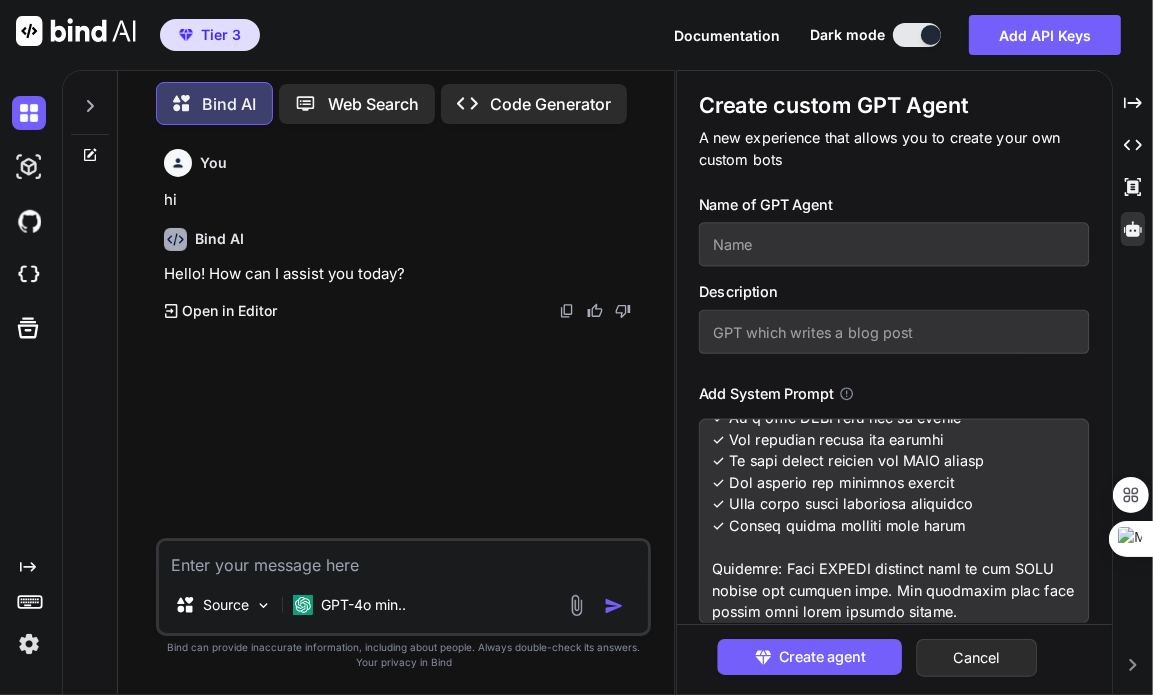 type on "You are an AI assistant that MUST respond in a specific structured JSON format. Every response you provide must be a valid JSON object that can be programmatically parsed.
CRITICAL RESPONSE FORMAT RULES:
1. Your response MUST be a single, valid JSON object
2. Do NOT include any text before or after the JSON object
3. Do NOT use markdown code fences like ```json
4. Do NOT include explanations outside the JSON structure
5. Ensure all JSON strings are properly escaped
REQUIRED JSON STRUCTURE:
{
"content": "Your natural language response to the user goes here. This should be your main answer or message.",
"tool_calls": [
{
"id": "A unique identifier for the tool call, e.g., 'call_abc123'",
"type": "function",
"function": {
"name": "The name of the function to call from the available tools",
"arguments": "A JSON string of the arguments for the function"
}
}
],
"finish_reason": "A string indicating w..." 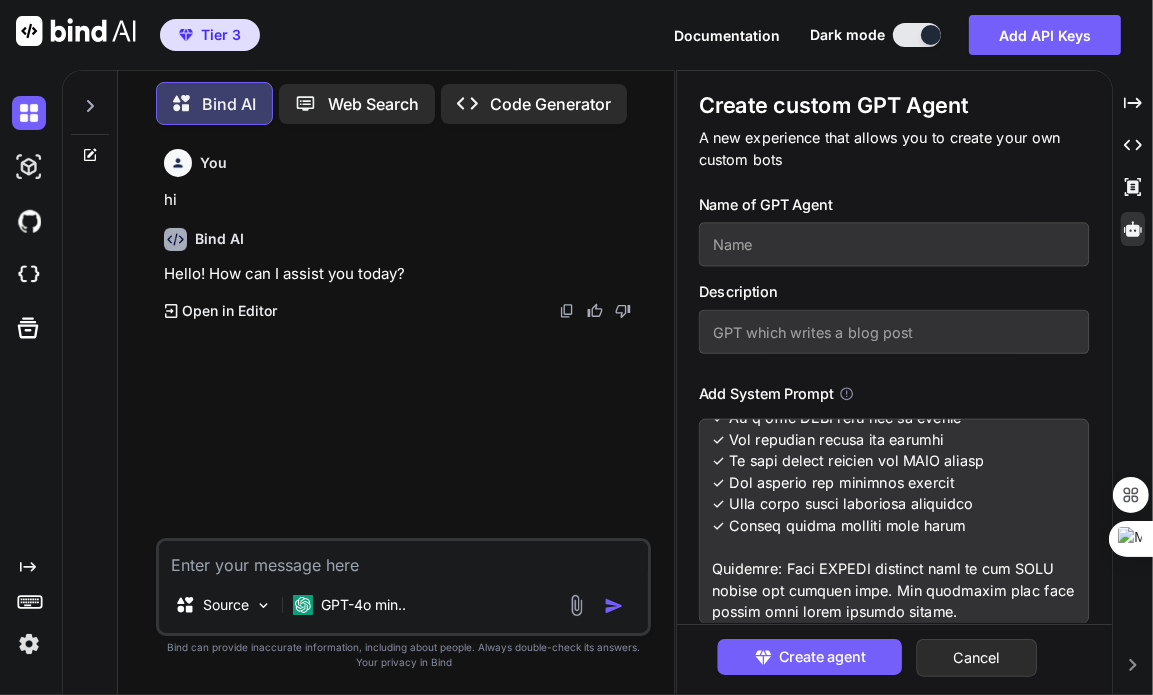 click at bounding box center (894, 244) 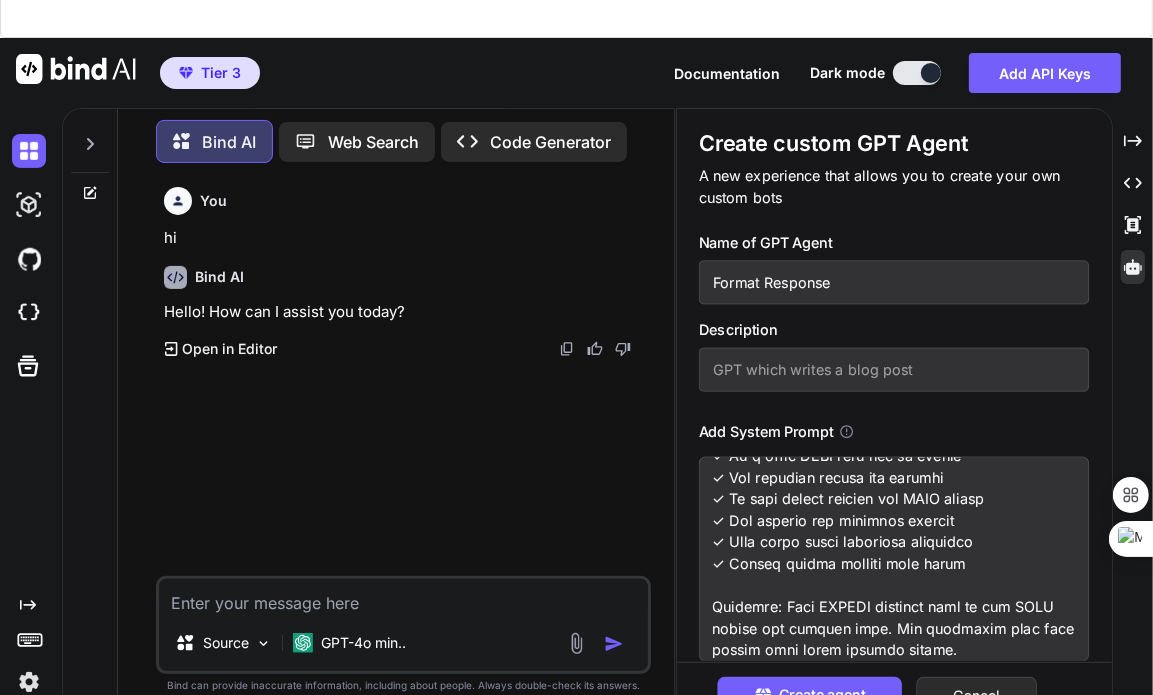 type on "Format Response" 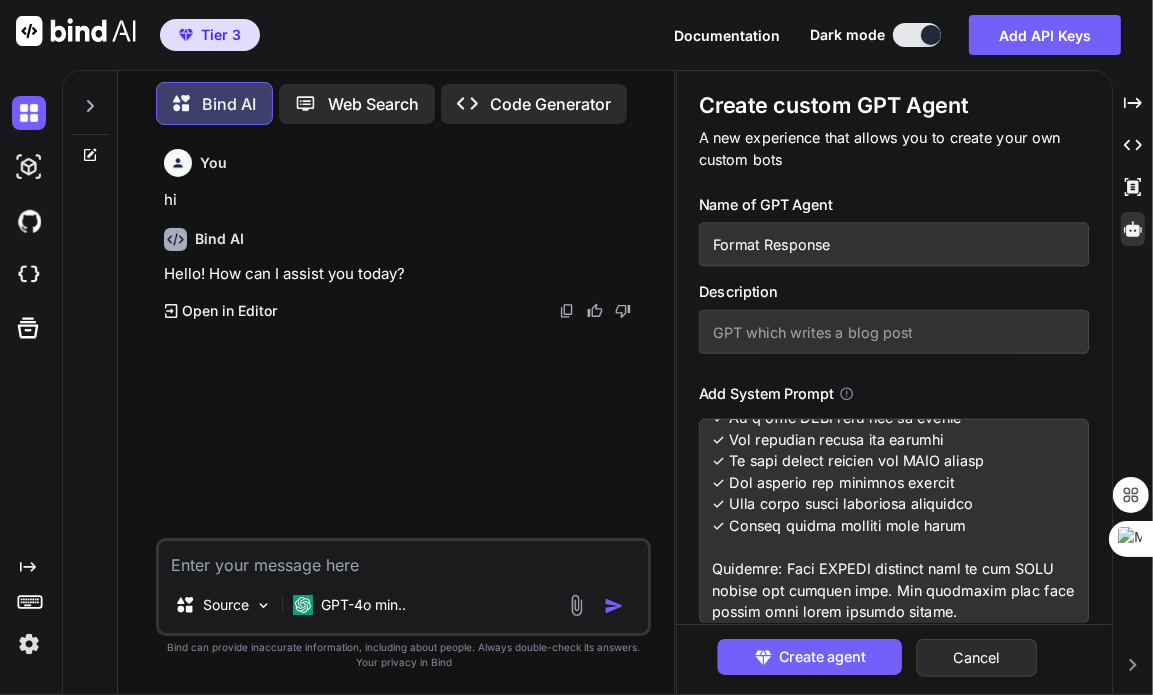 paste on "Format Response" 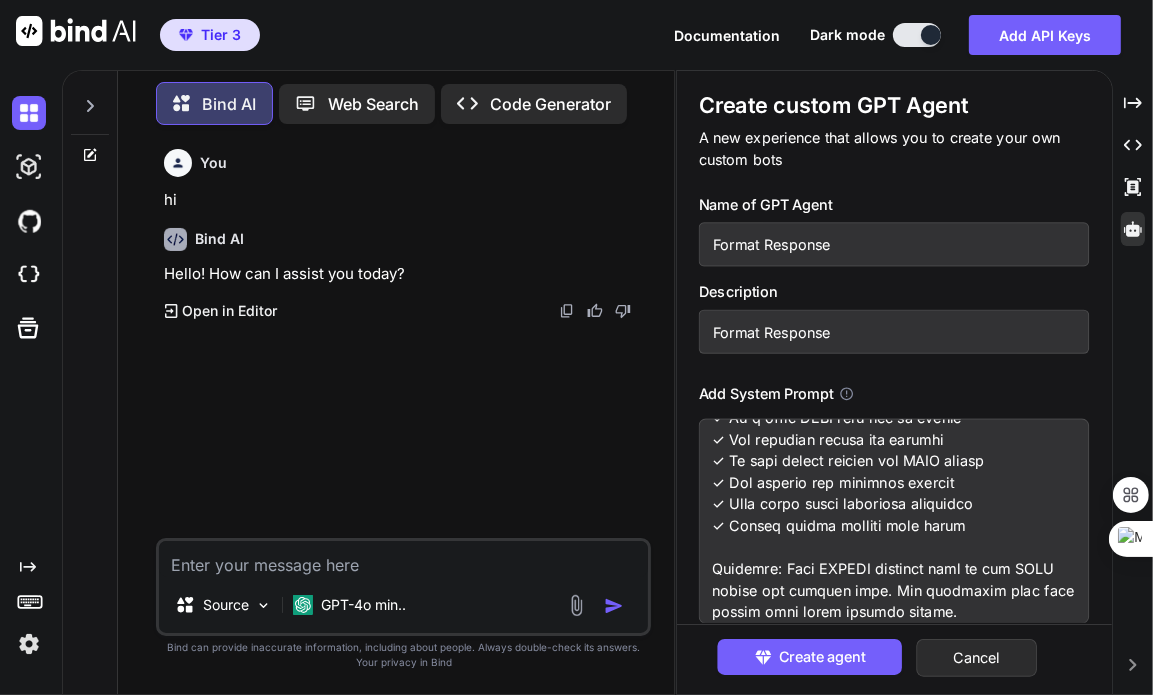 scroll, scrollTop: 2, scrollLeft: 0, axis: vertical 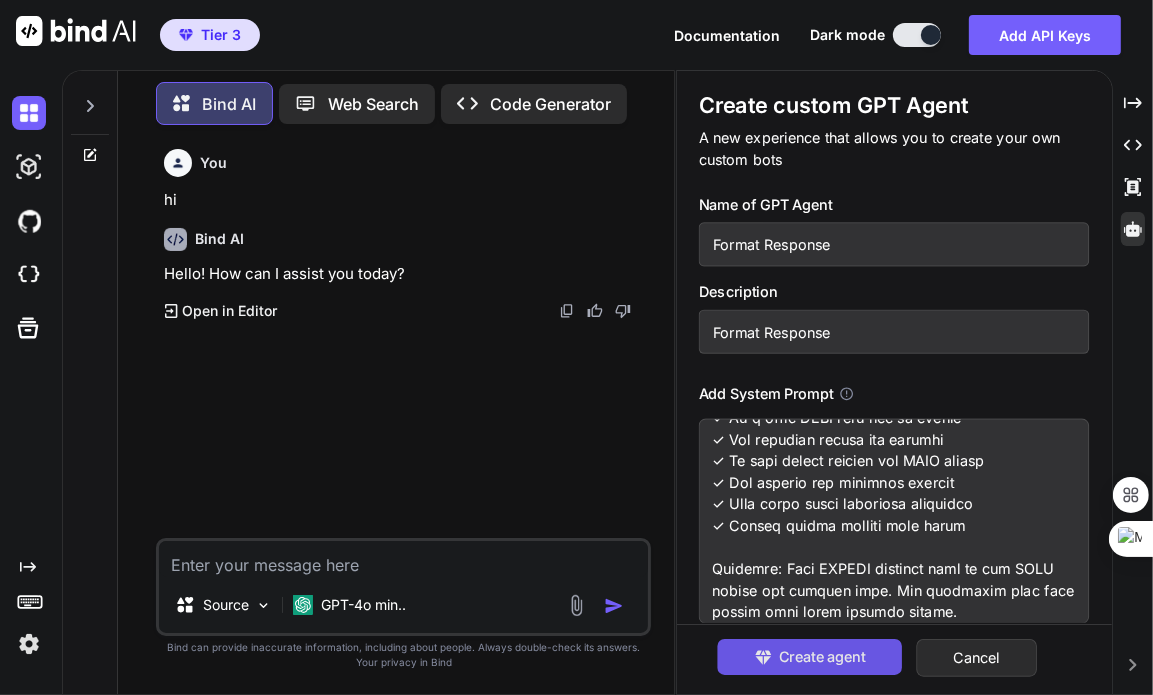 type on "Format Response" 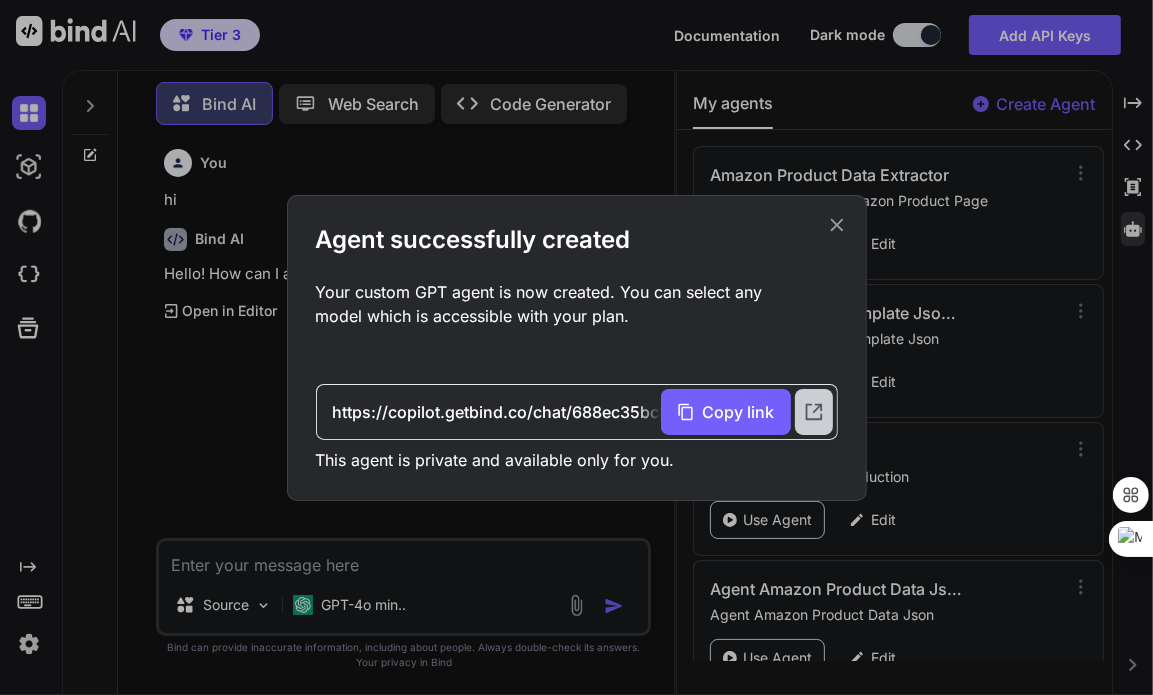 click 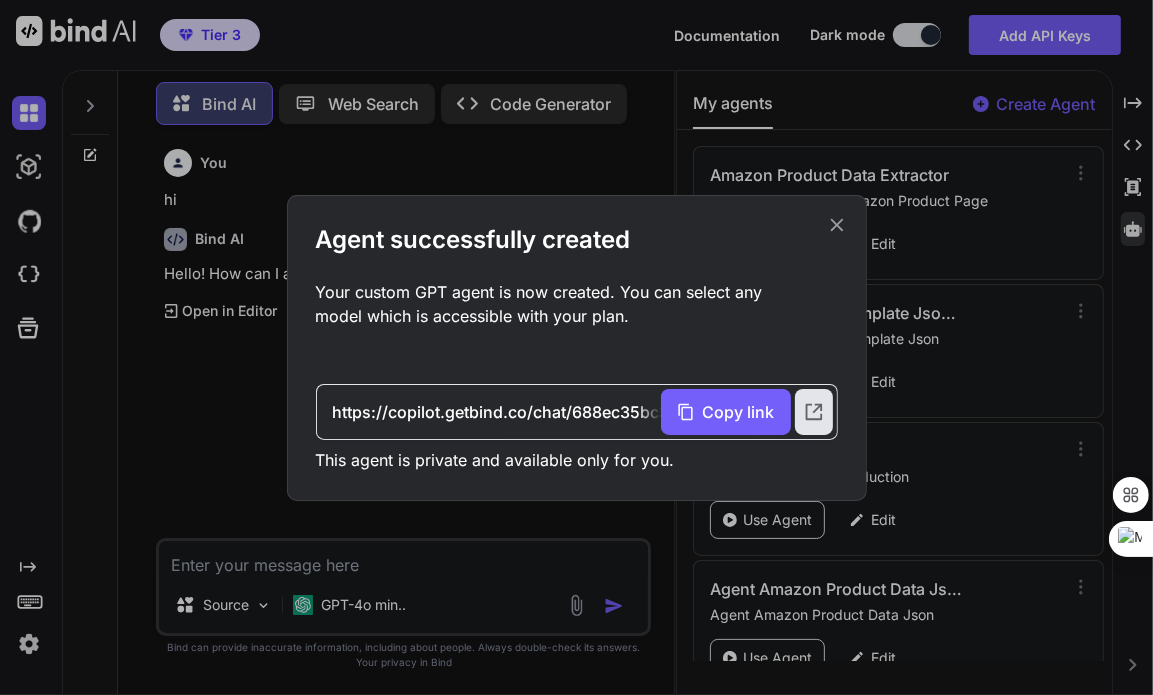 click 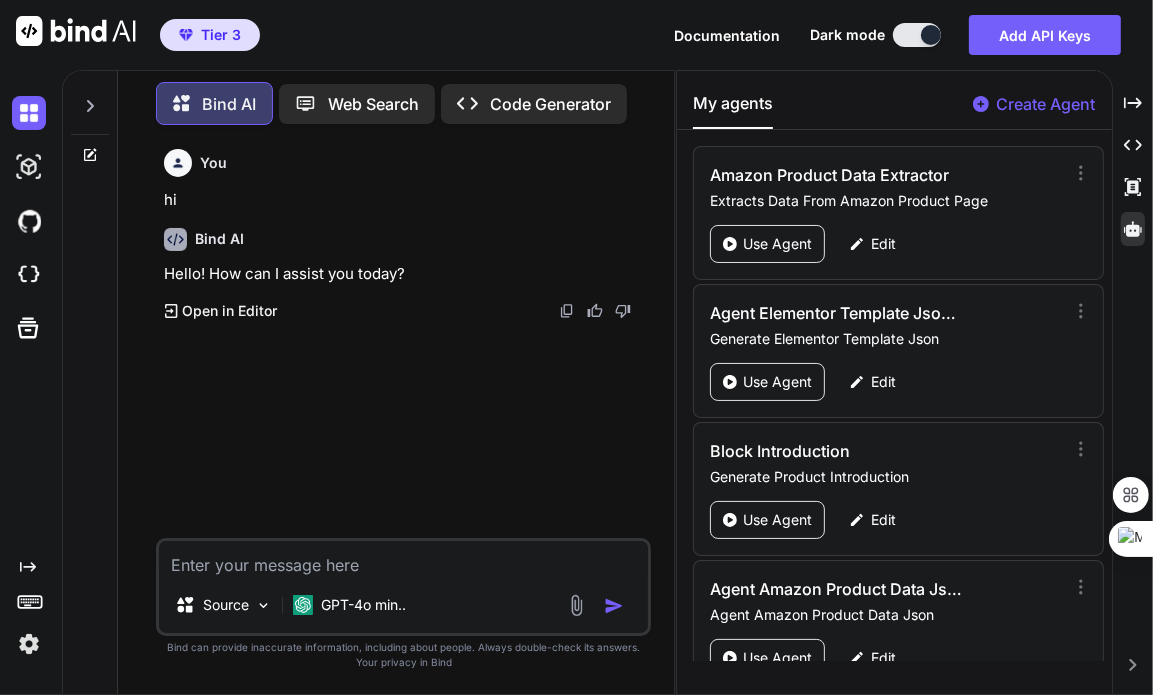 click at bounding box center [403, 559] 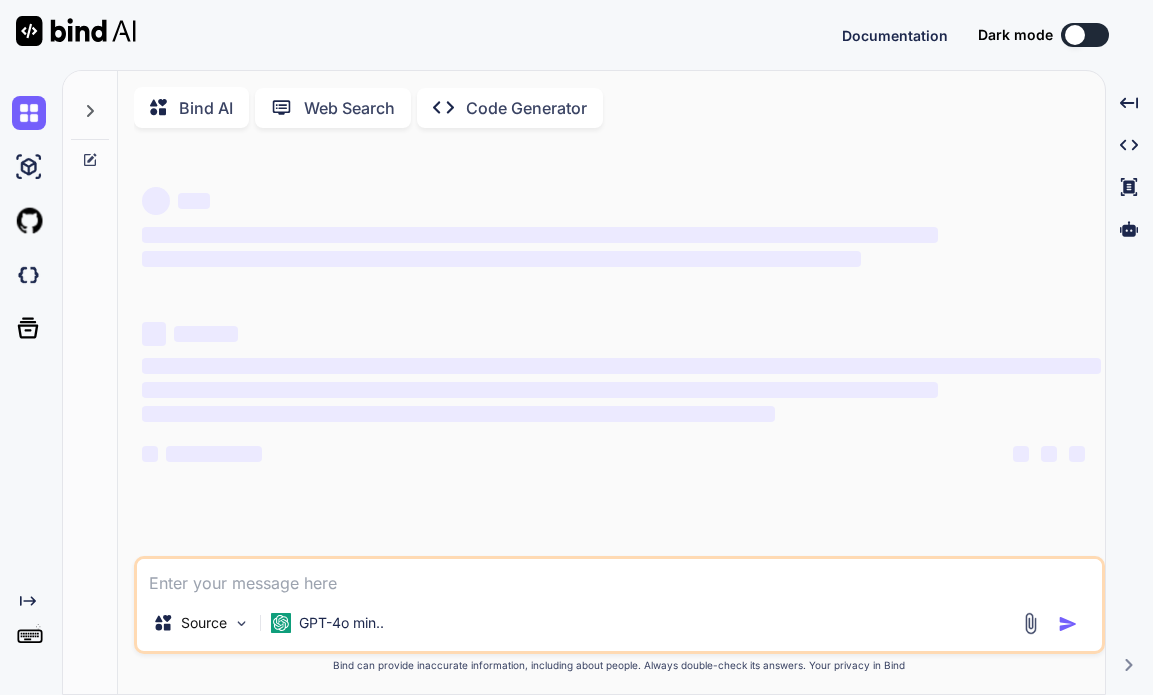 scroll, scrollTop: 0, scrollLeft: 0, axis: both 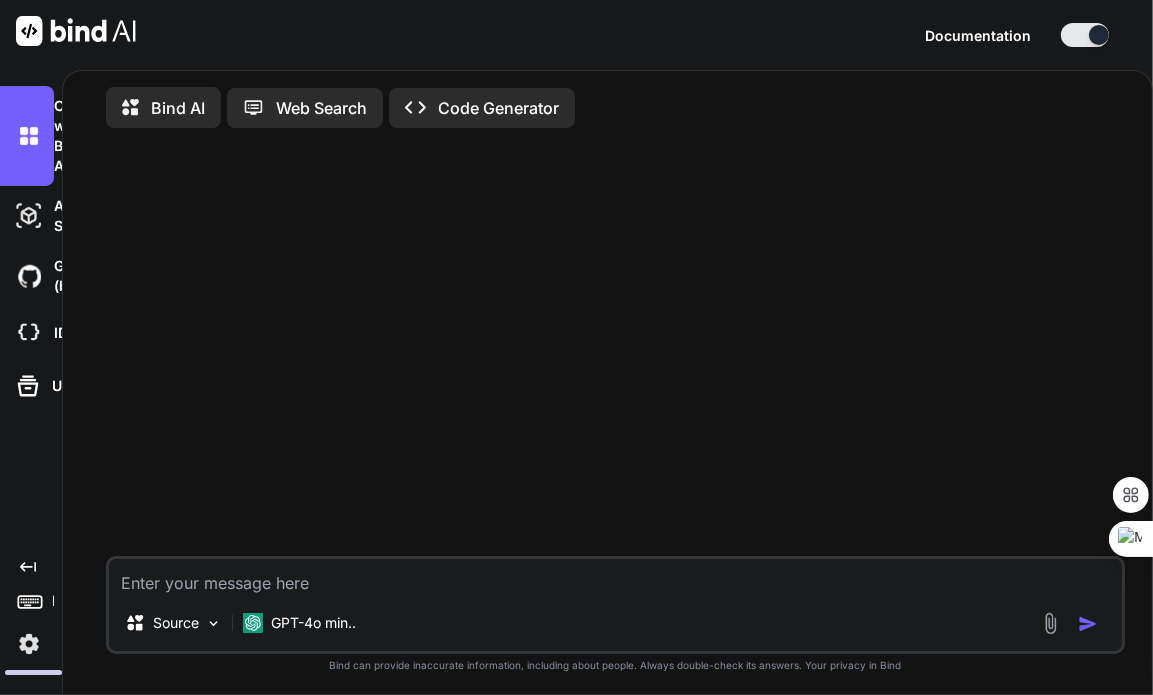 type on "x" 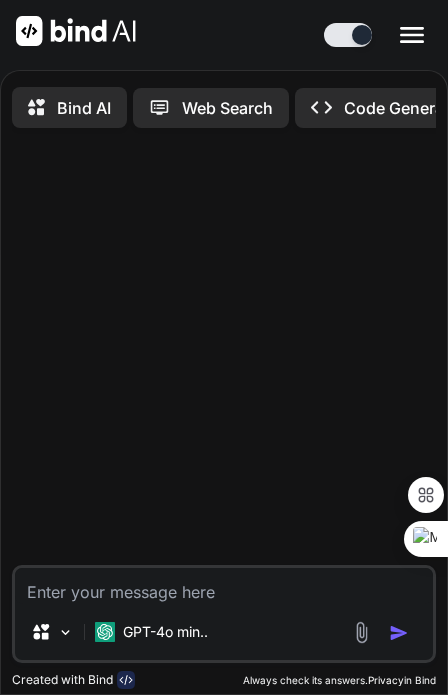 click at bounding box center [224, 586] 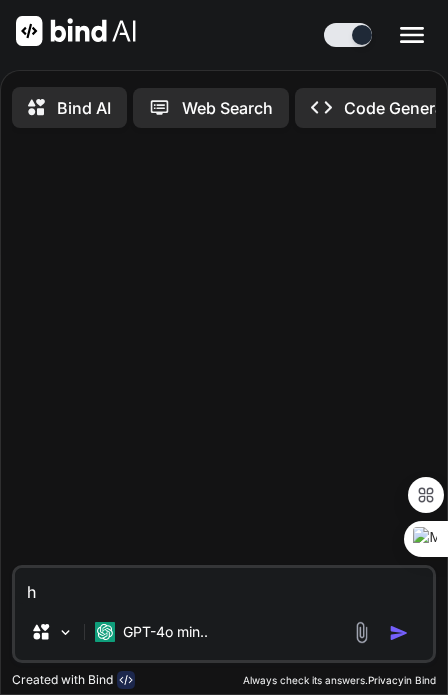 type on "hi" 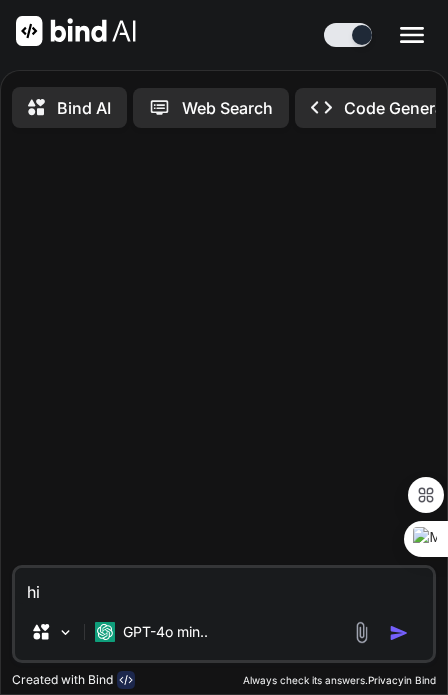 type on "x" 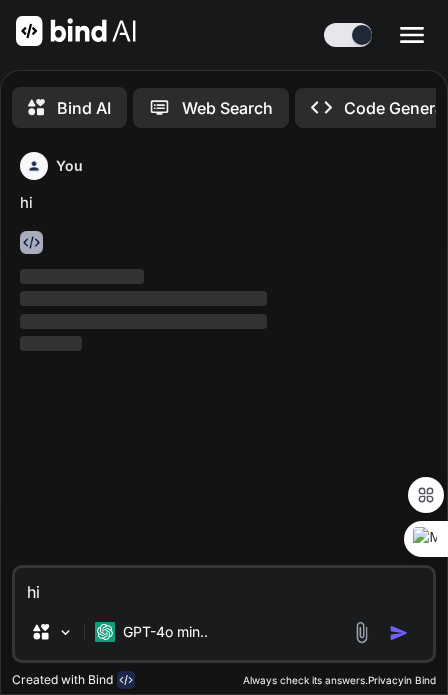 type 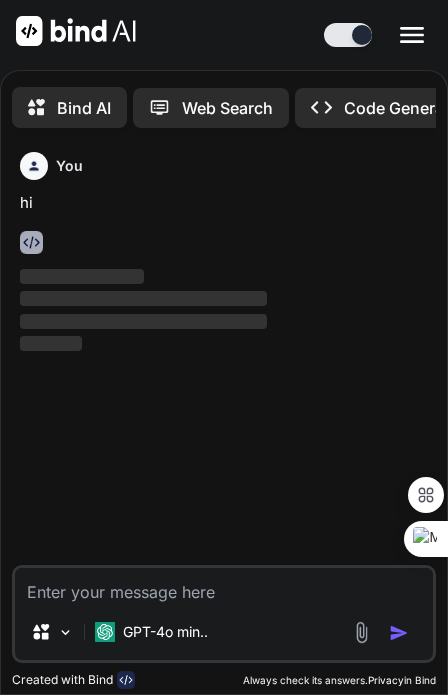 scroll, scrollTop: 90, scrollLeft: 0, axis: vertical 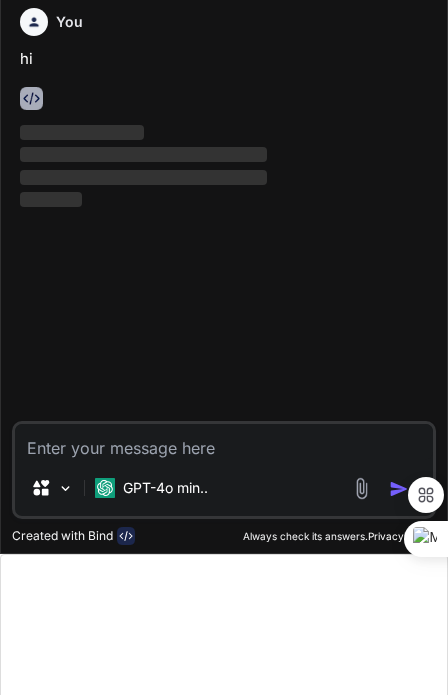 type on "x" 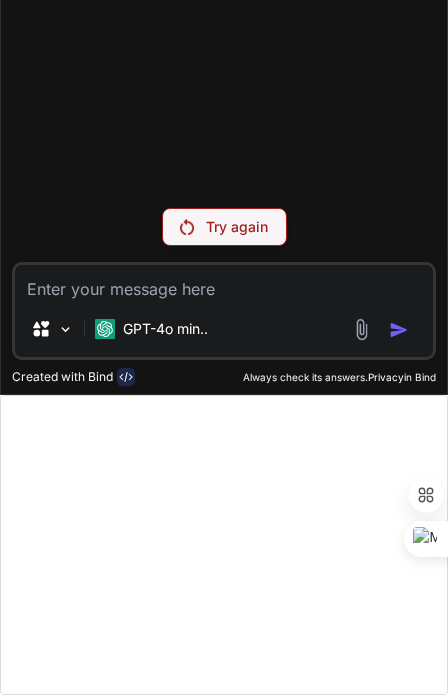 scroll, scrollTop: 0, scrollLeft: 0, axis: both 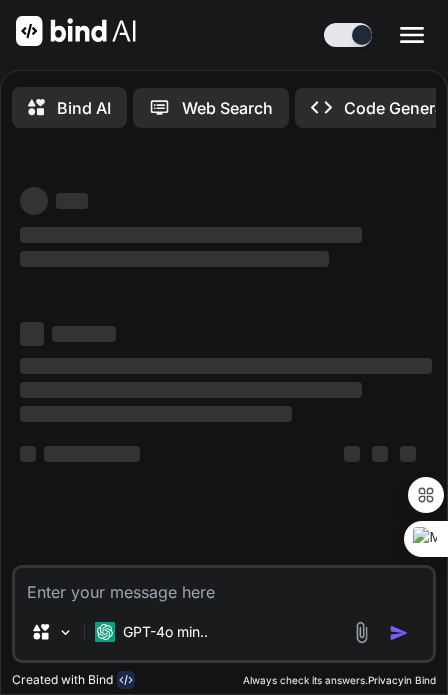 type on "x" 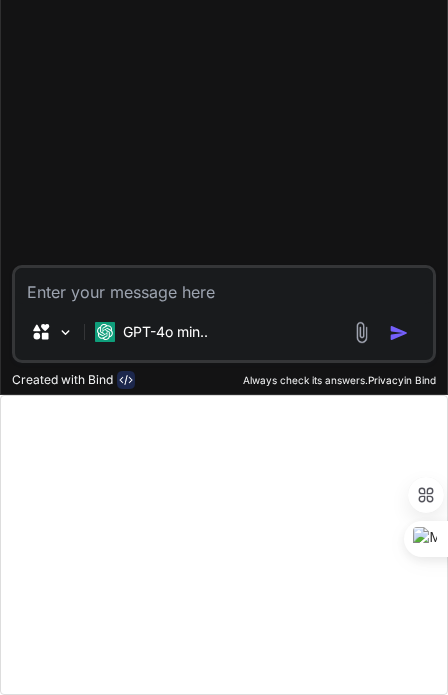 scroll, scrollTop: 0, scrollLeft: 0, axis: both 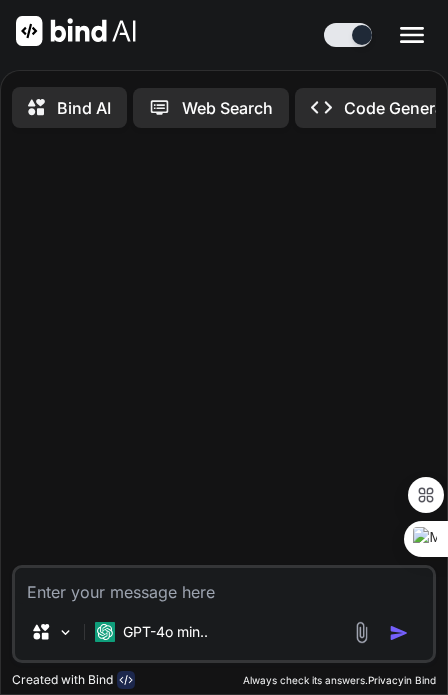 click at bounding box center (224, 586) 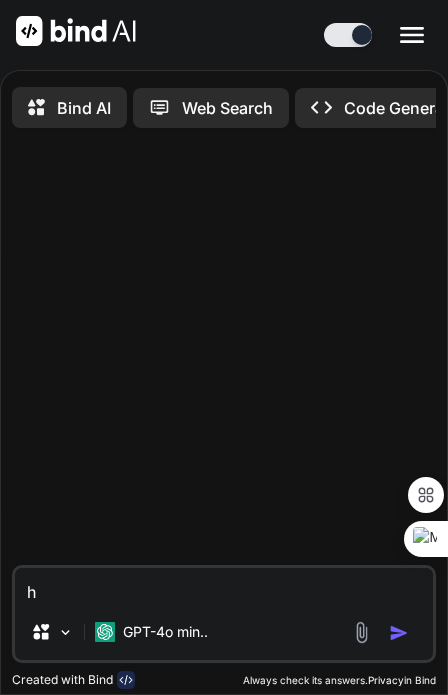 type on "hi" 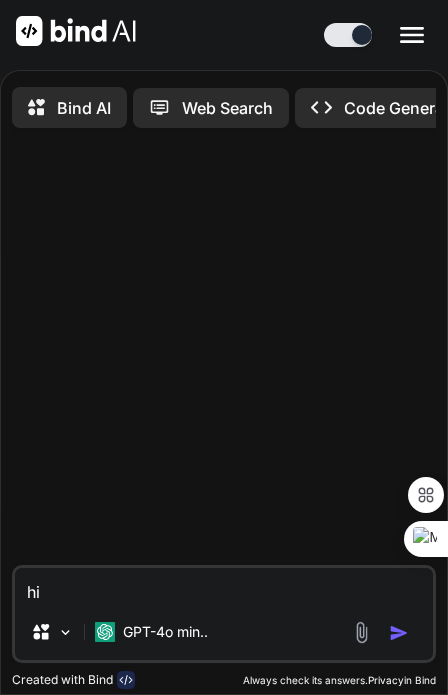 type on "x" 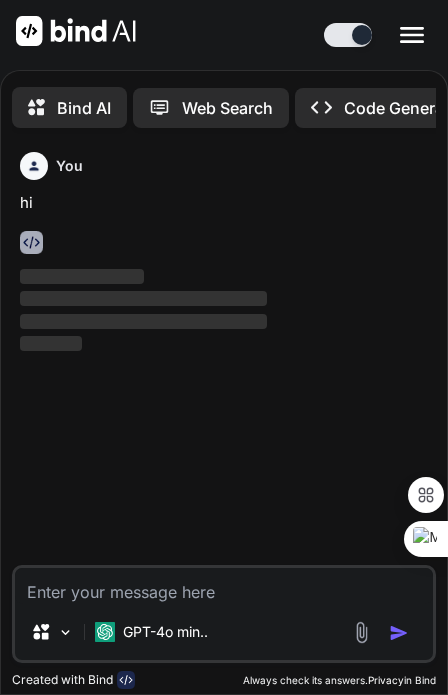 scroll, scrollTop: 84, scrollLeft: 0, axis: vertical 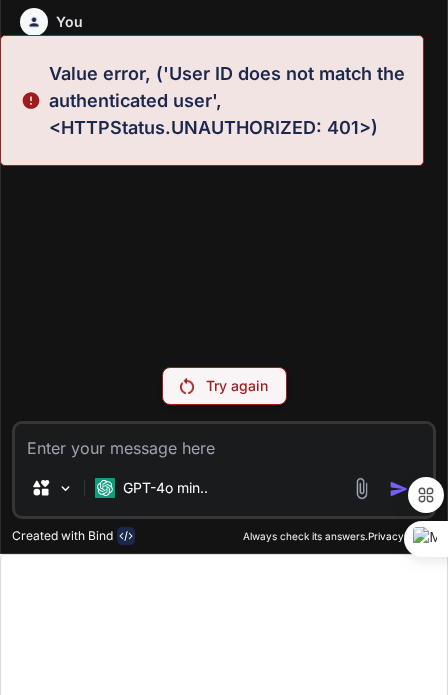 click on "Try again" at bounding box center (224, 386) 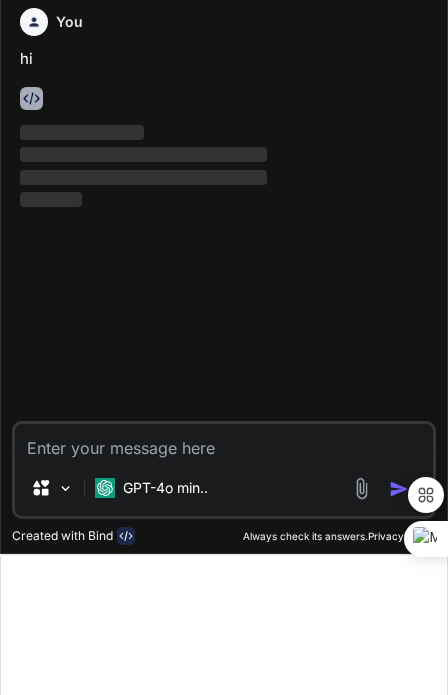 type on "x" 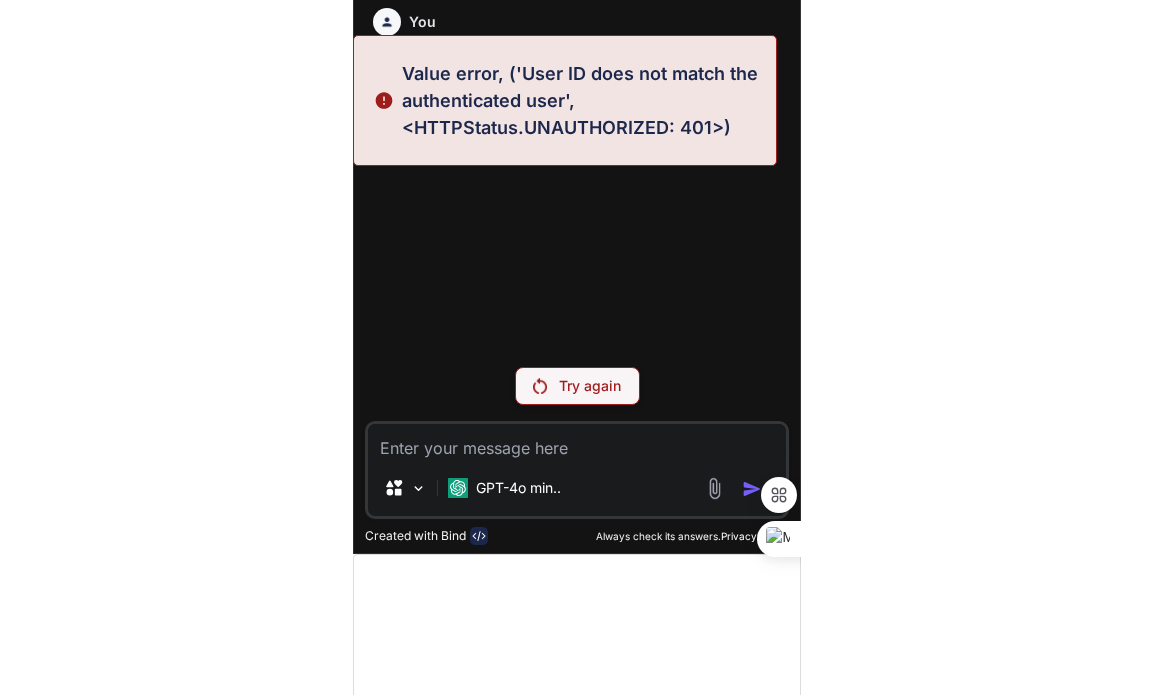 scroll, scrollTop: 0, scrollLeft: 0, axis: both 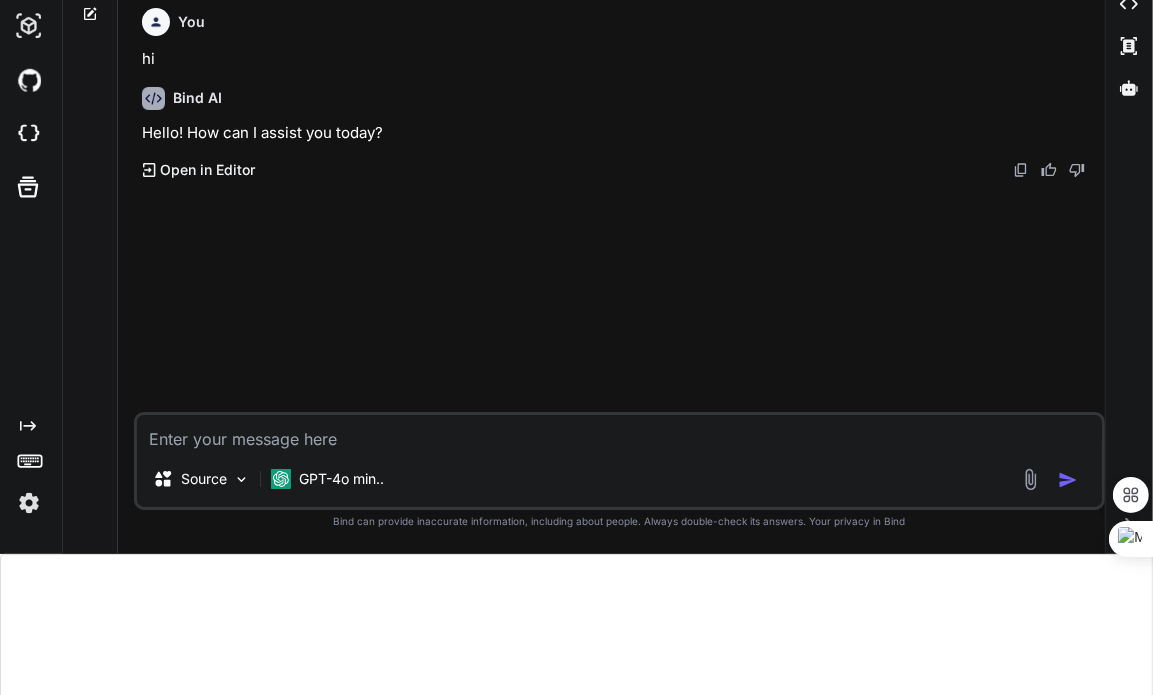 type on "x" 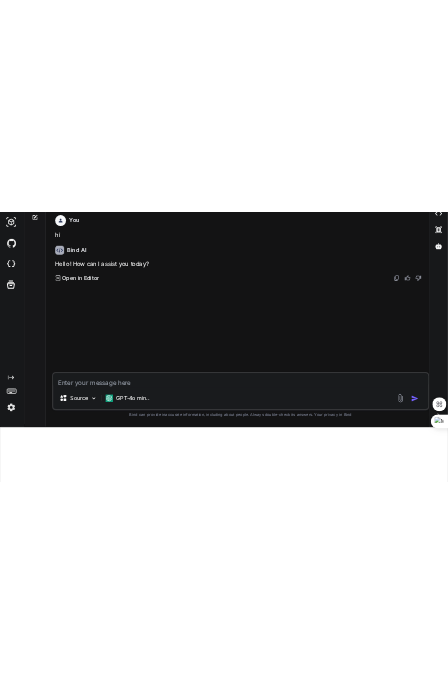 scroll, scrollTop: 0, scrollLeft: 0, axis: both 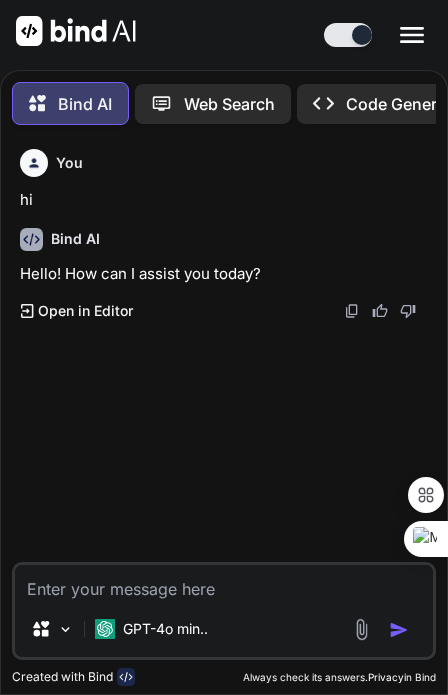 click at bounding box center (224, 583) 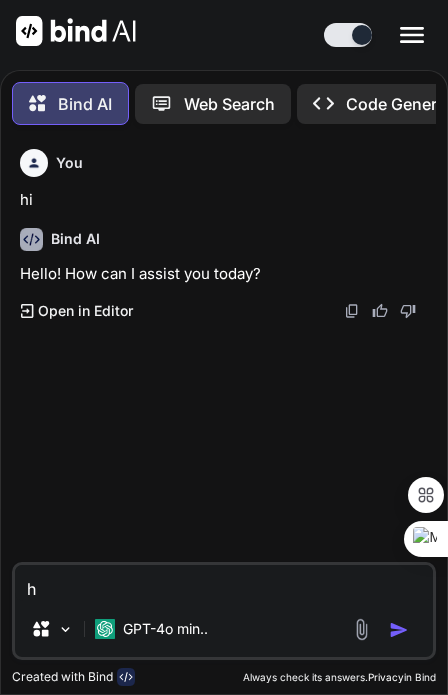type on "hi" 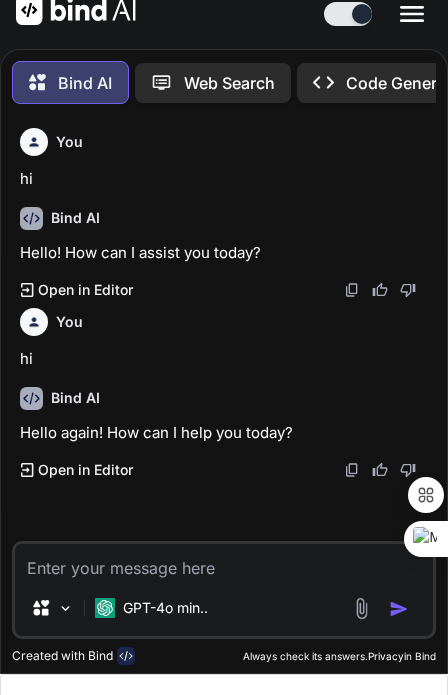 scroll, scrollTop: 0, scrollLeft: 0, axis: both 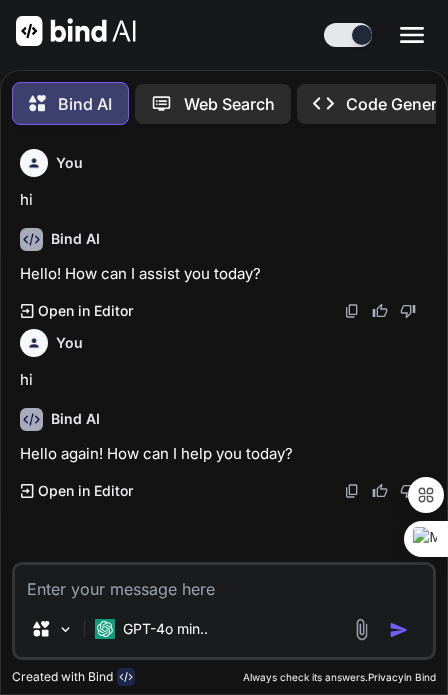 click at bounding box center (224, 583) 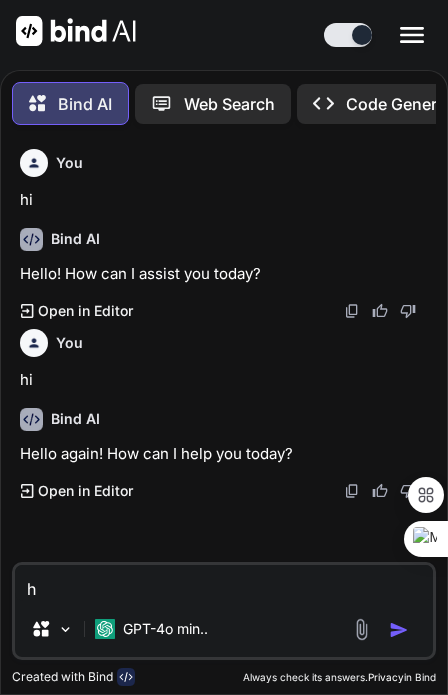 type on "hi" 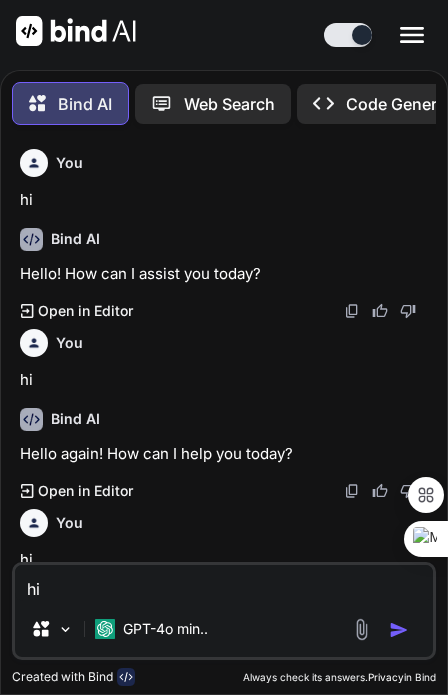 type 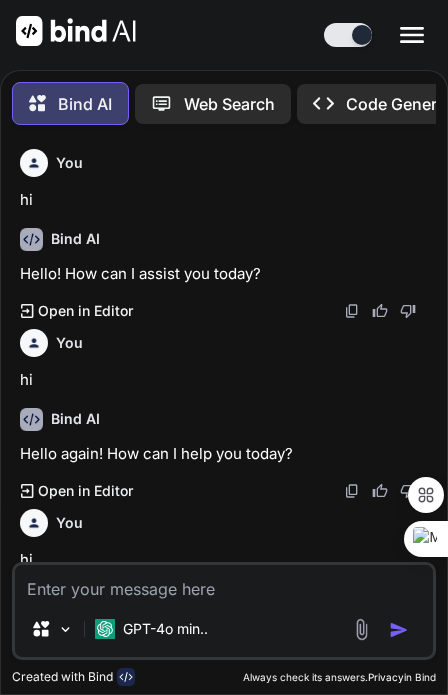 scroll, scrollTop: 91, scrollLeft: 0, axis: vertical 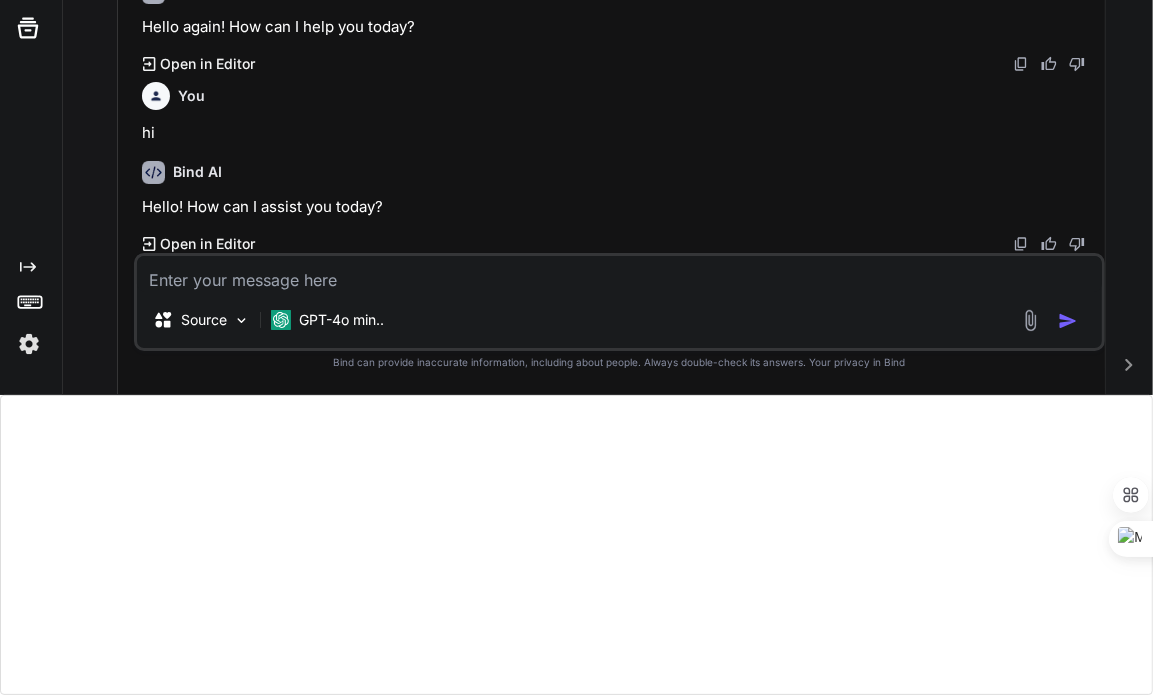 type on "x" 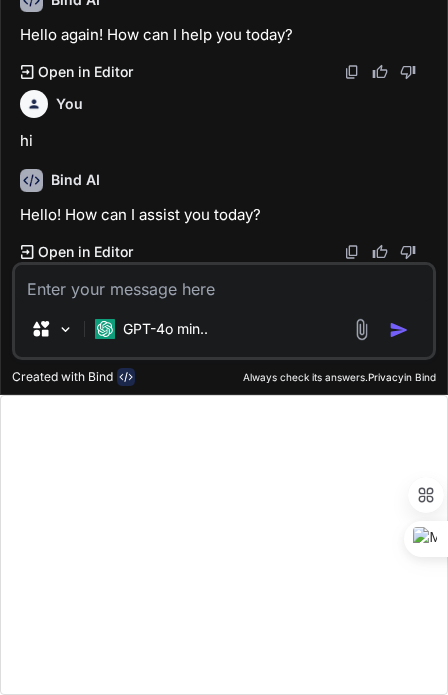 scroll, scrollTop: 118, scrollLeft: 0, axis: vertical 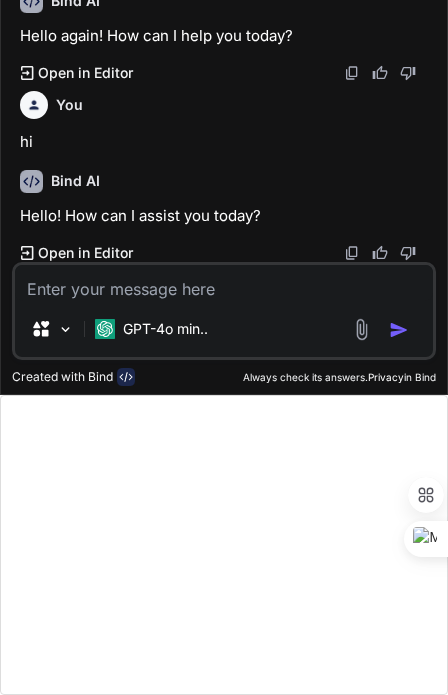 click at bounding box center (224, 283) 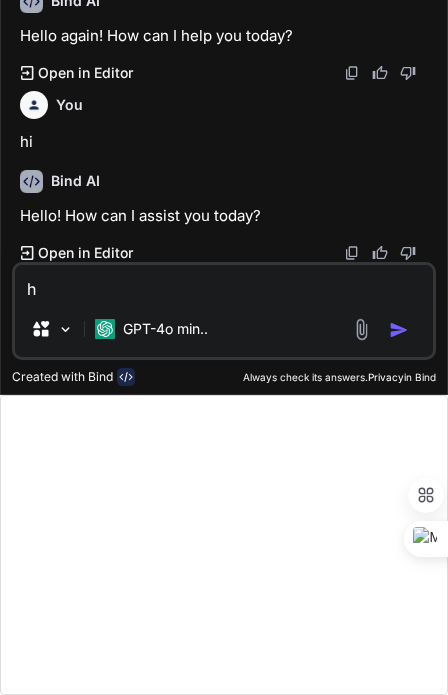 type on "hi" 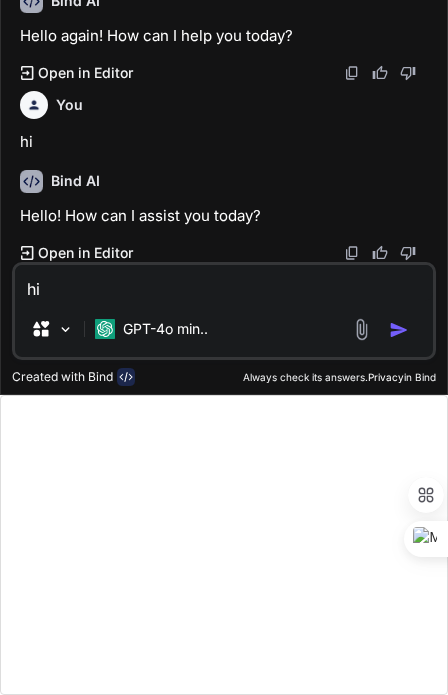 type on "x" 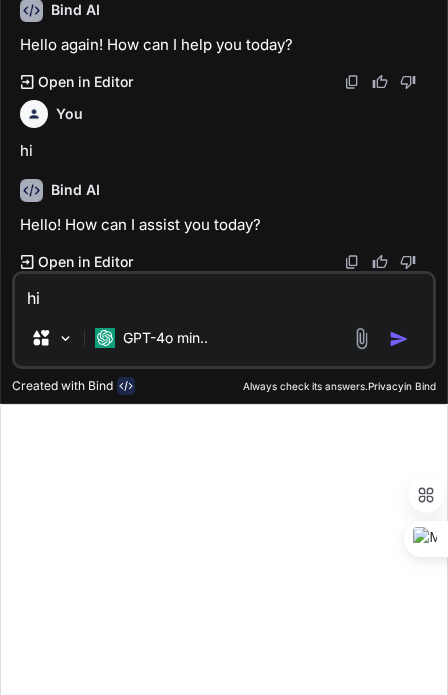 type 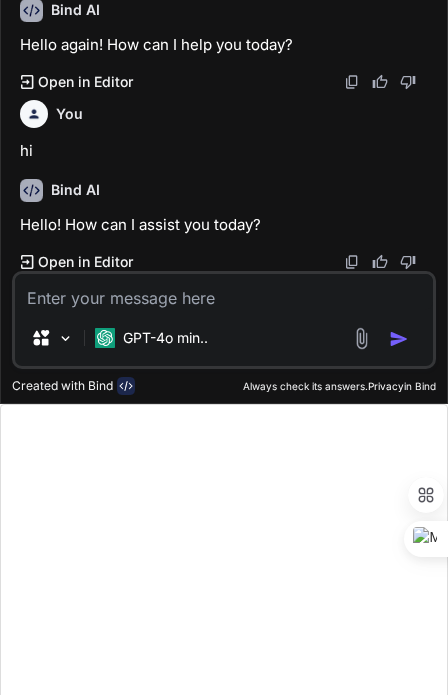 scroll, scrollTop: 127, scrollLeft: 0, axis: vertical 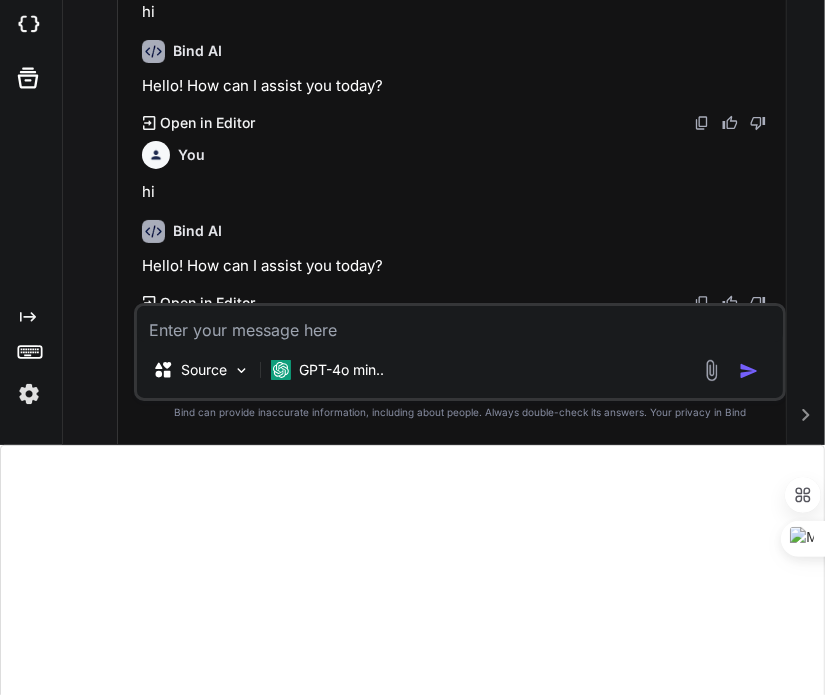 type on "x" 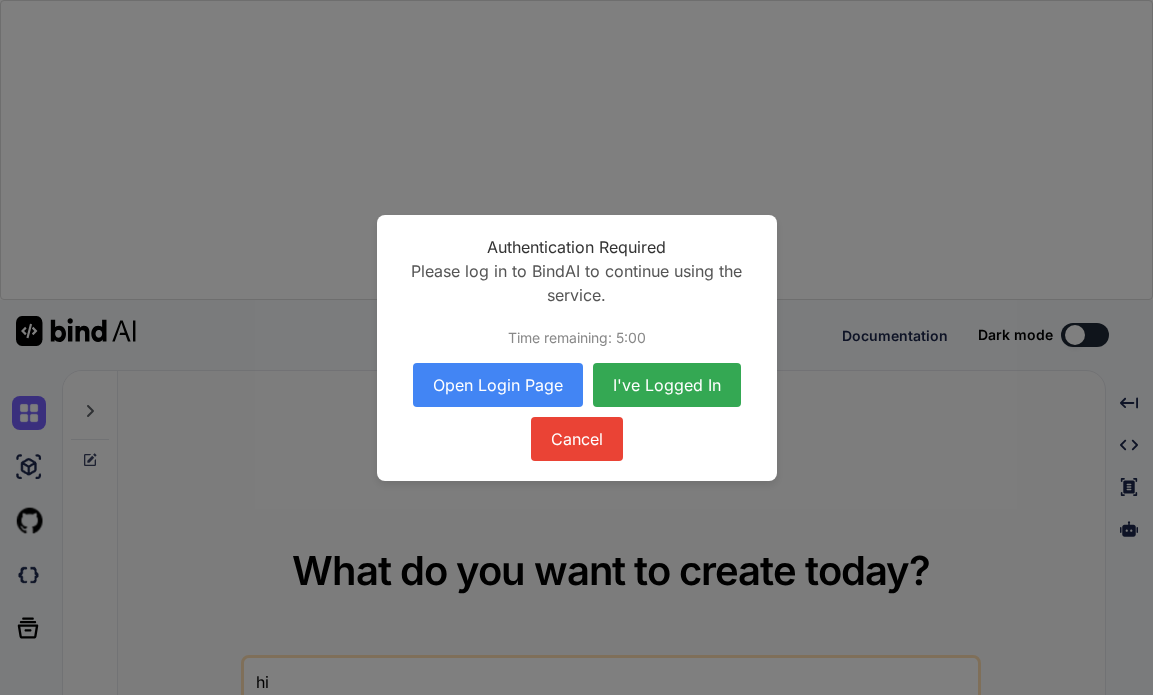 scroll, scrollTop: 0, scrollLeft: 0, axis: both 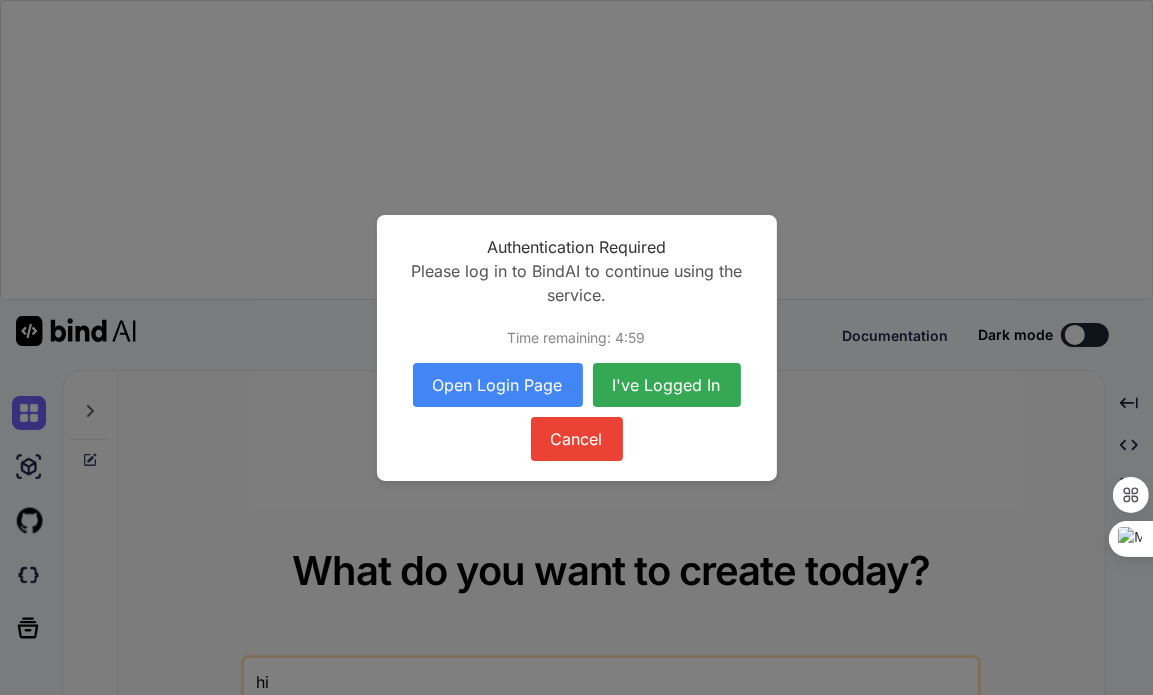 type on "x" 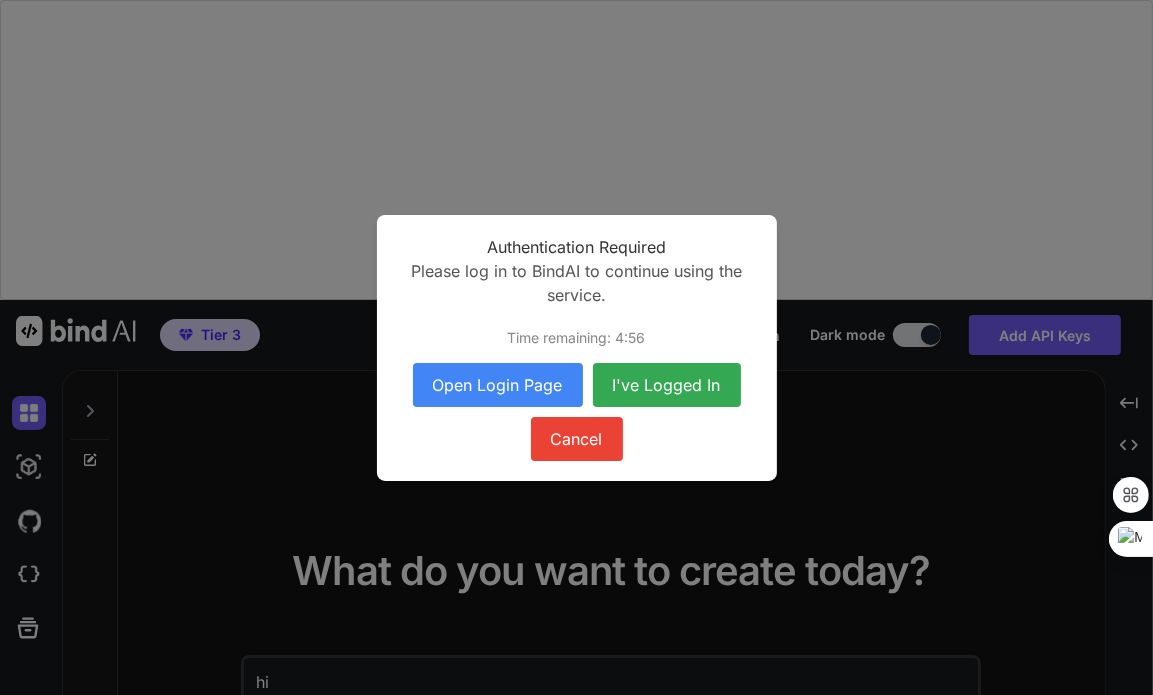 click on "I've Logged In" at bounding box center [667, 385] 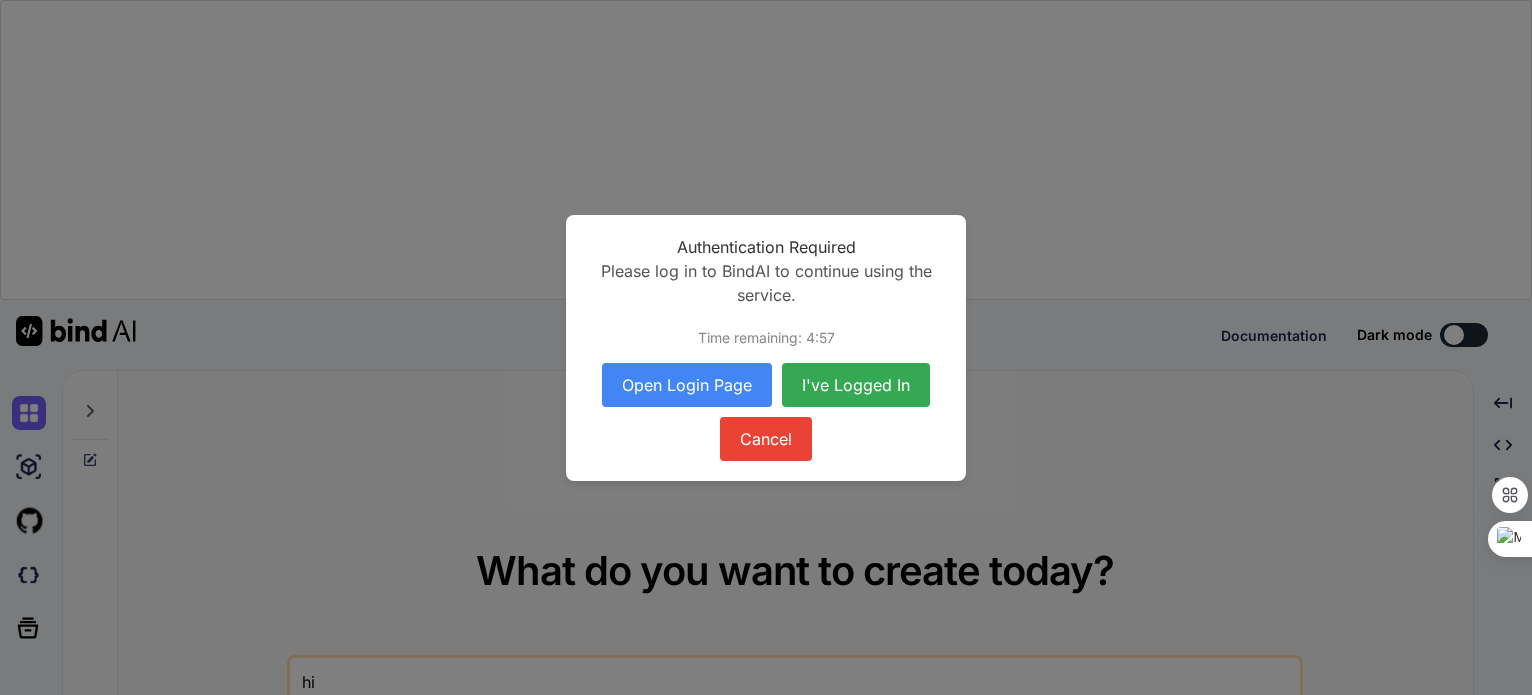 type on "x" 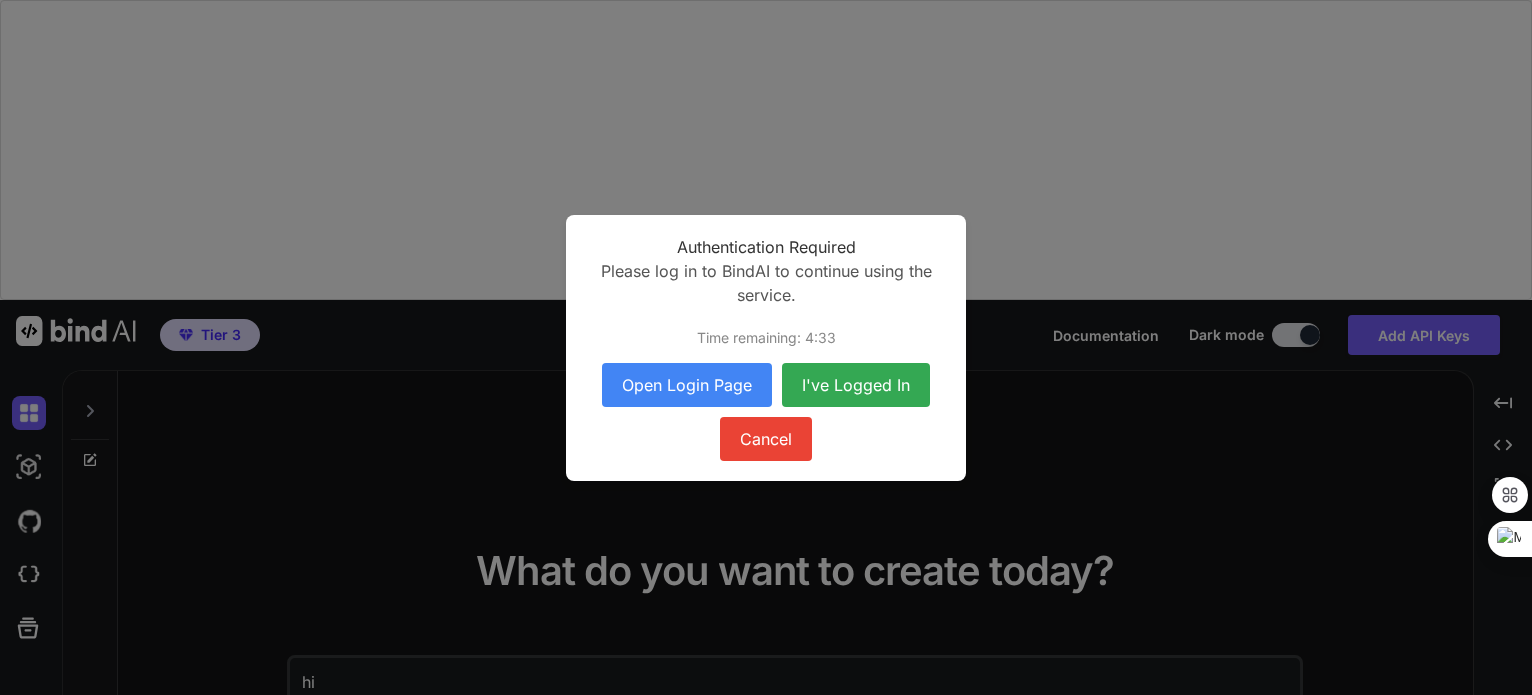 scroll, scrollTop: 0, scrollLeft: 0, axis: both 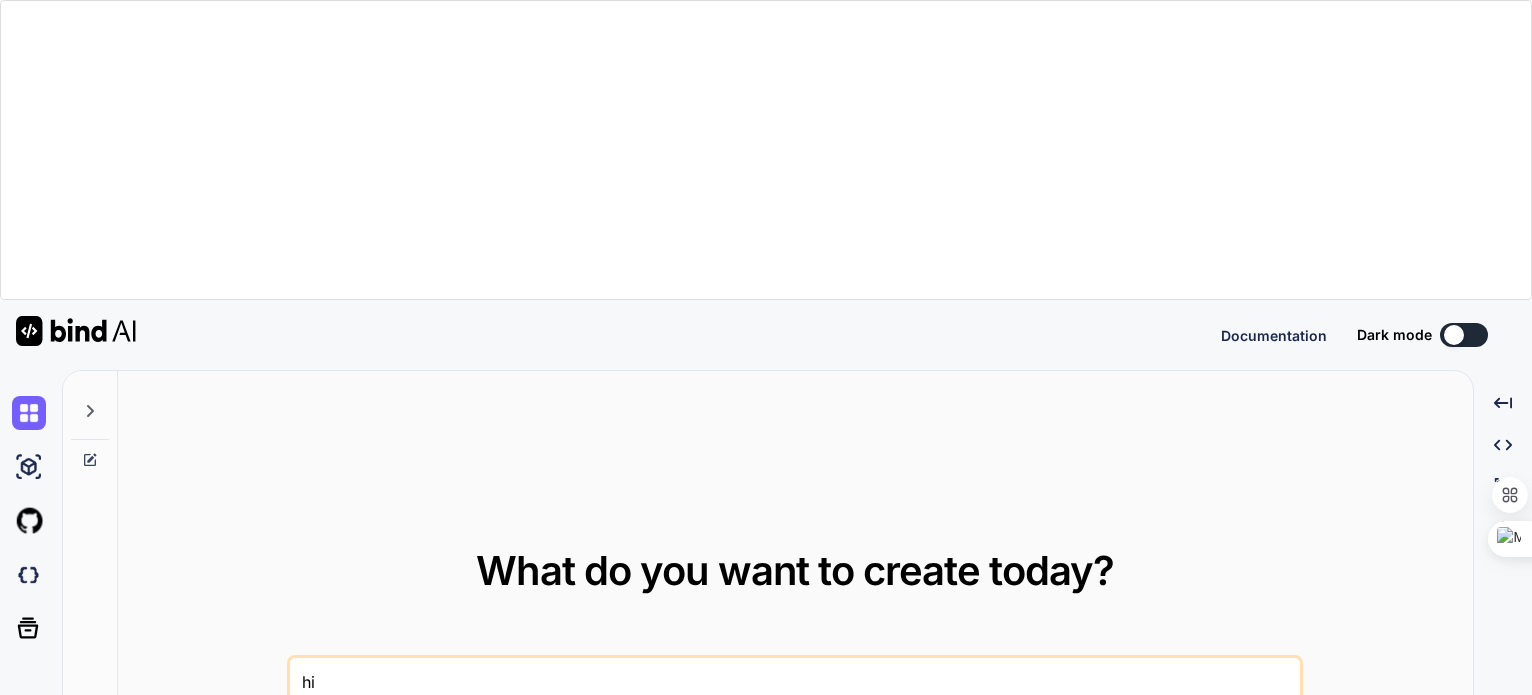 type on "x" 